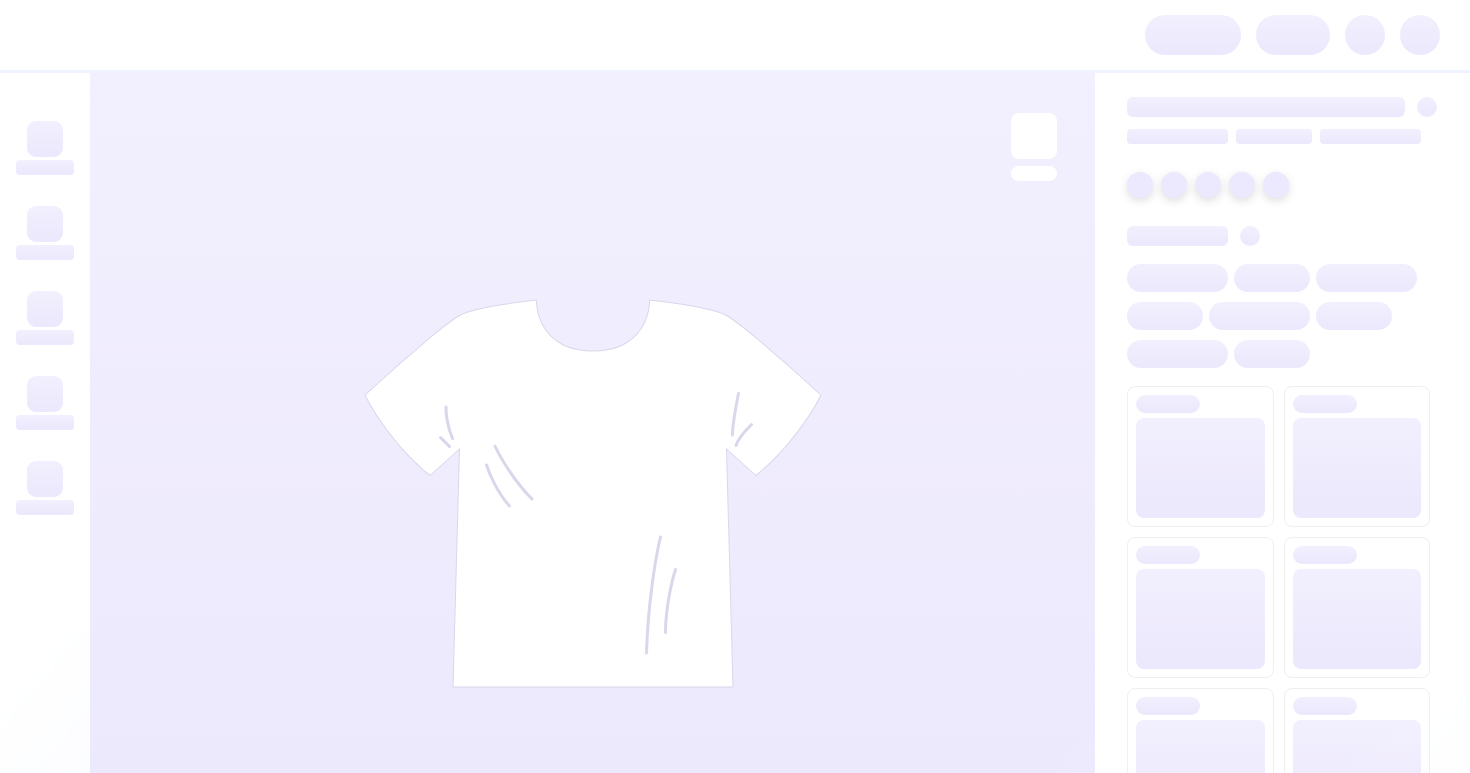 scroll, scrollTop: 0, scrollLeft: 0, axis: both 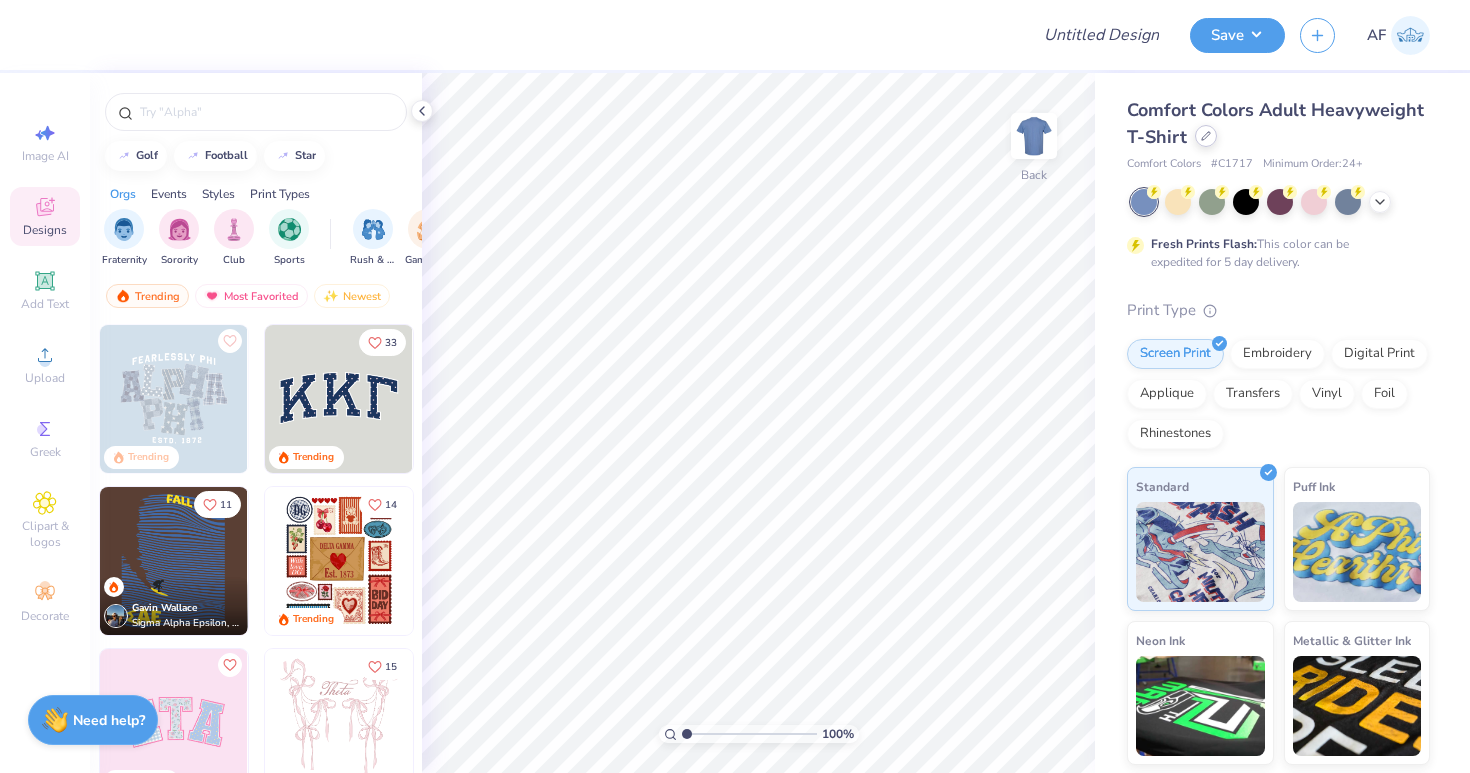 click at bounding box center (1206, 136) 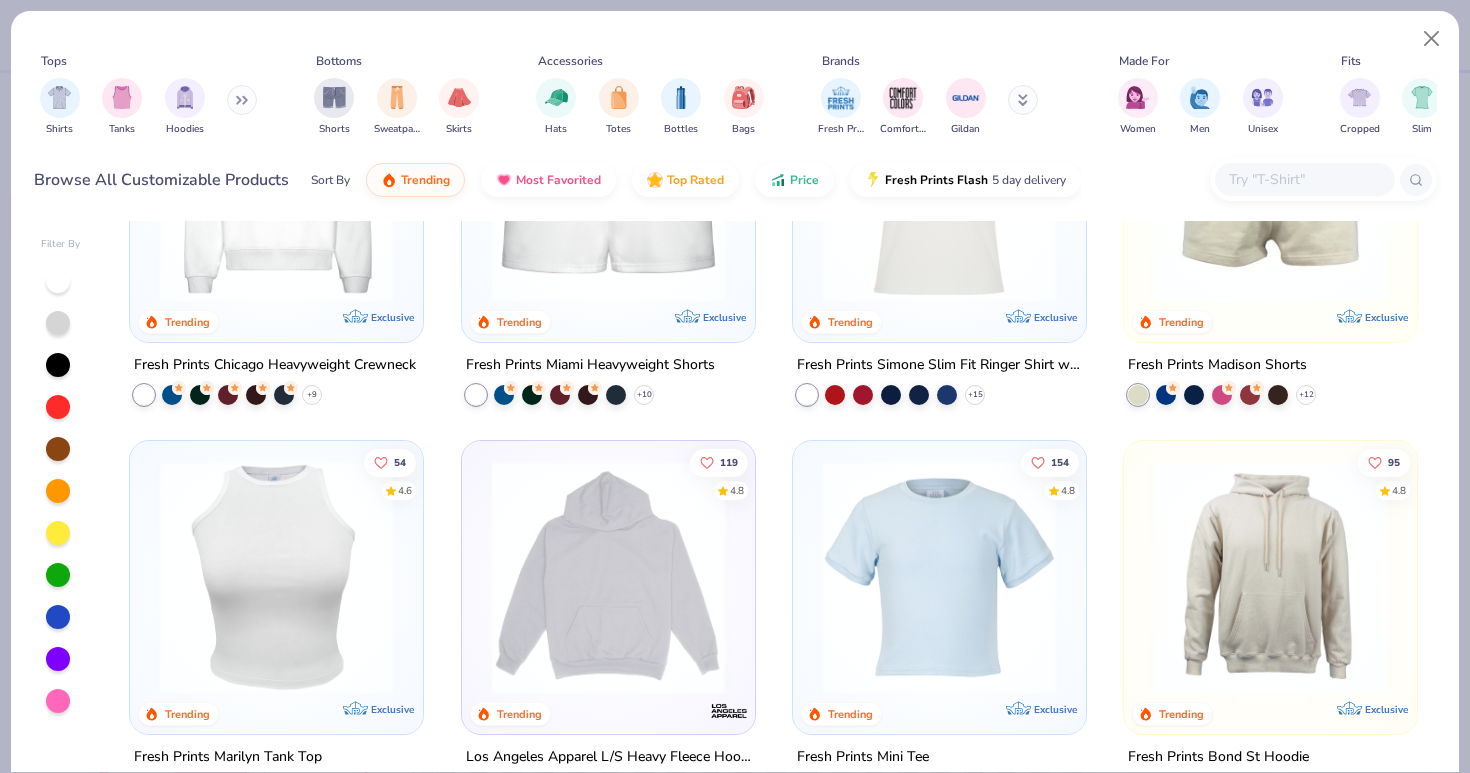 scroll, scrollTop: 1851, scrollLeft: 0, axis: vertical 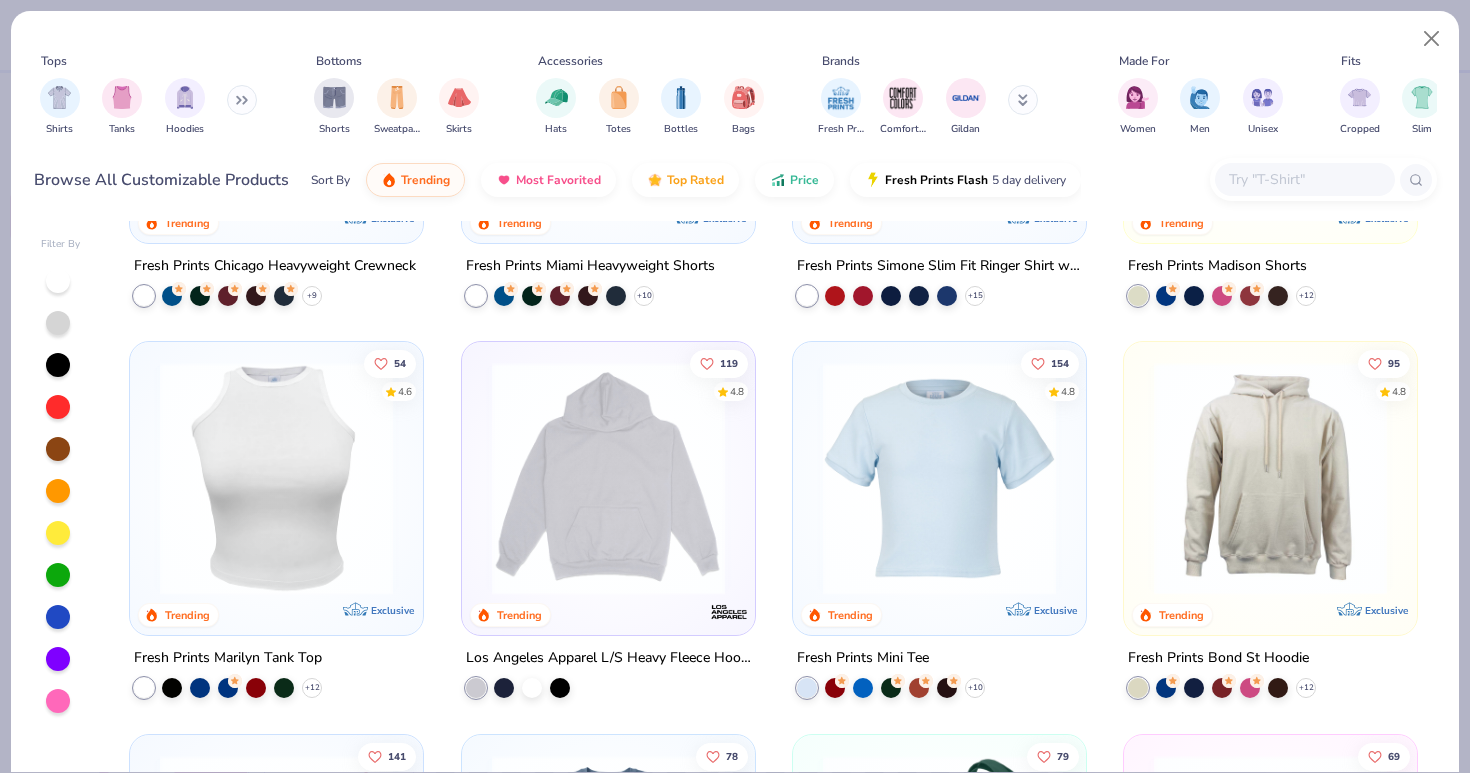 click at bounding box center (939, 478) 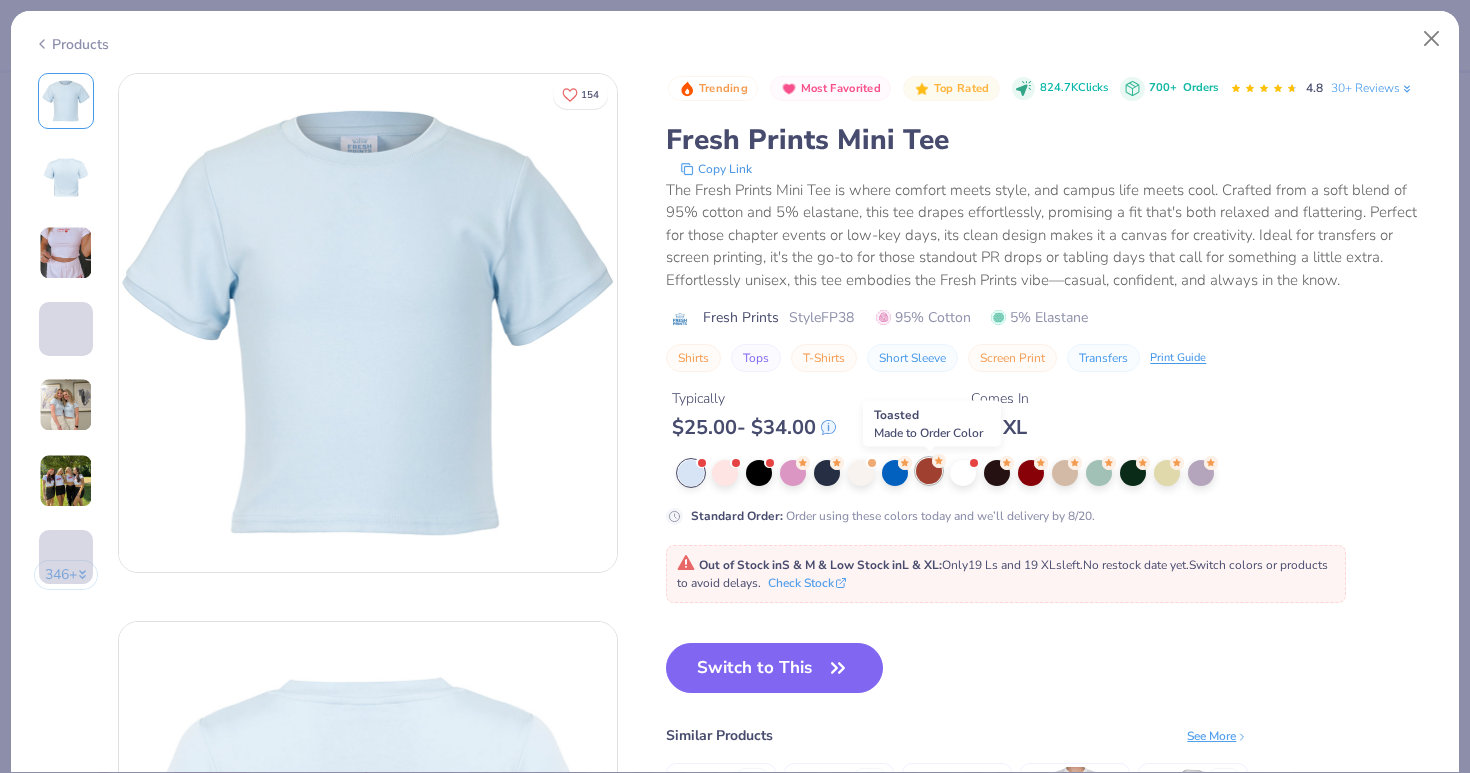 click at bounding box center [929, 471] 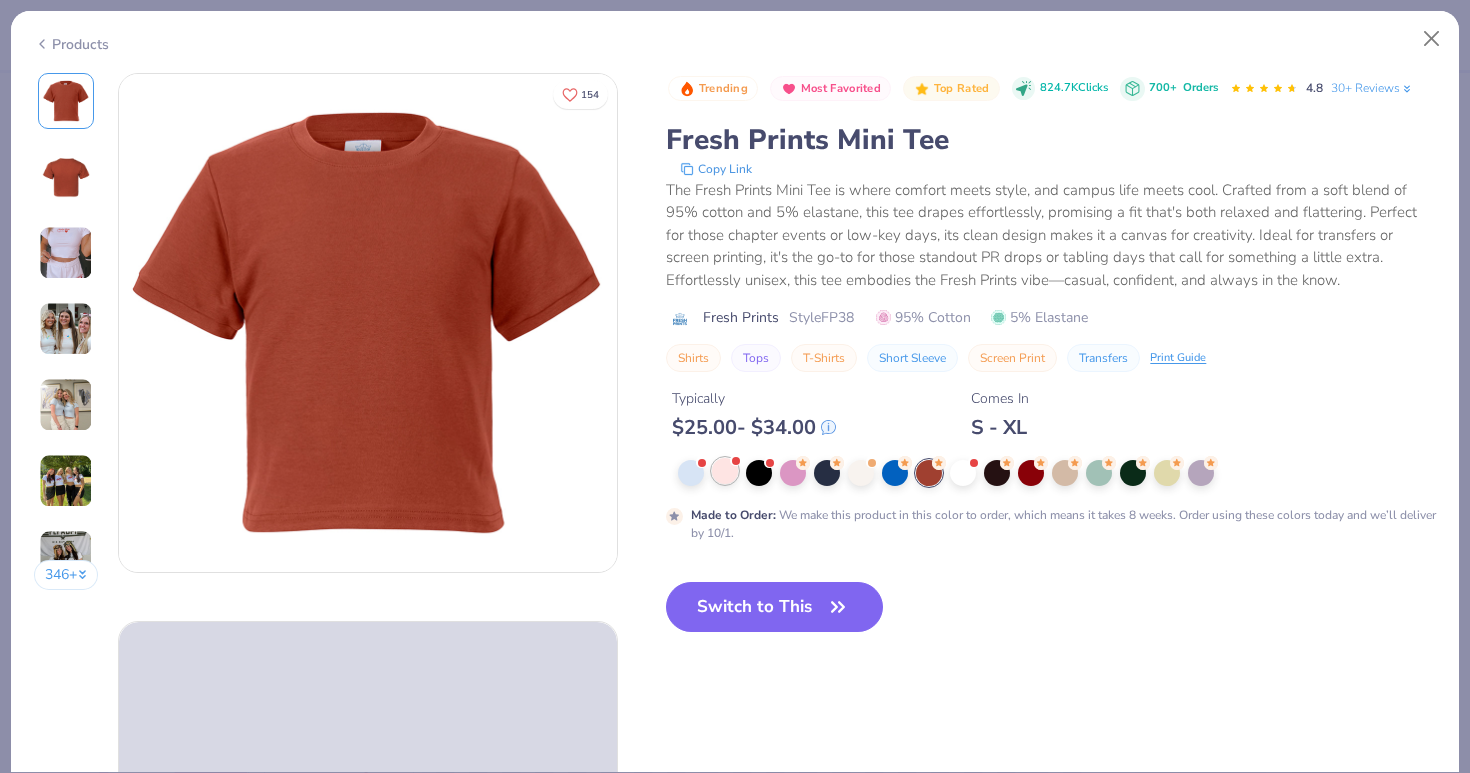 click at bounding box center (725, 471) 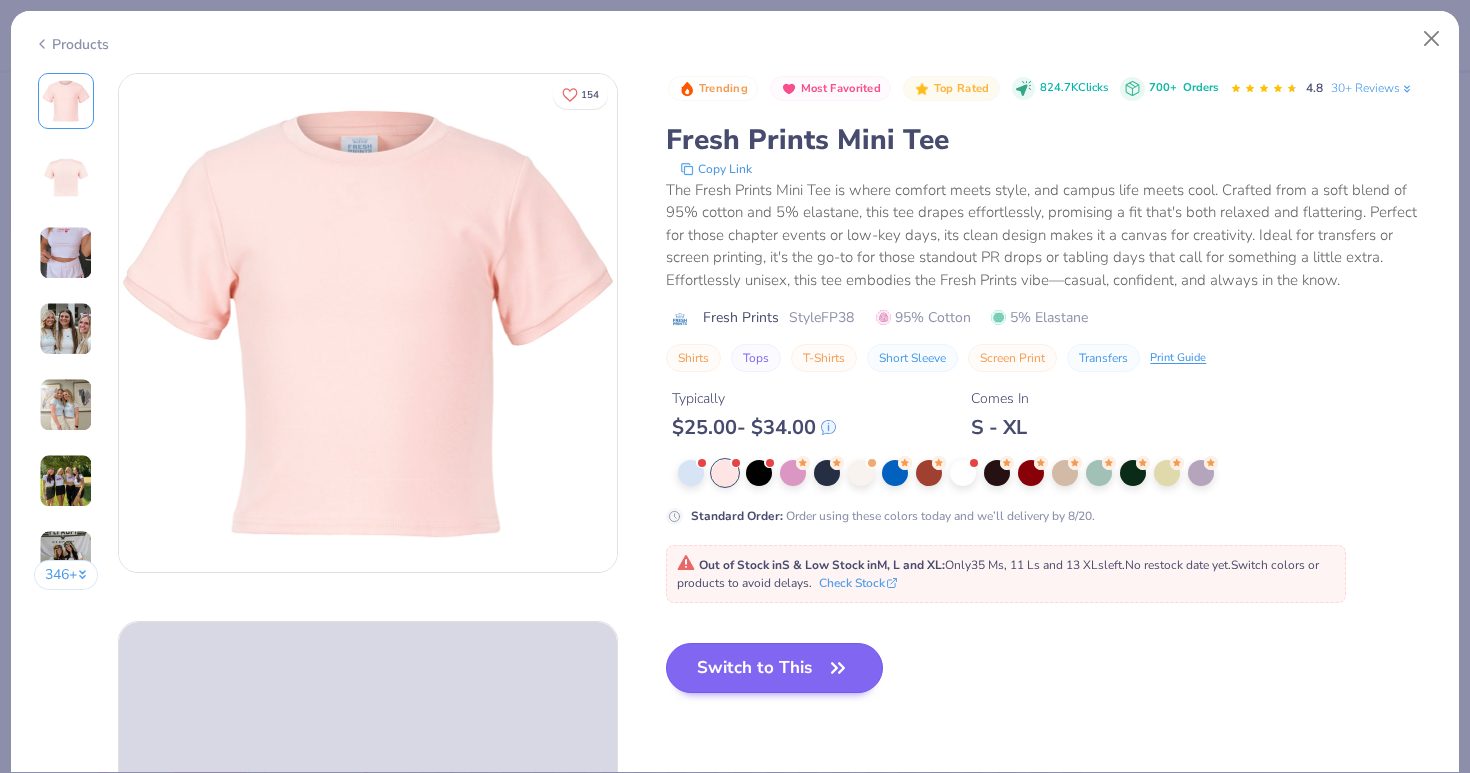 click on "Switch to This" at bounding box center [774, 668] 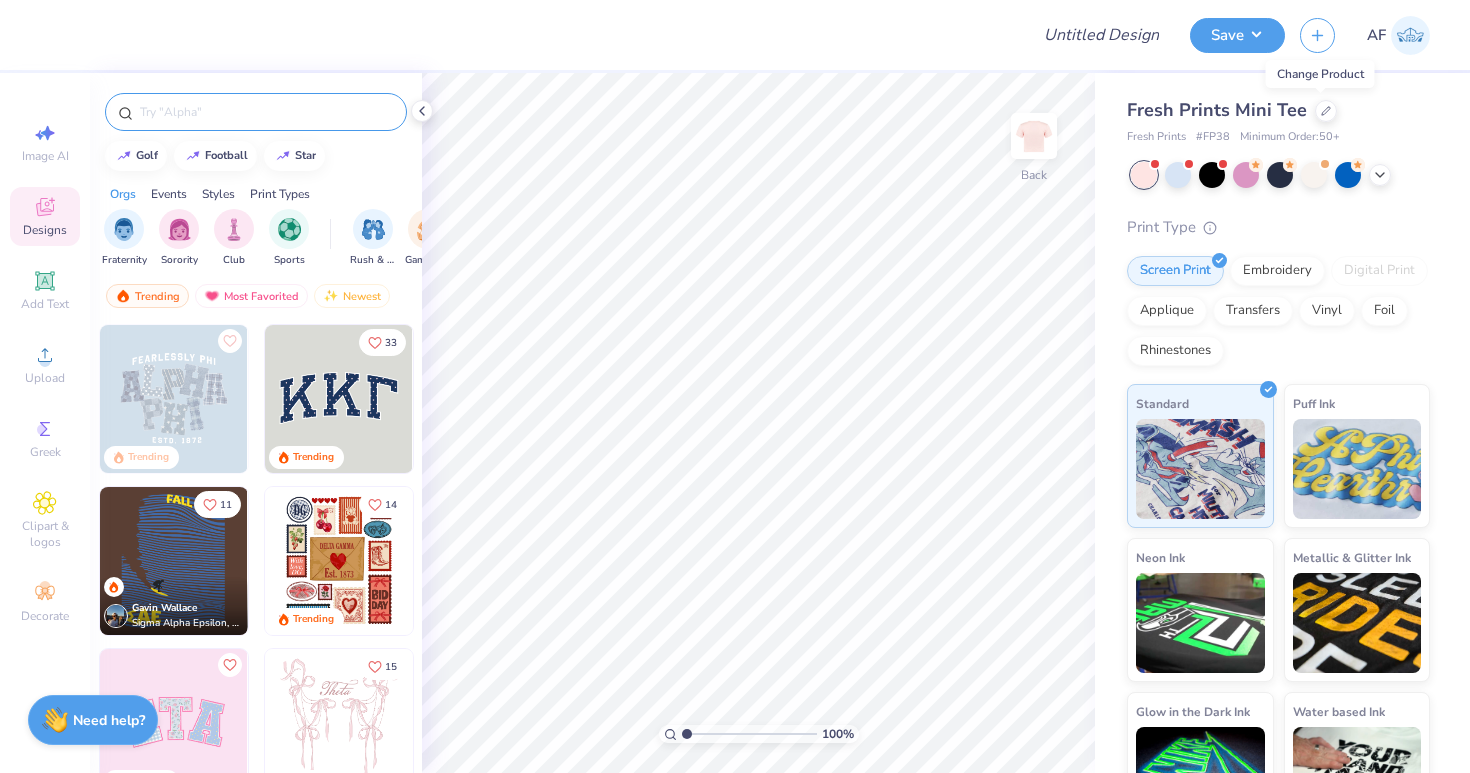 click at bounding box center (266, 112) 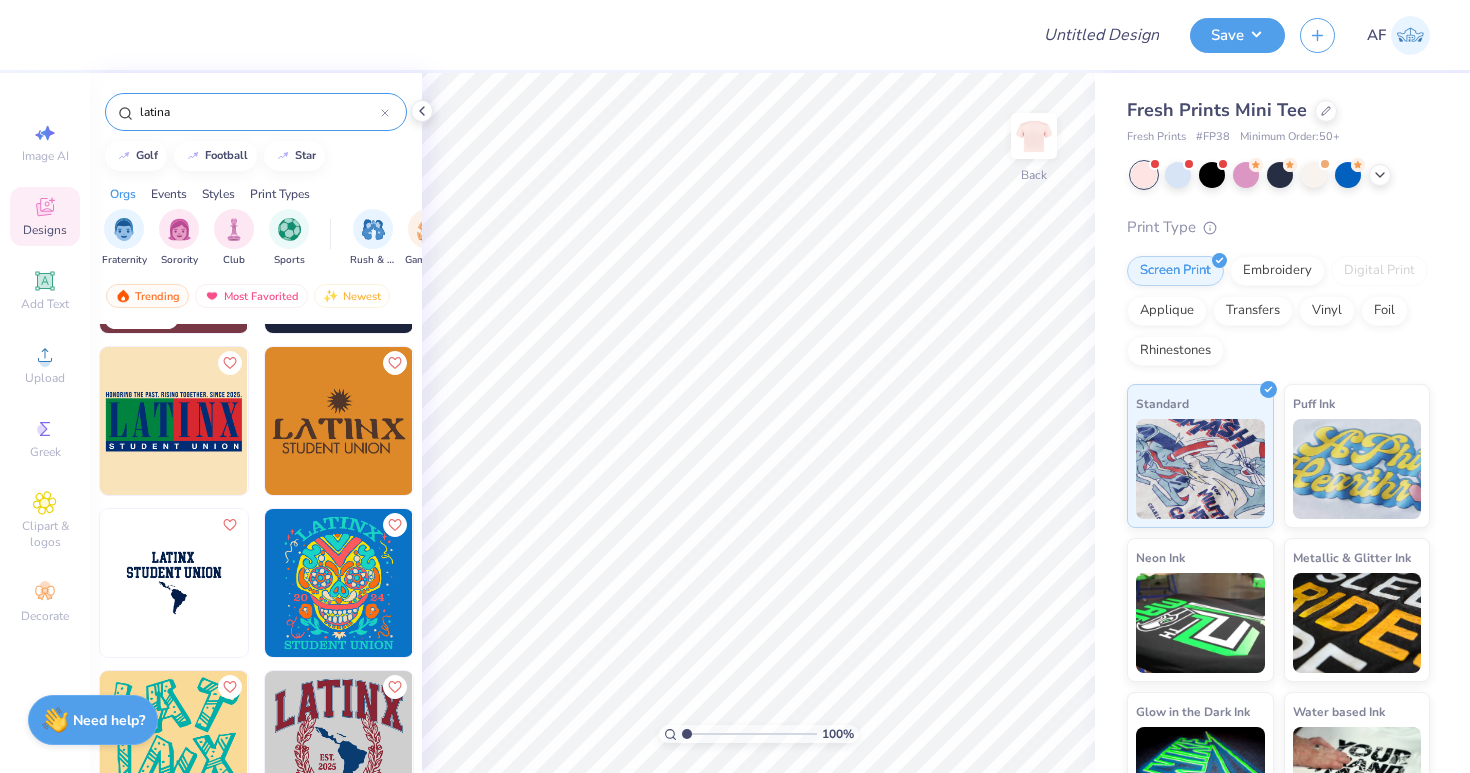 scroll, scrollTop: 142, scrollLeft: 0, axis: vertical 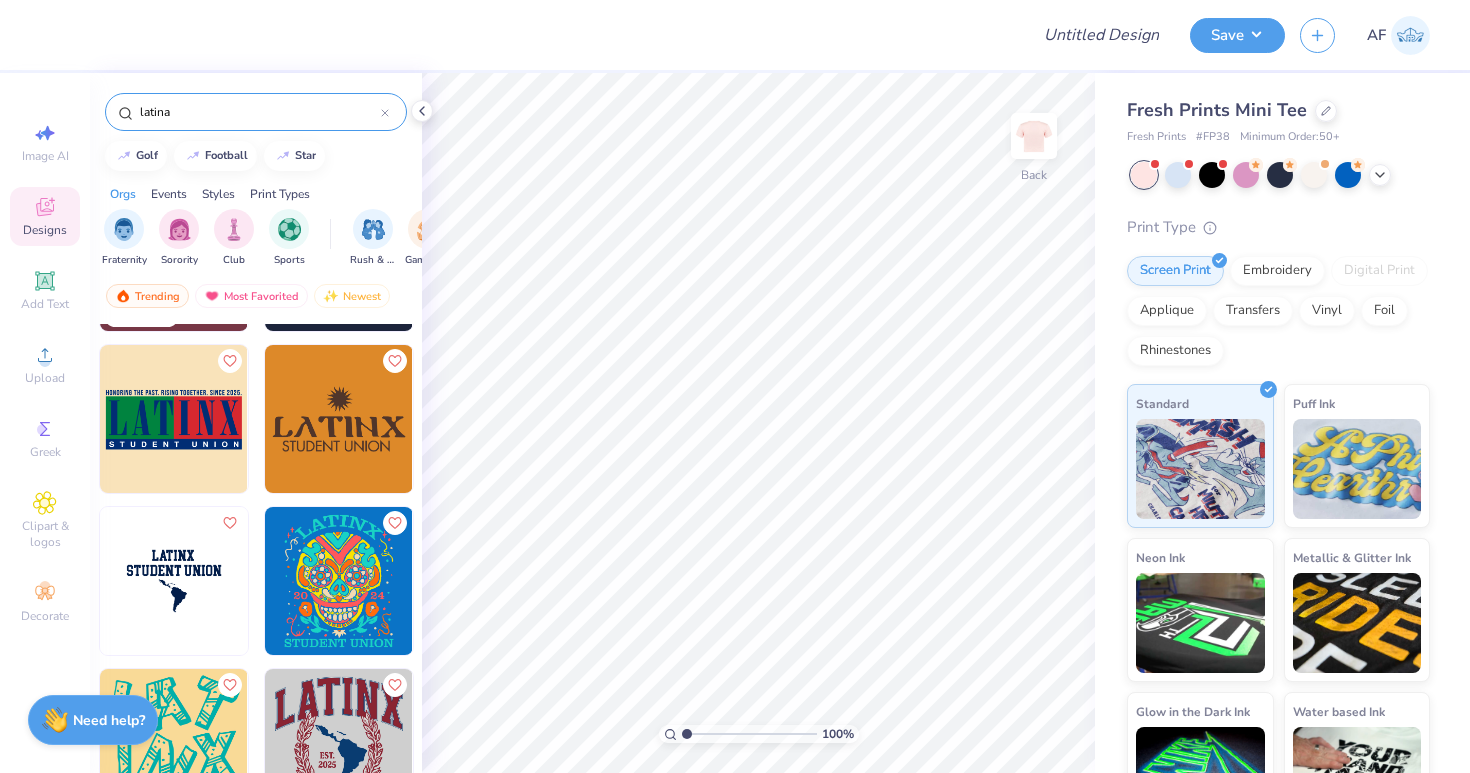 type on "latina" 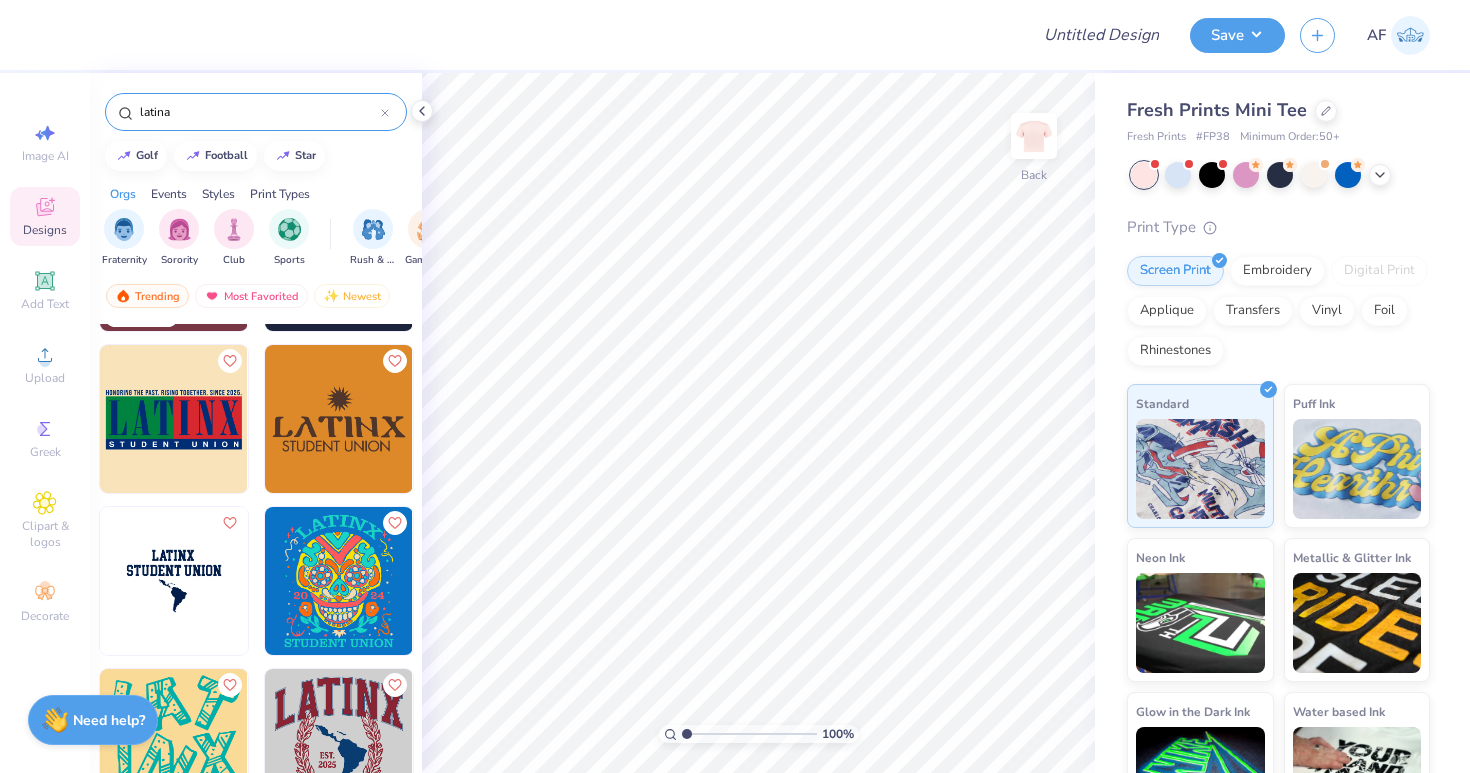 click at bounding box center [174, 581] 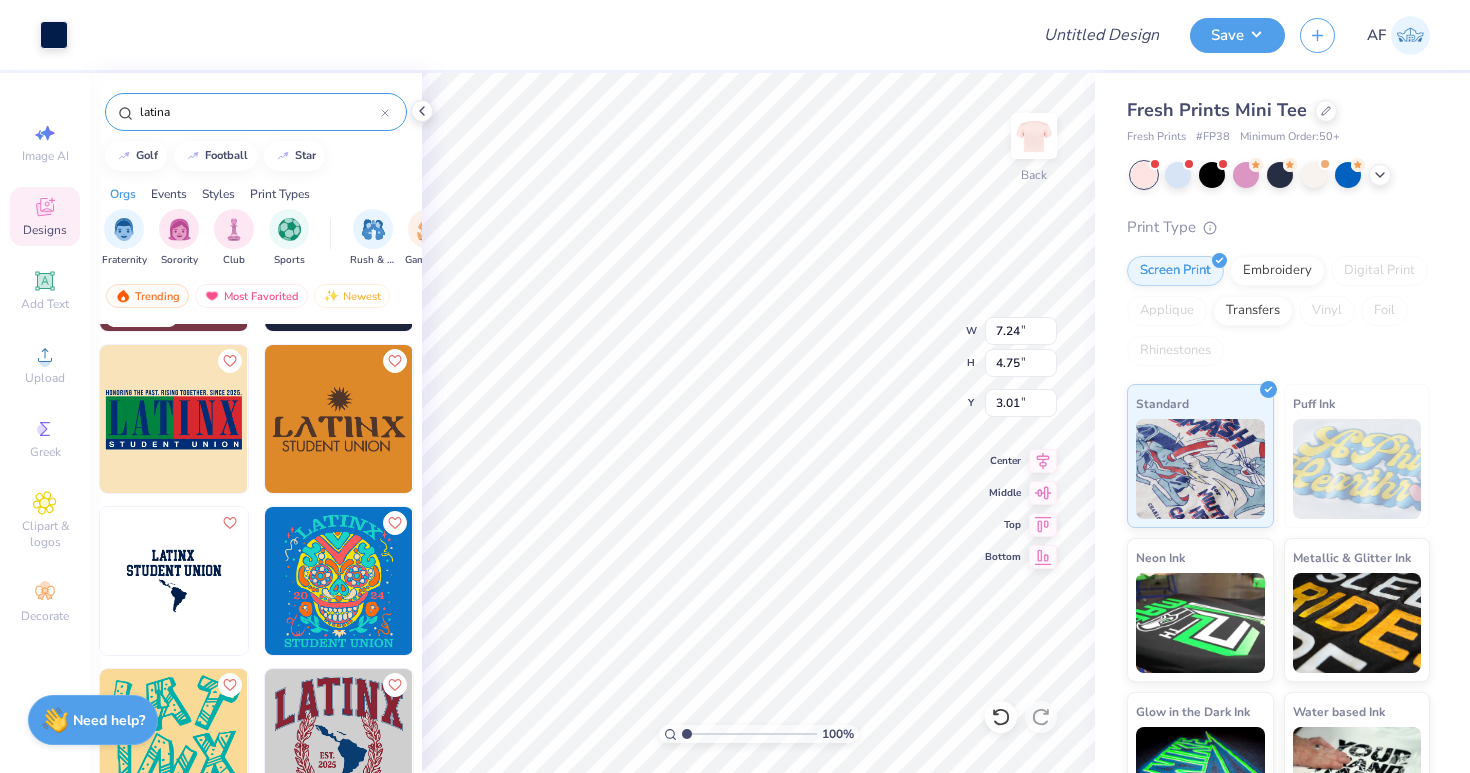 type on "3.00" 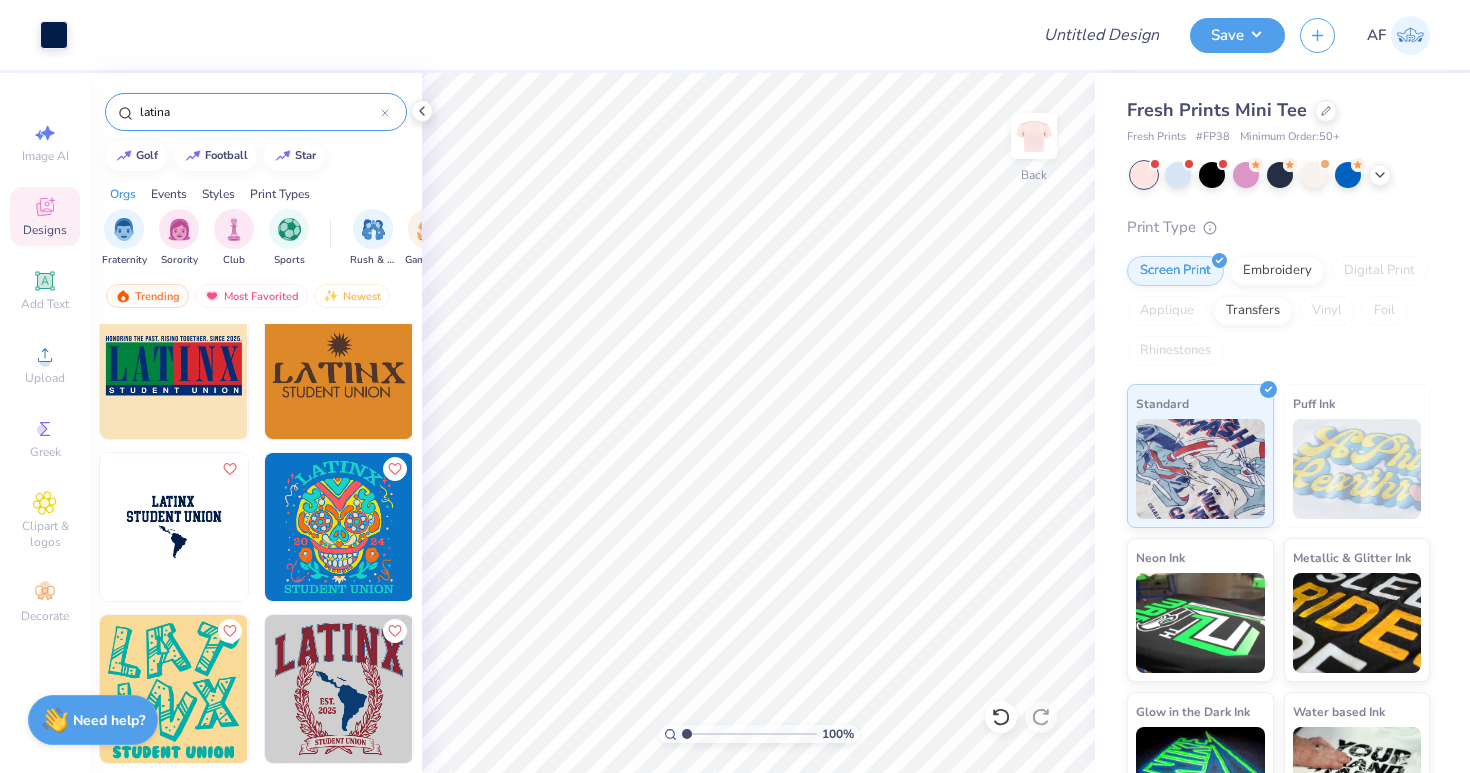scroll, scrollTop: 197, scrollLeft: 0, axis: vertical 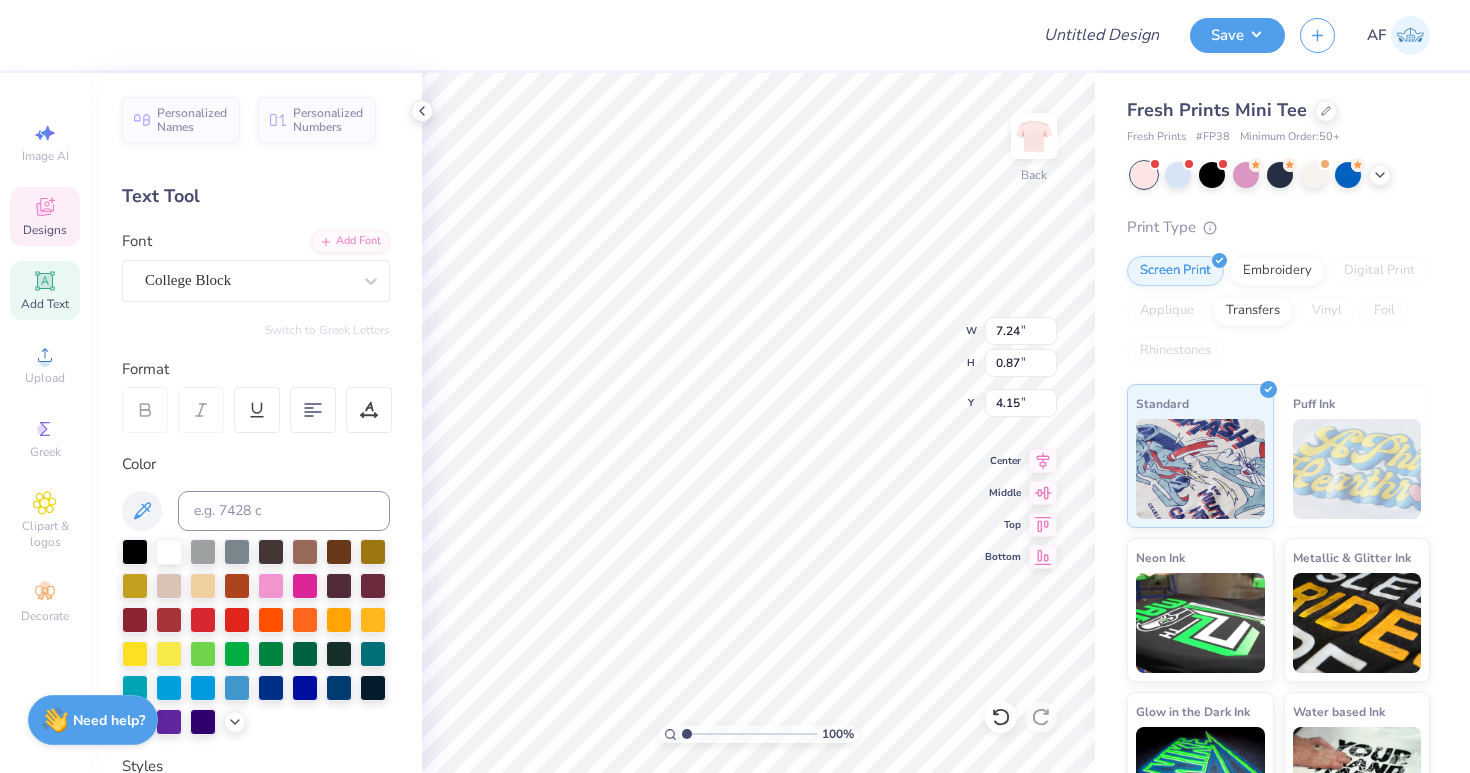 type on "4.75" 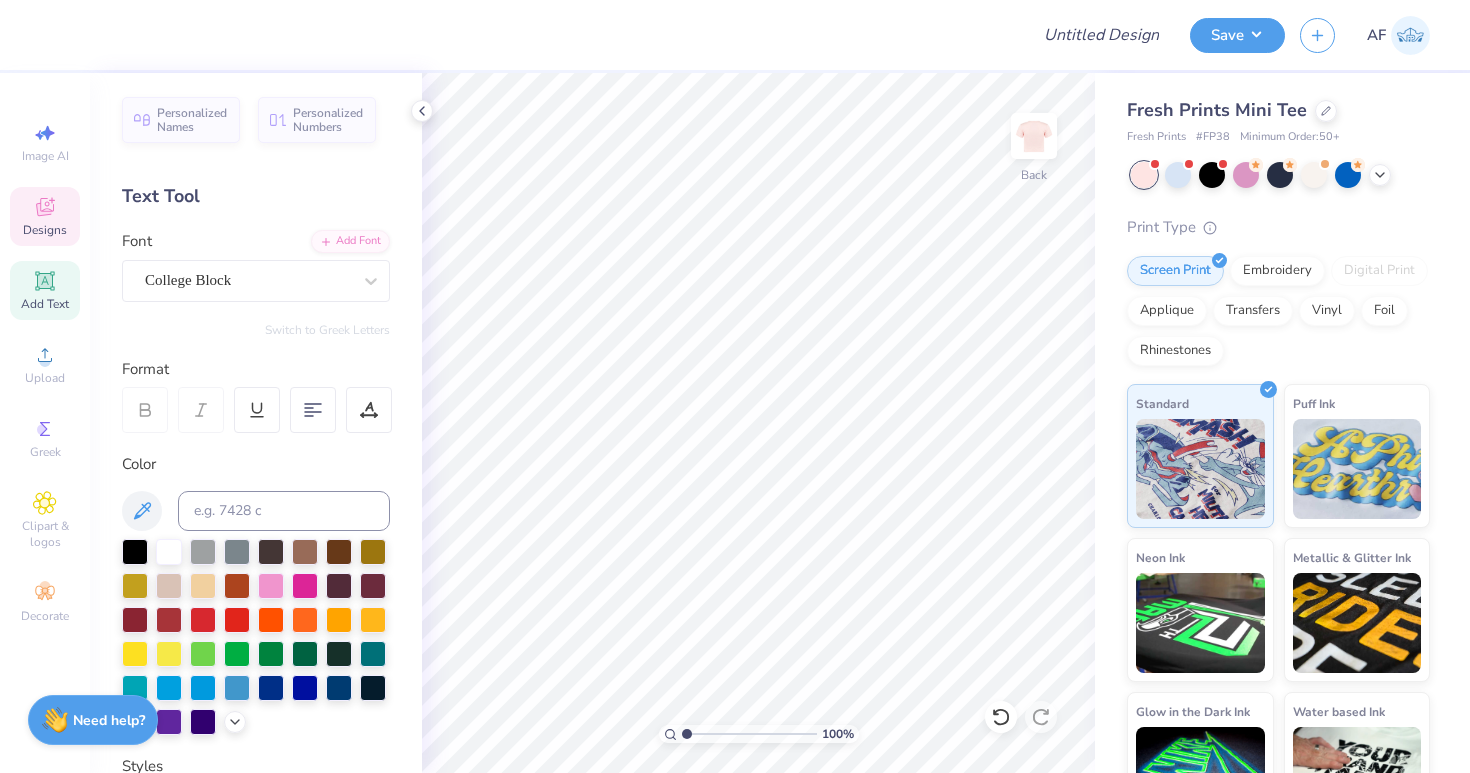 click on "Designs" at bounding box center (45, 230) 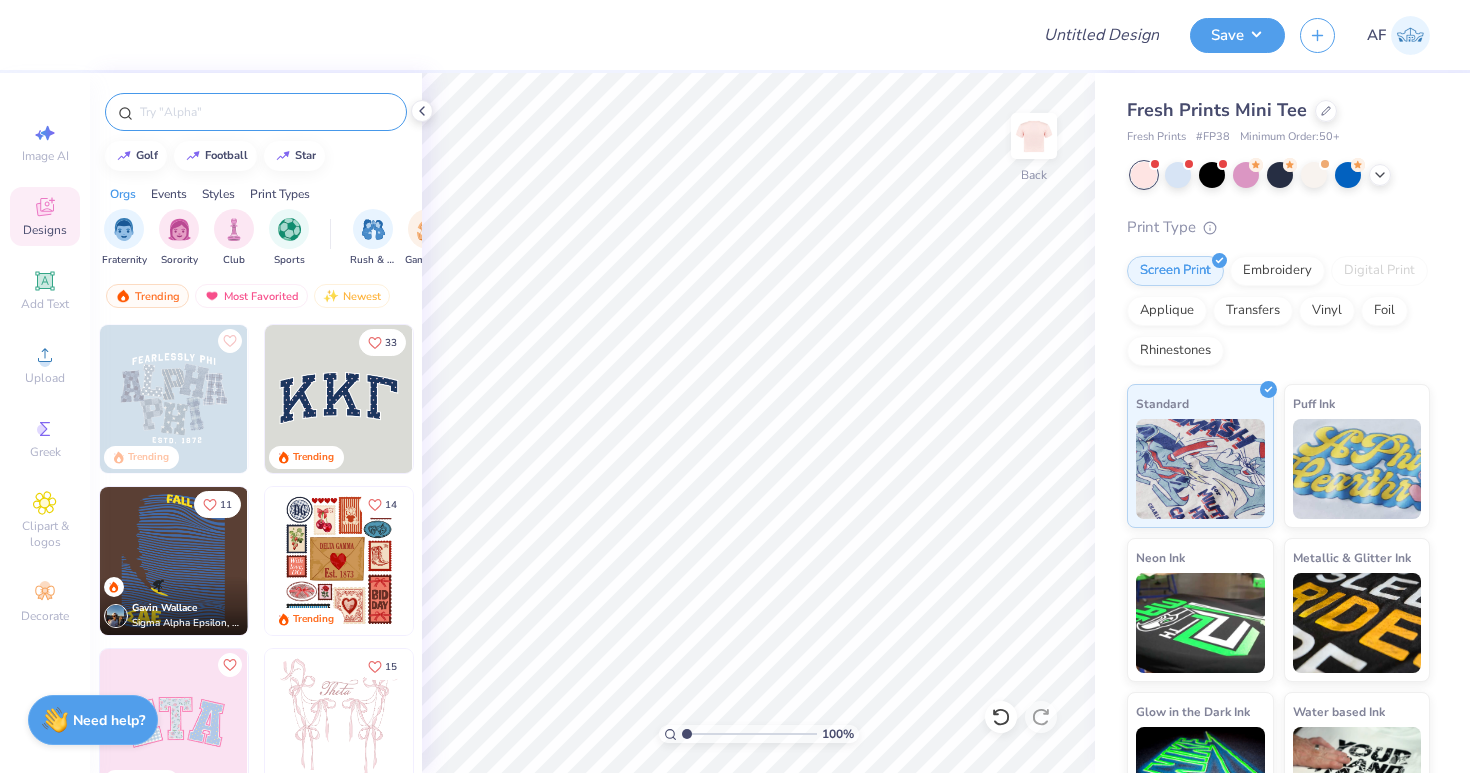click at bounding box center (266, 112) 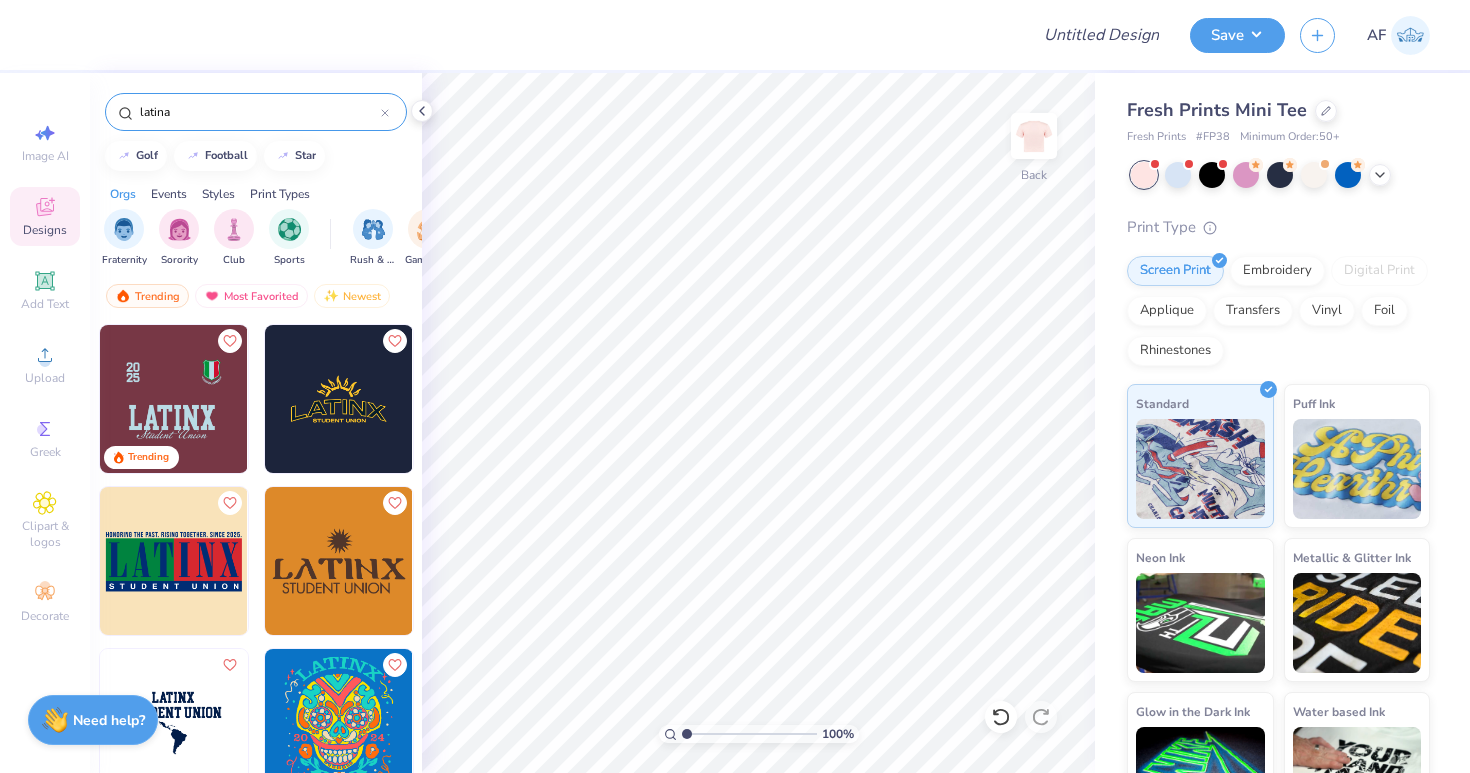scroll, scrollTop: 0, scrollLeft: 0, axis: both 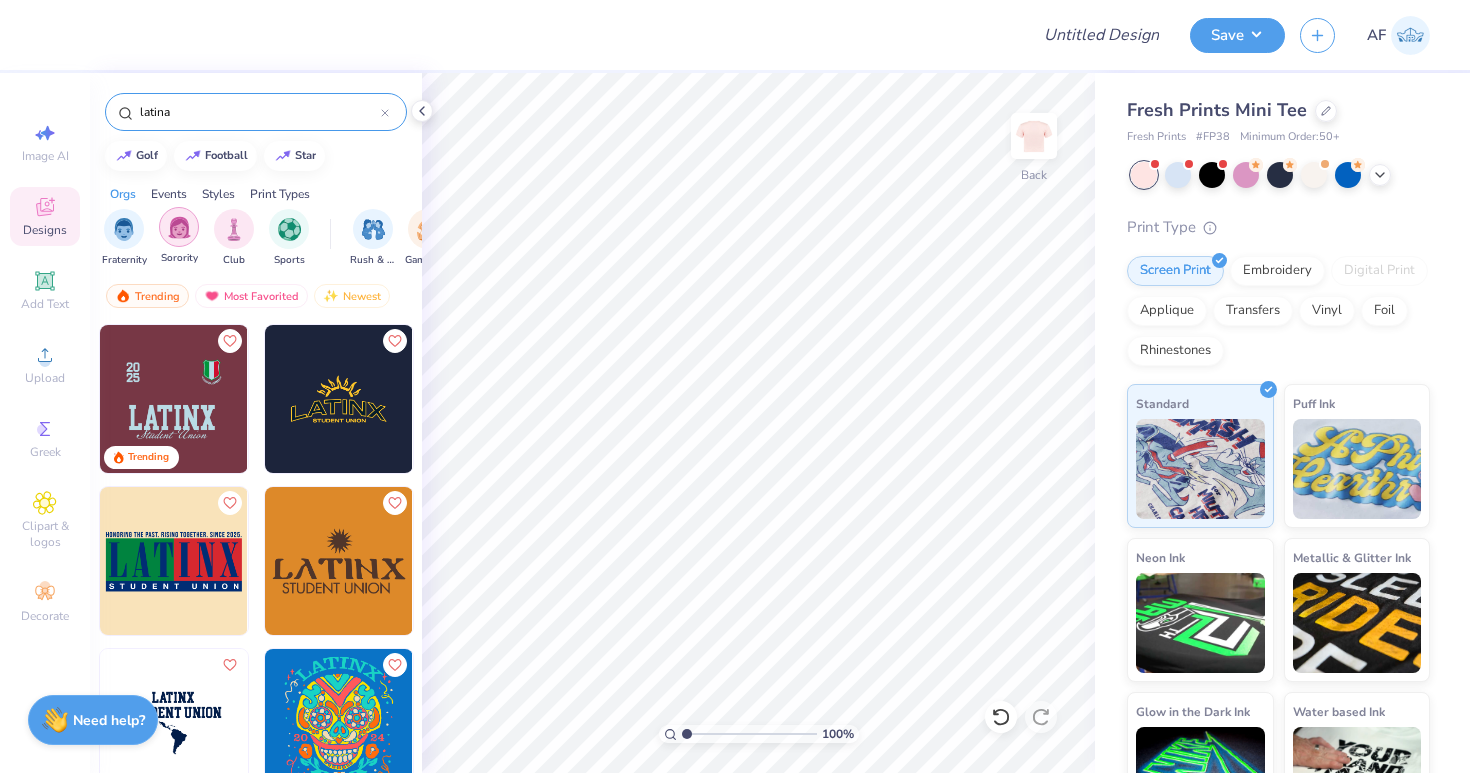 type on "latina" 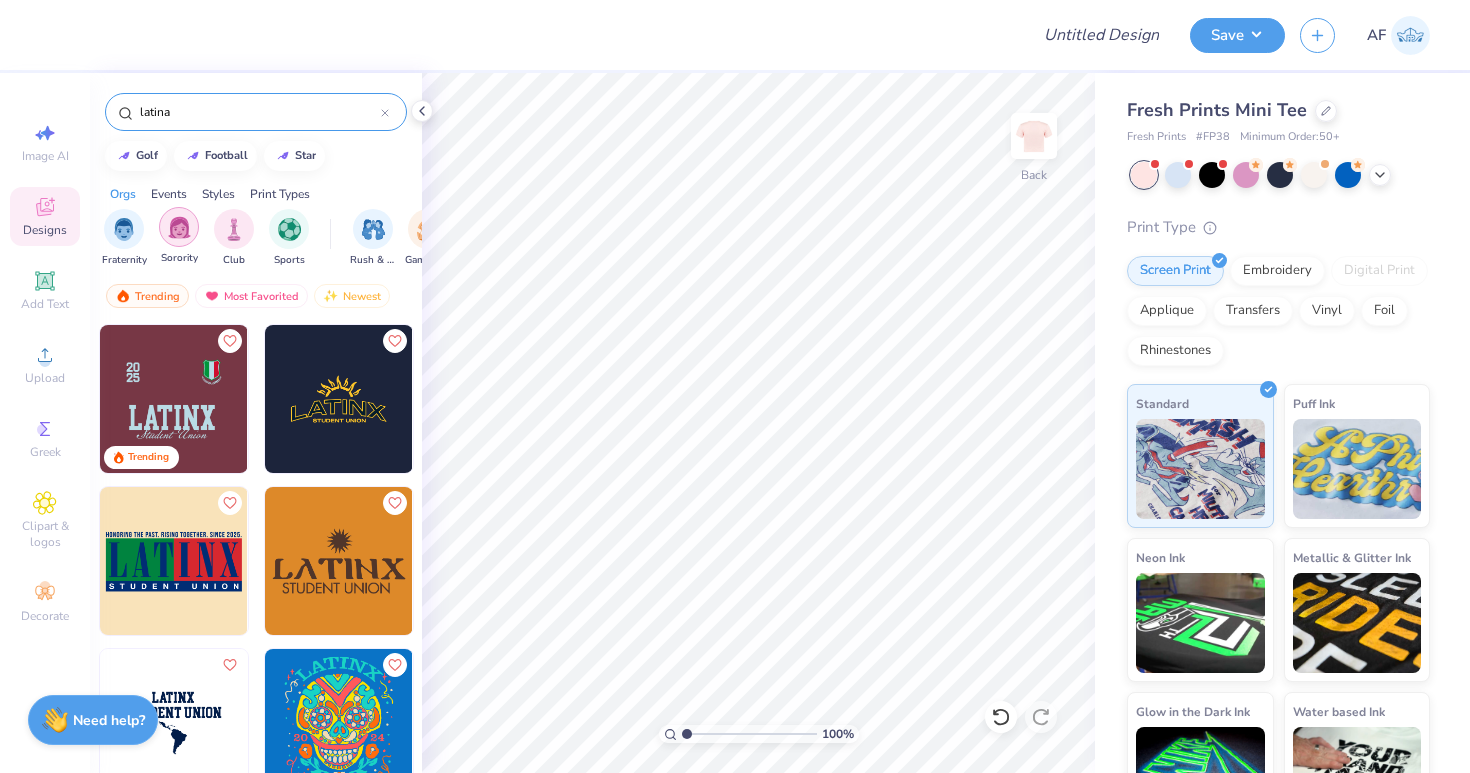 click at bounding box center [179, 227] 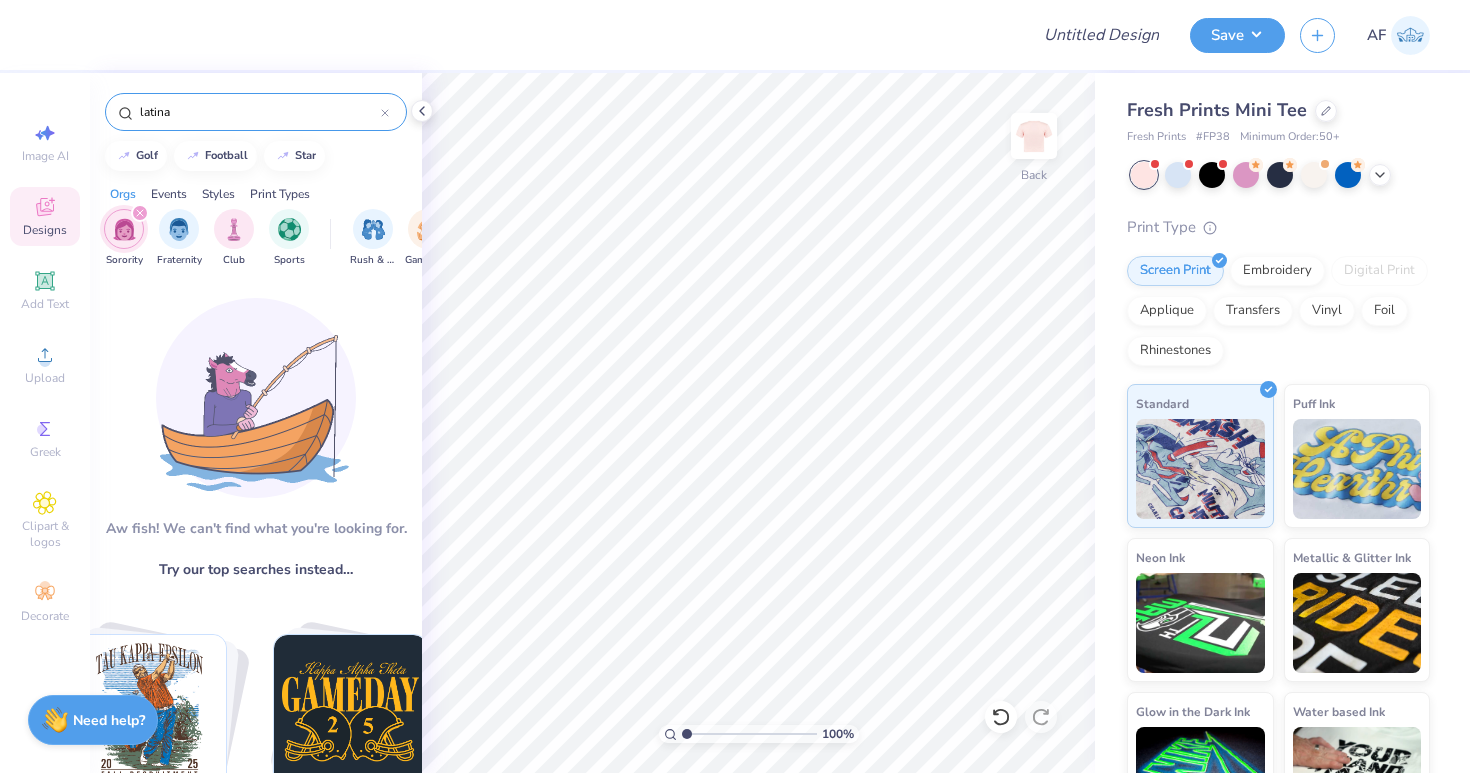 click 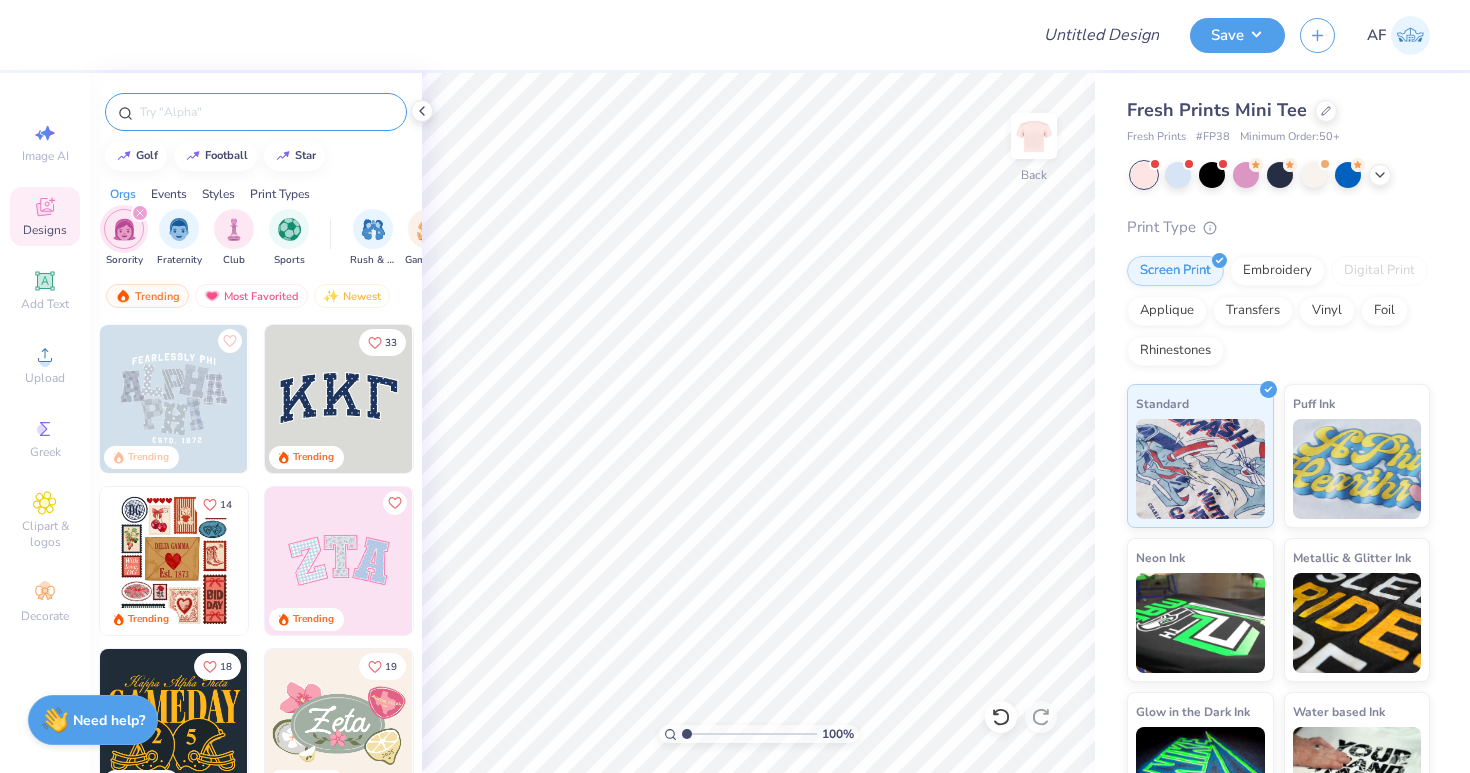 click at bounding box center (266, 112) 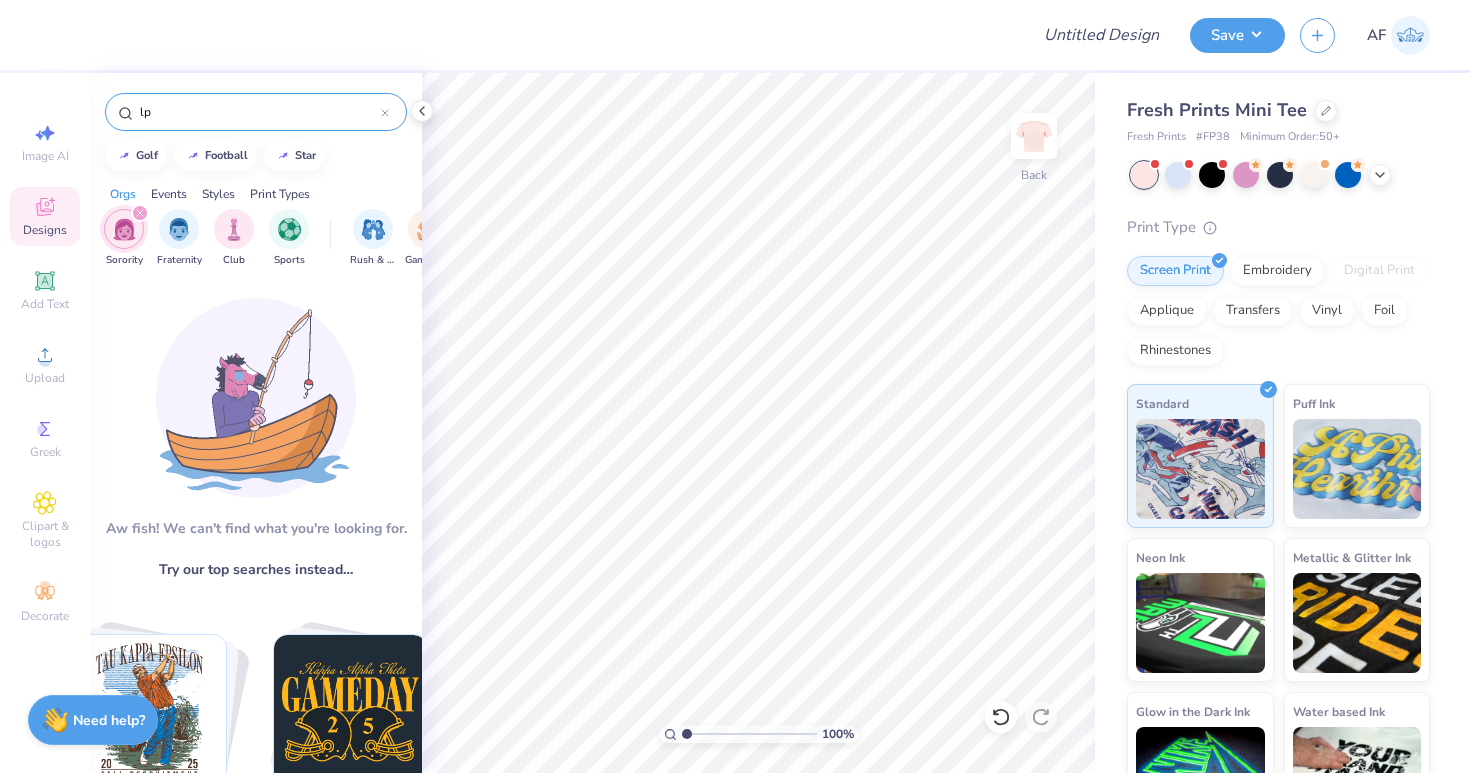 type on "l" 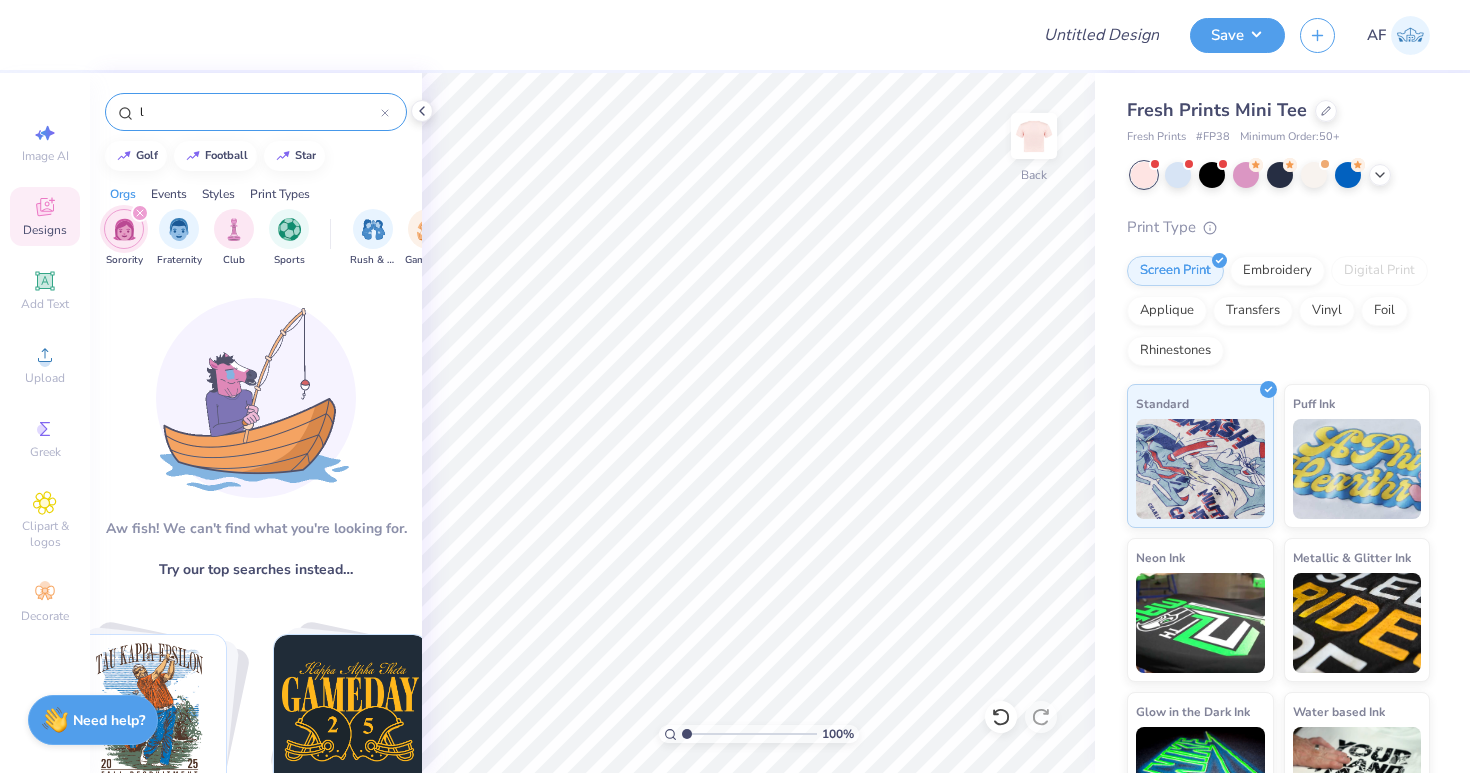 type 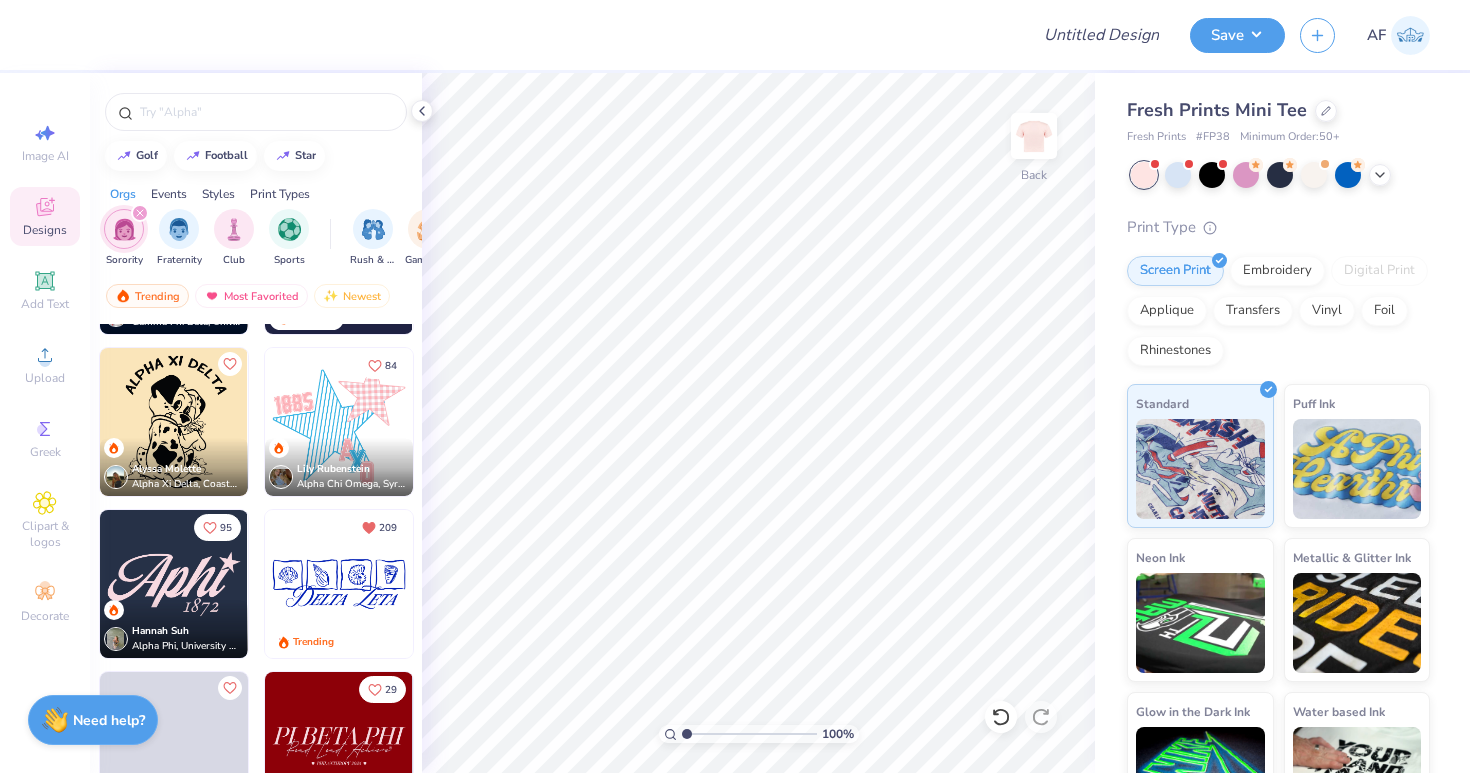 scroll, scrollTop: 1629, scrollLeft: 0, axis: vertical 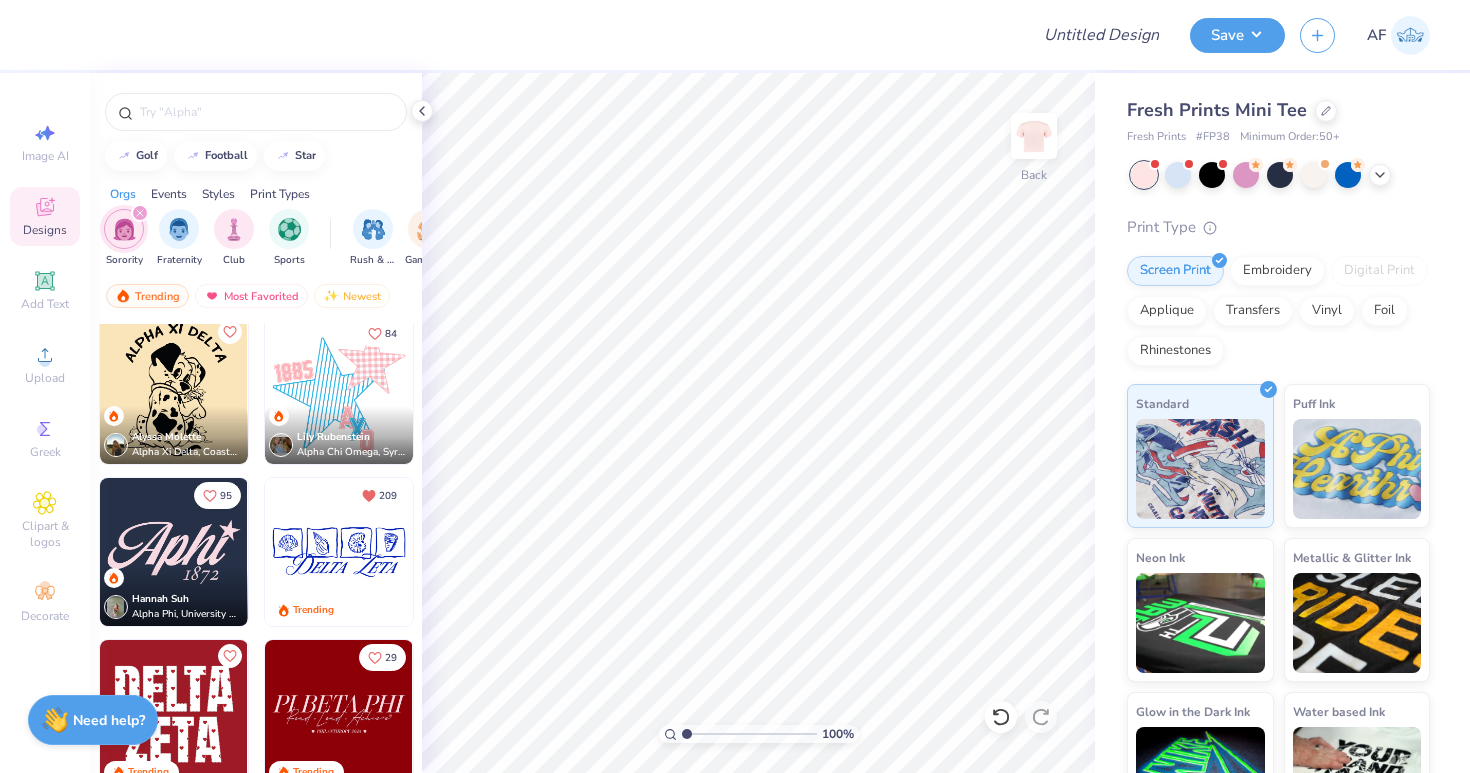click on "Fresh Prints Mini Tee" at bounding box center [1278, 110] 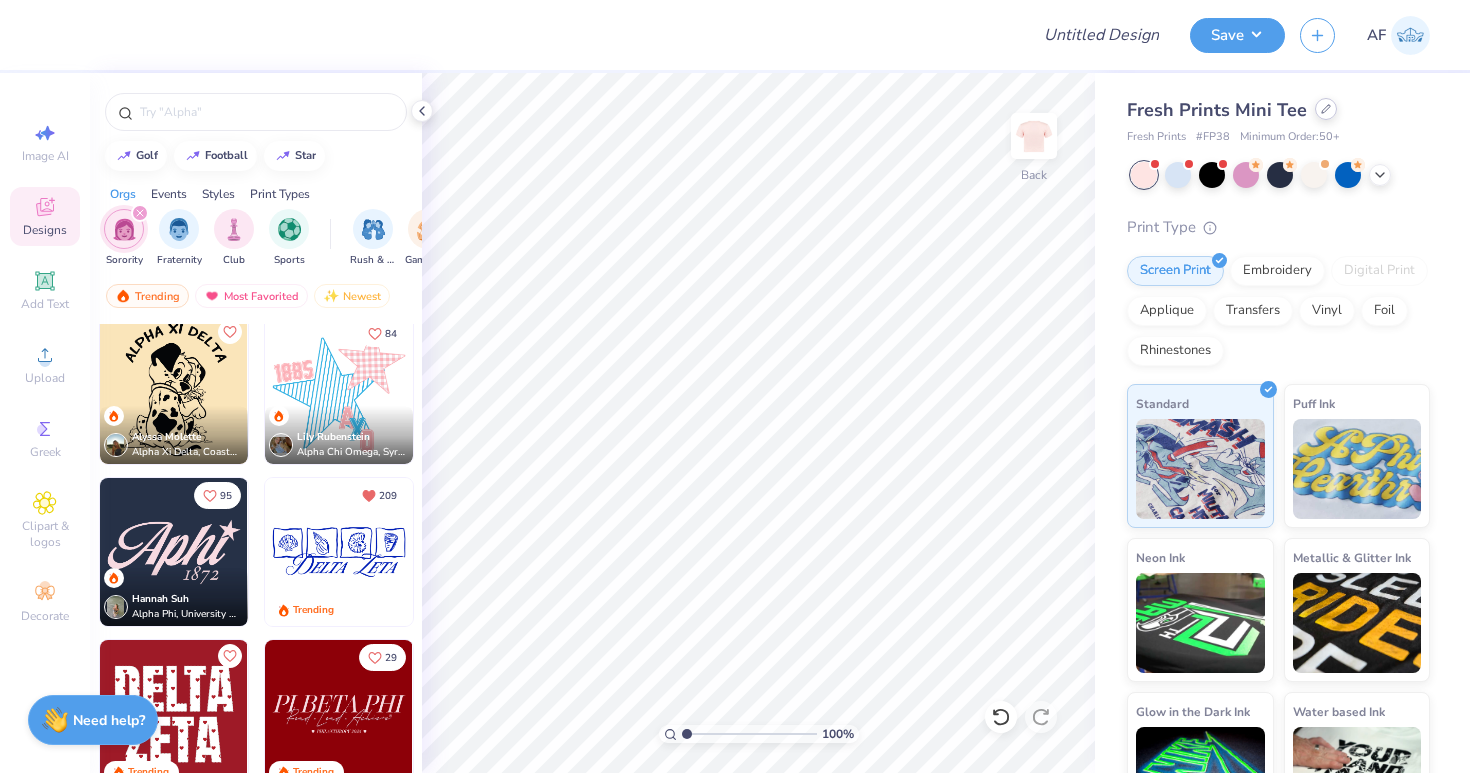 click at bounding box center [1326, 109] 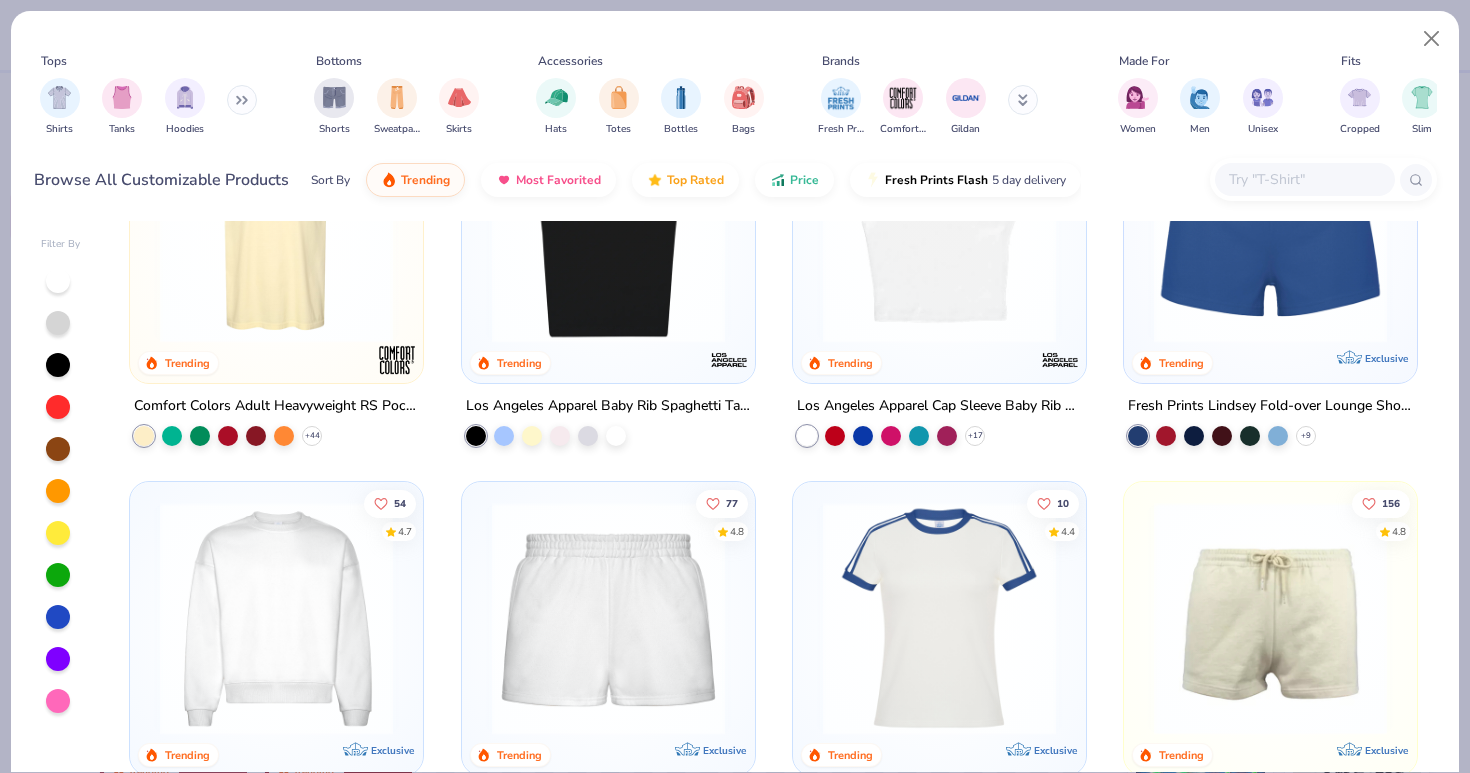 scroll, scrollTop: 1326, scrollLeft: 0, axis: vertical 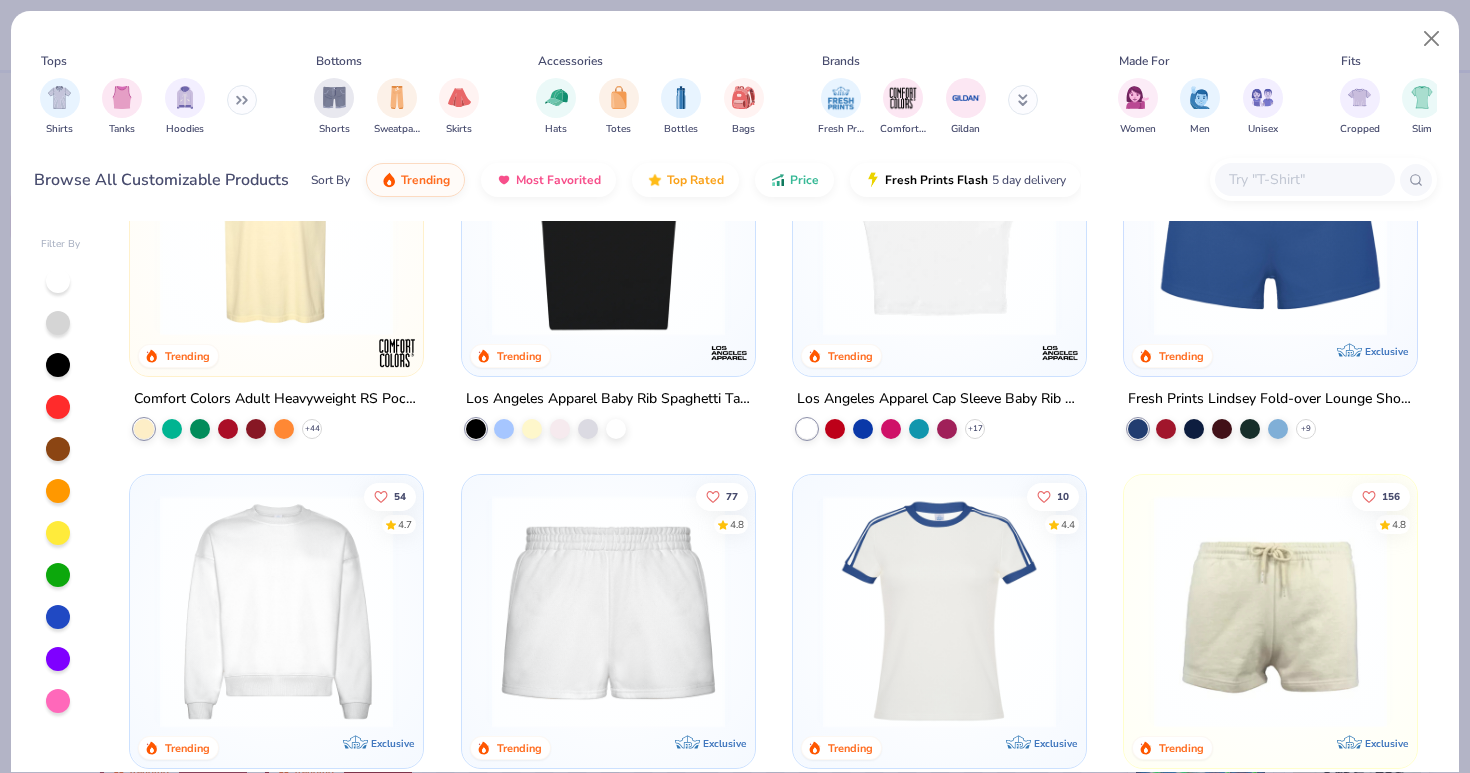 click at bounding box center (939, 611) 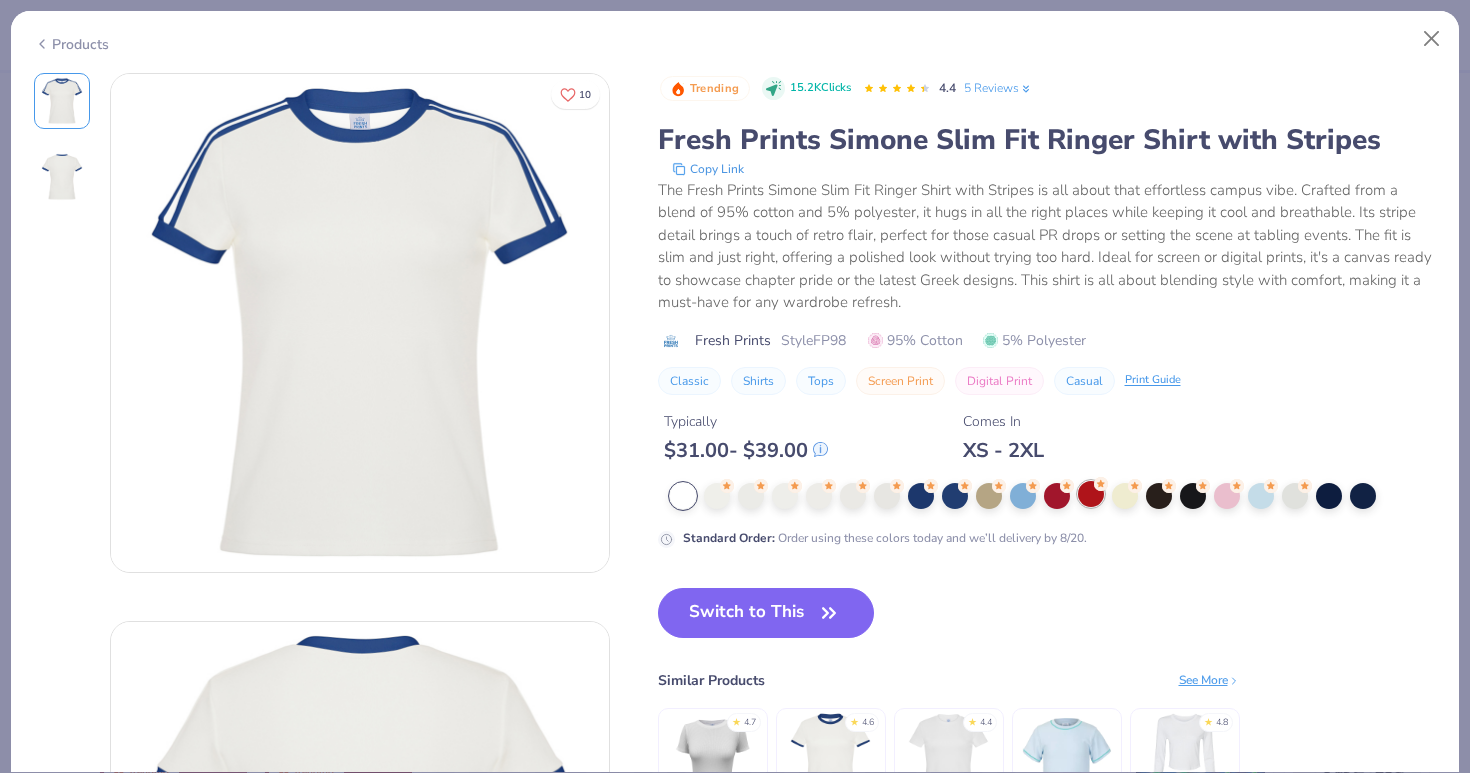 click at bounding box center [1091, 494] 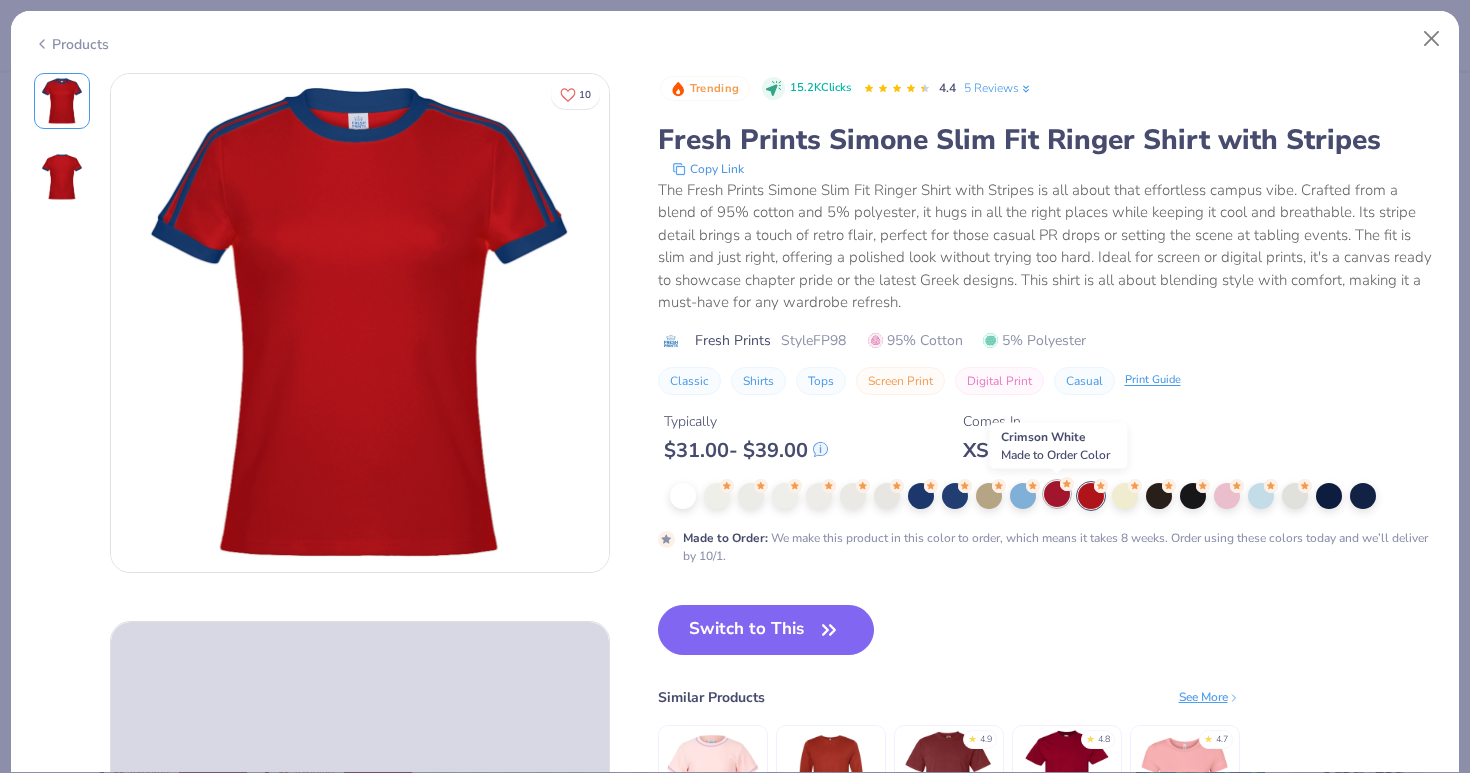 click at bounding box center (1057, 494) 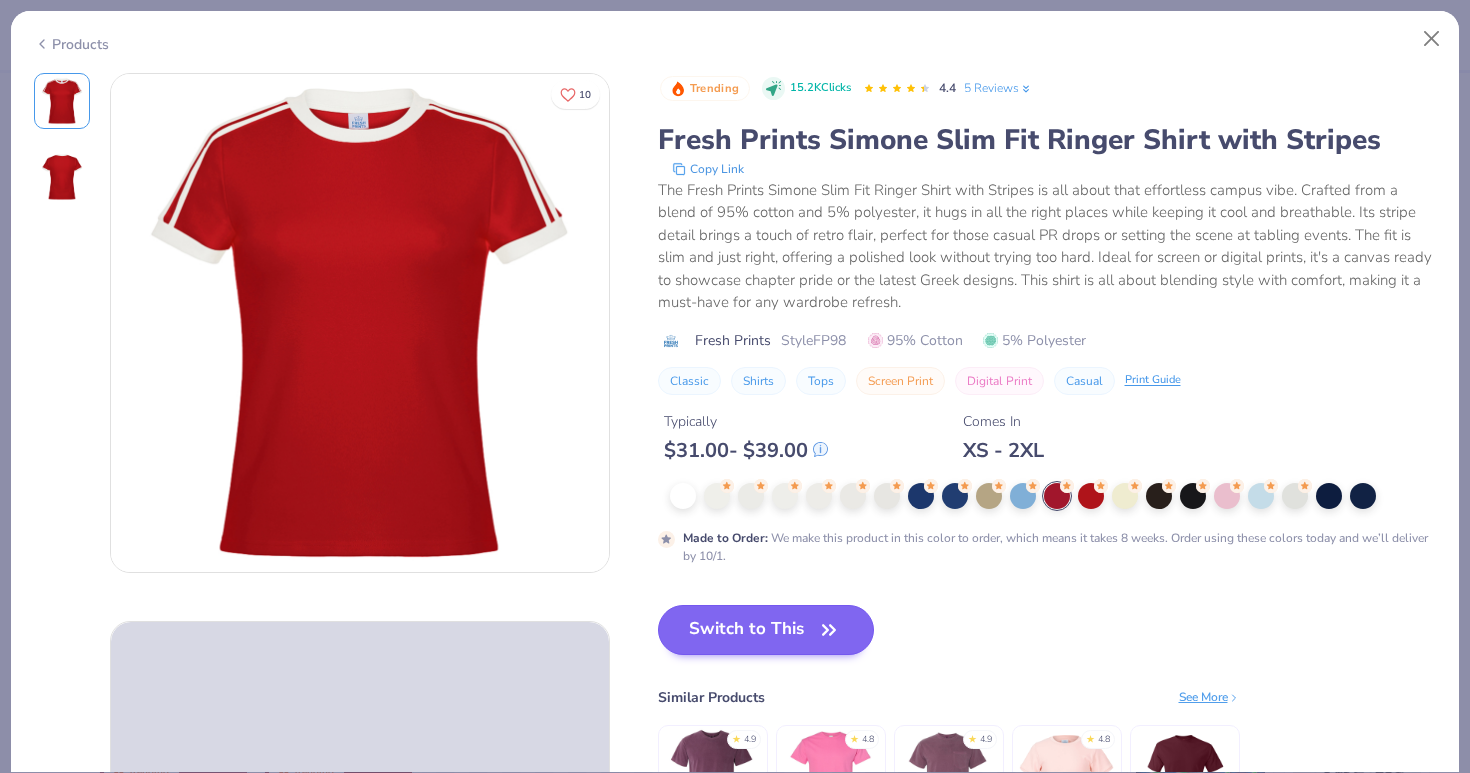 click on "Switch to This" at bounding box center [766, 630] 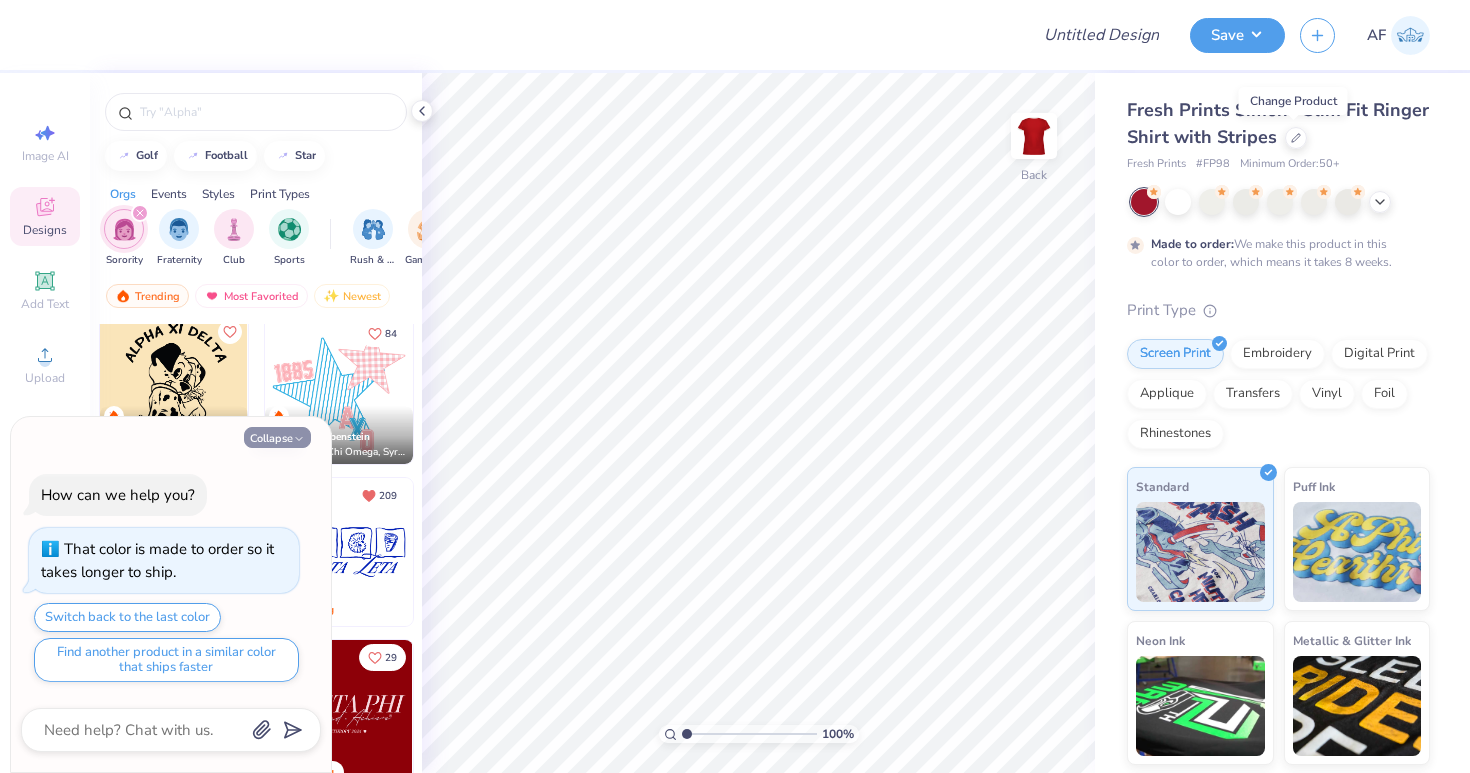 click on "Collapse" at bounding box center (277, 437) 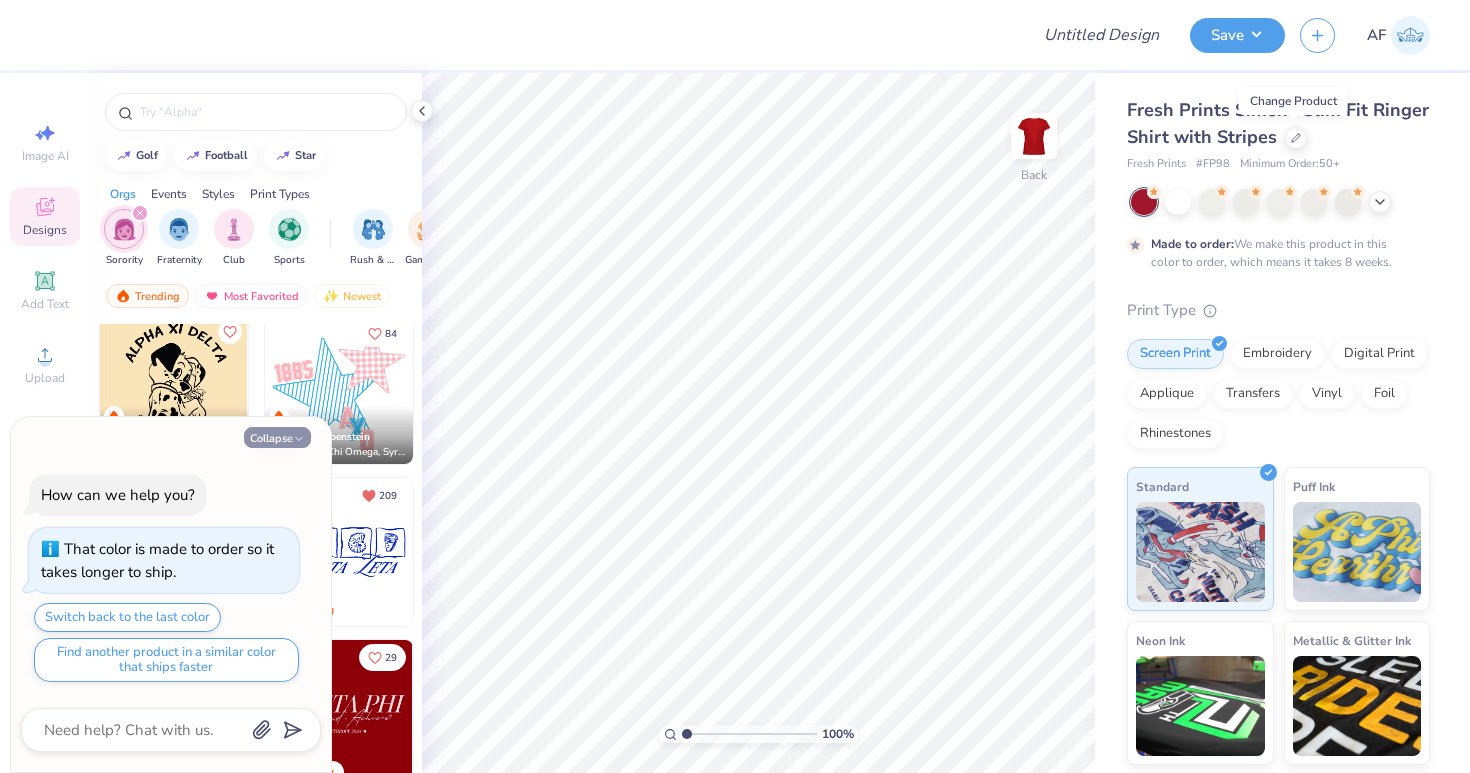type on "x" 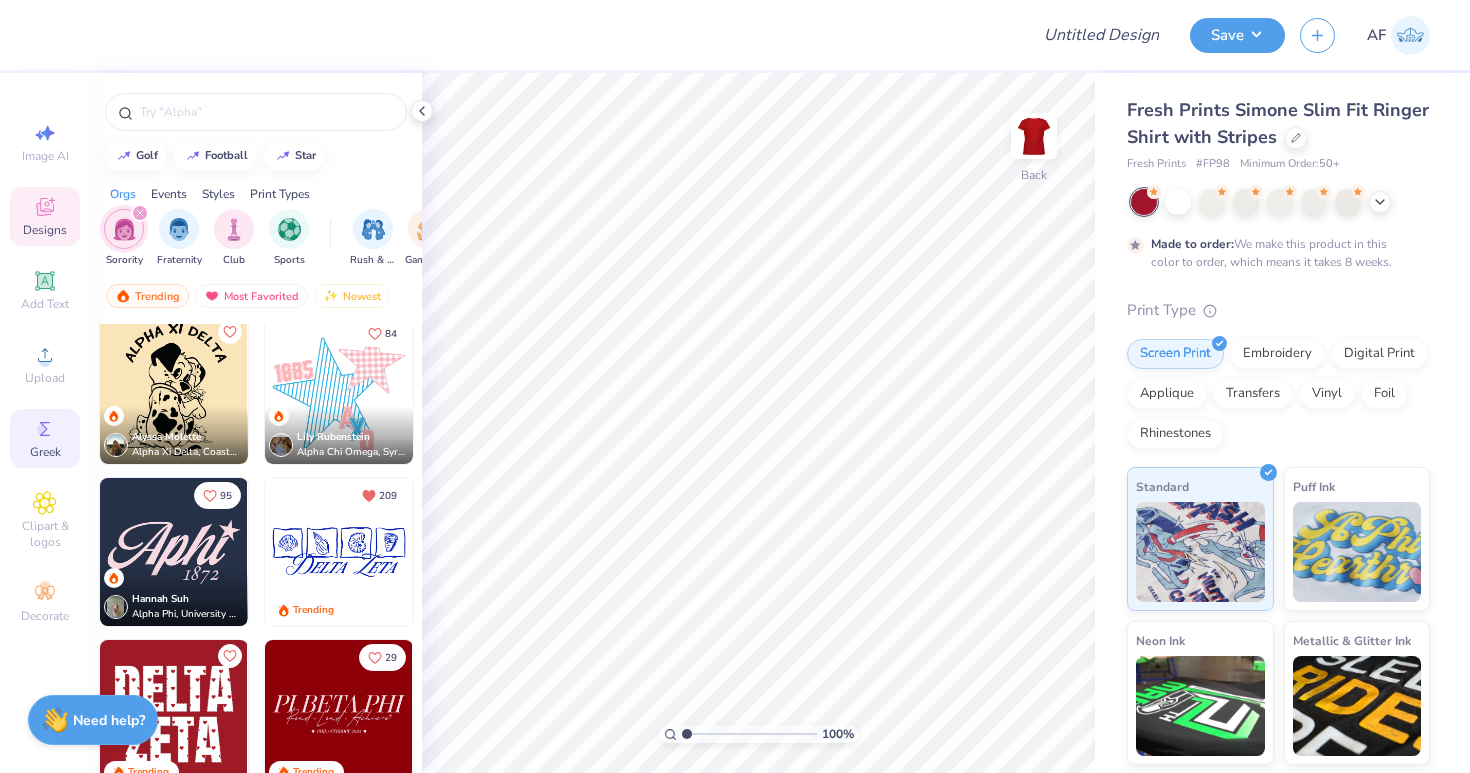 click 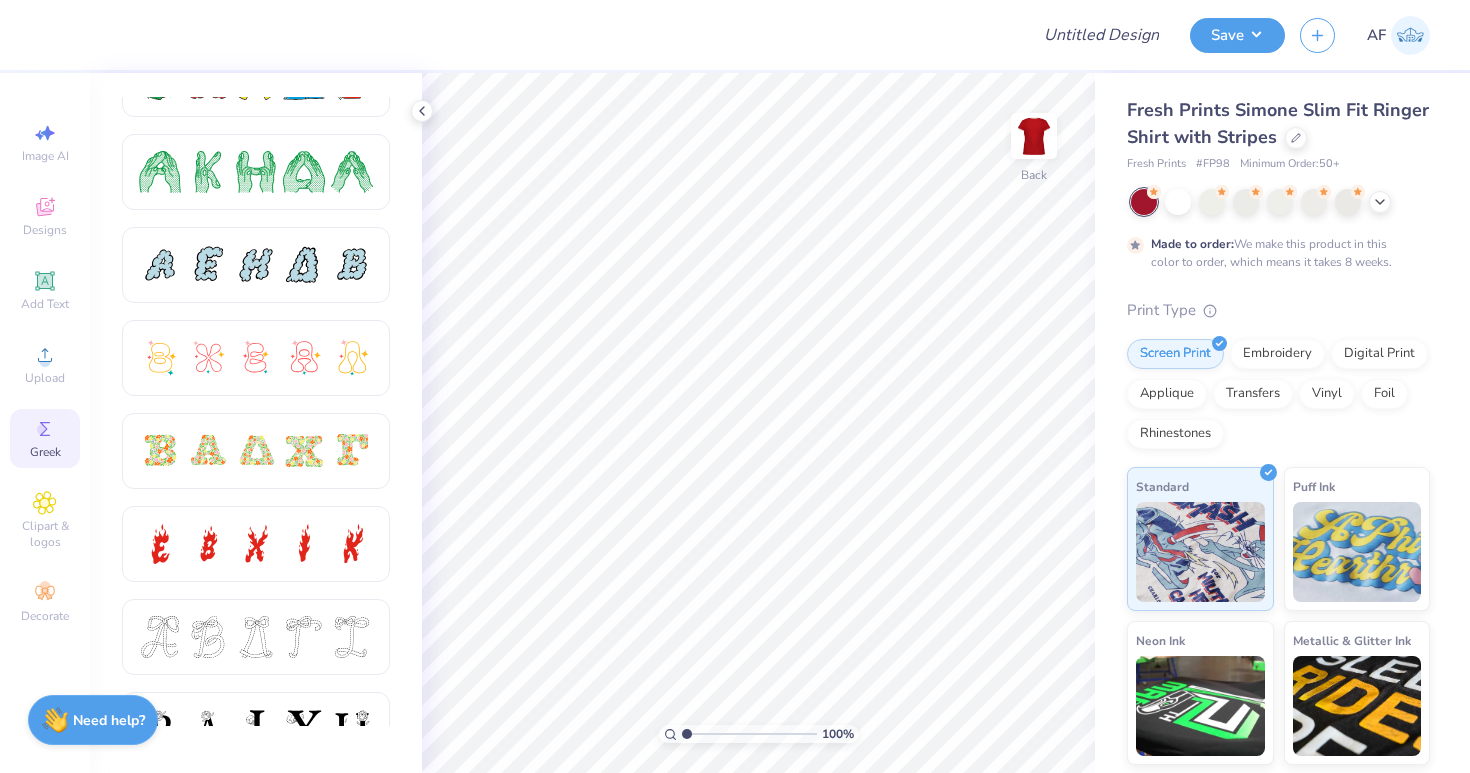 scroll, scrollTop: 318, scrollLeft: 0, axis: vertical 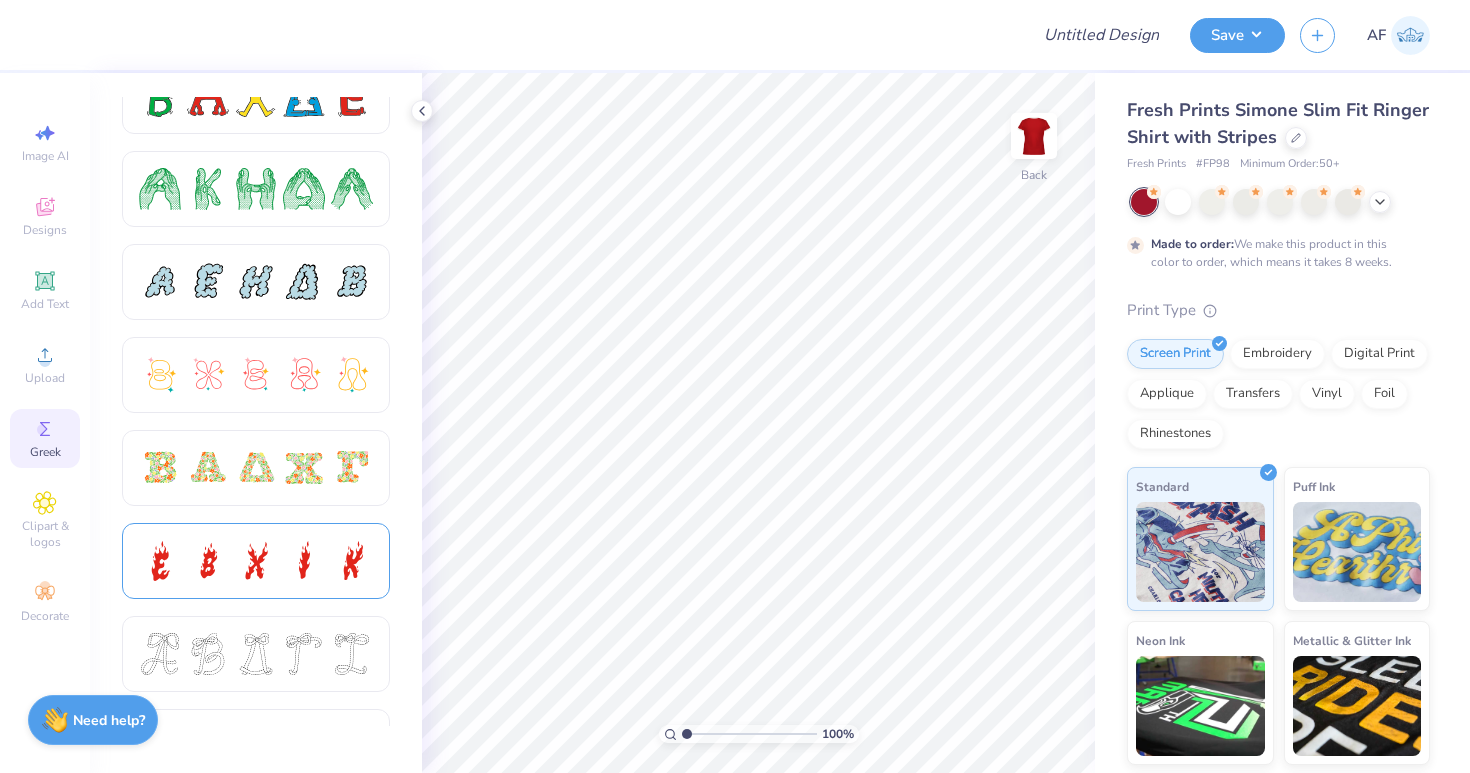 click at bounding box center [304, 561] 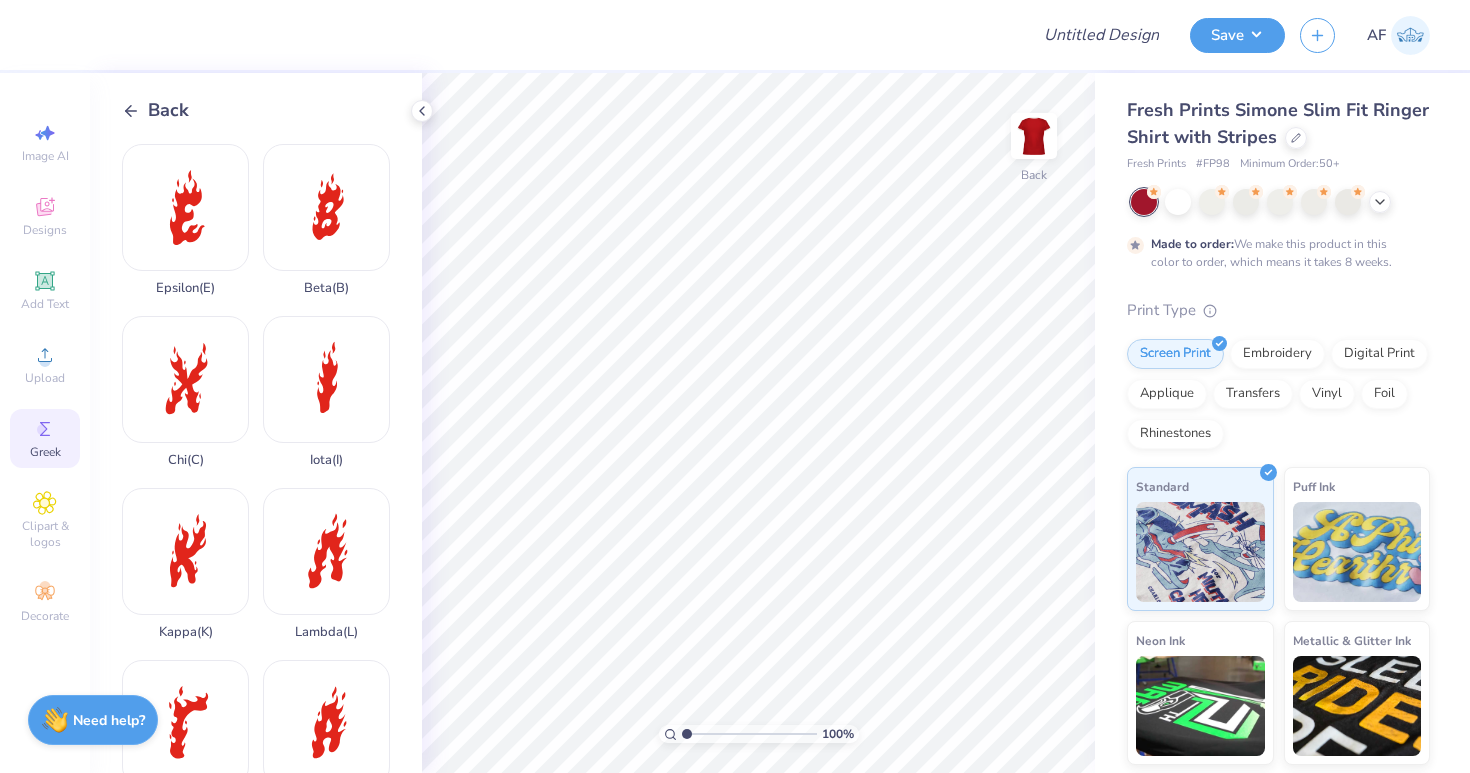 scroll, scrollTop: 23, scrollLeft: 0, axis: vertical 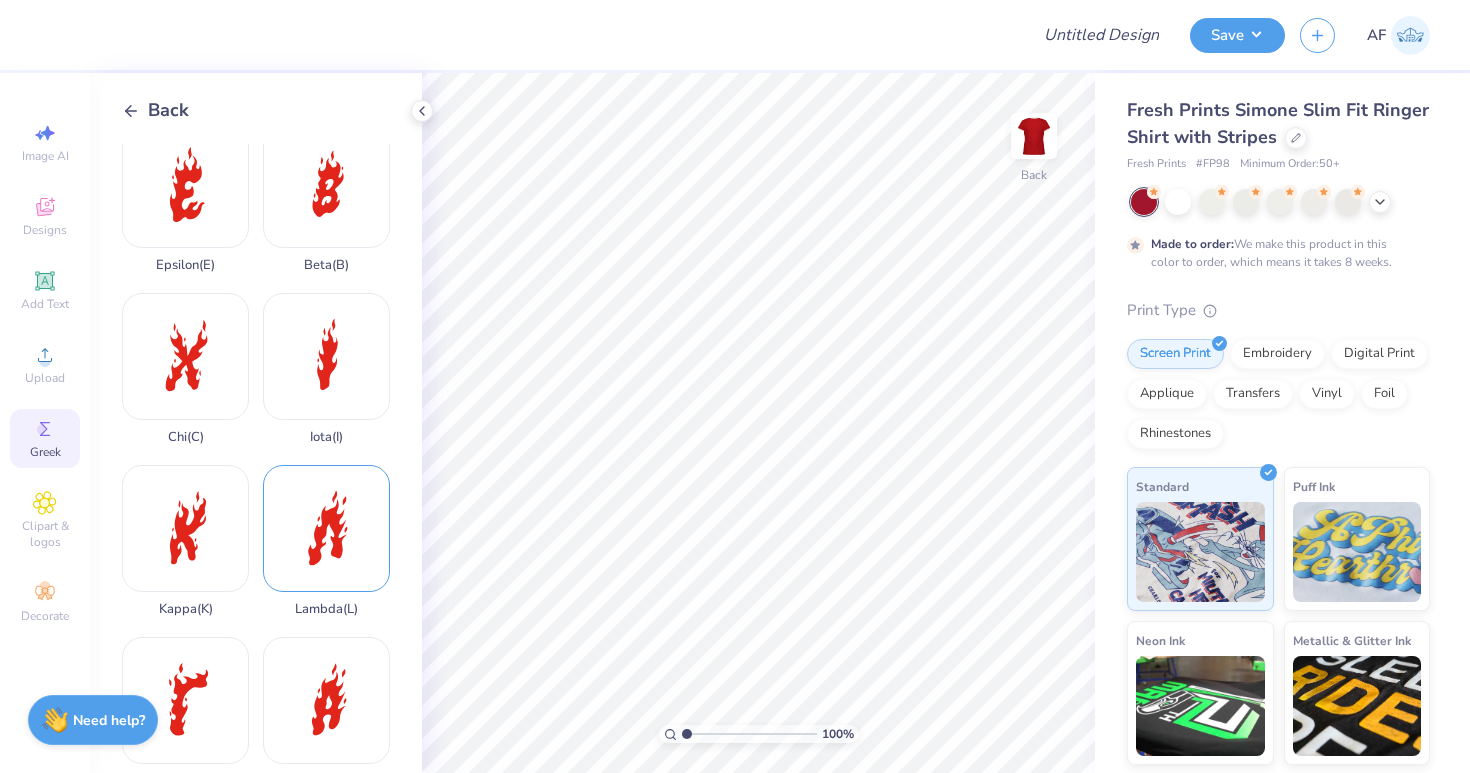 click on "Lambda  ( L )" at bounding box center (326, 541) 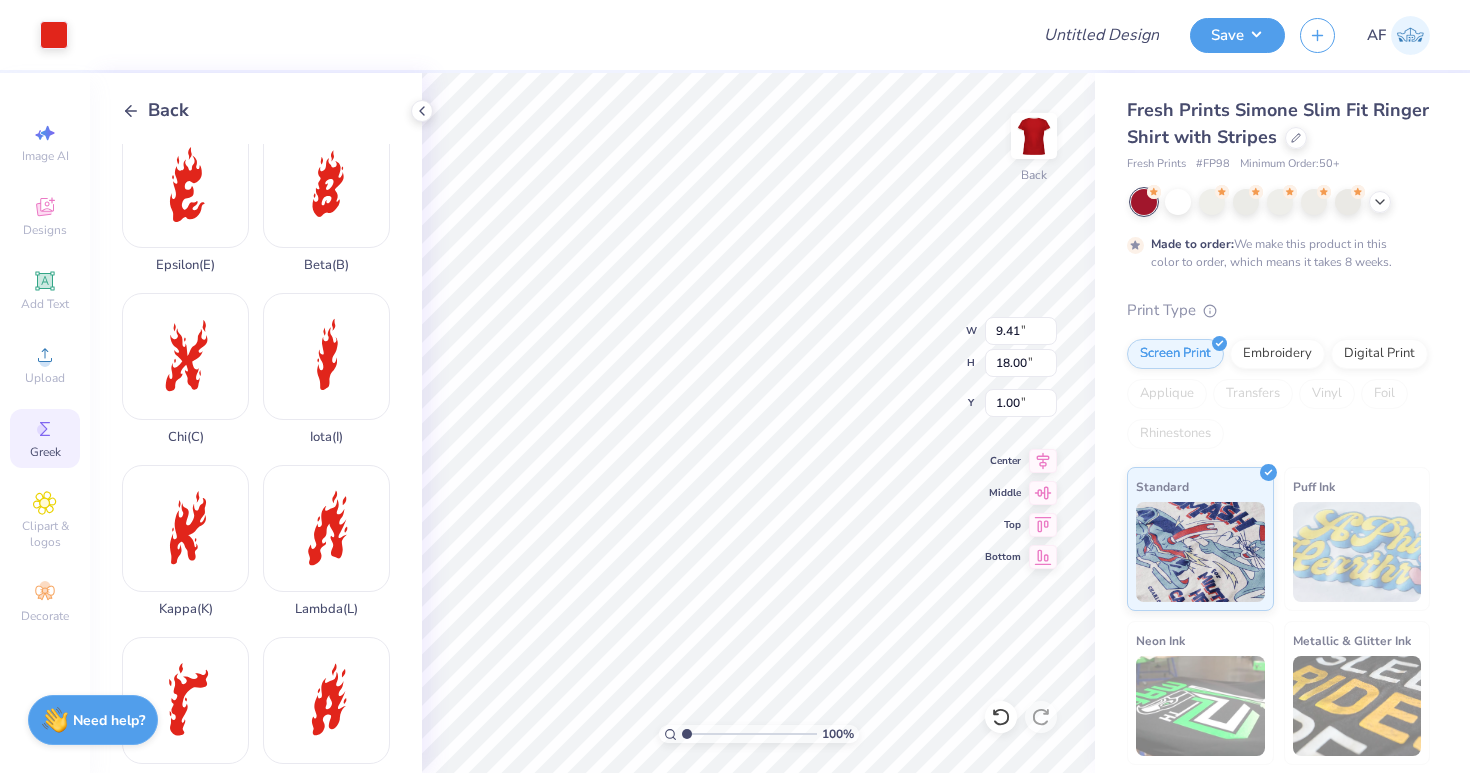 type on "4.15" 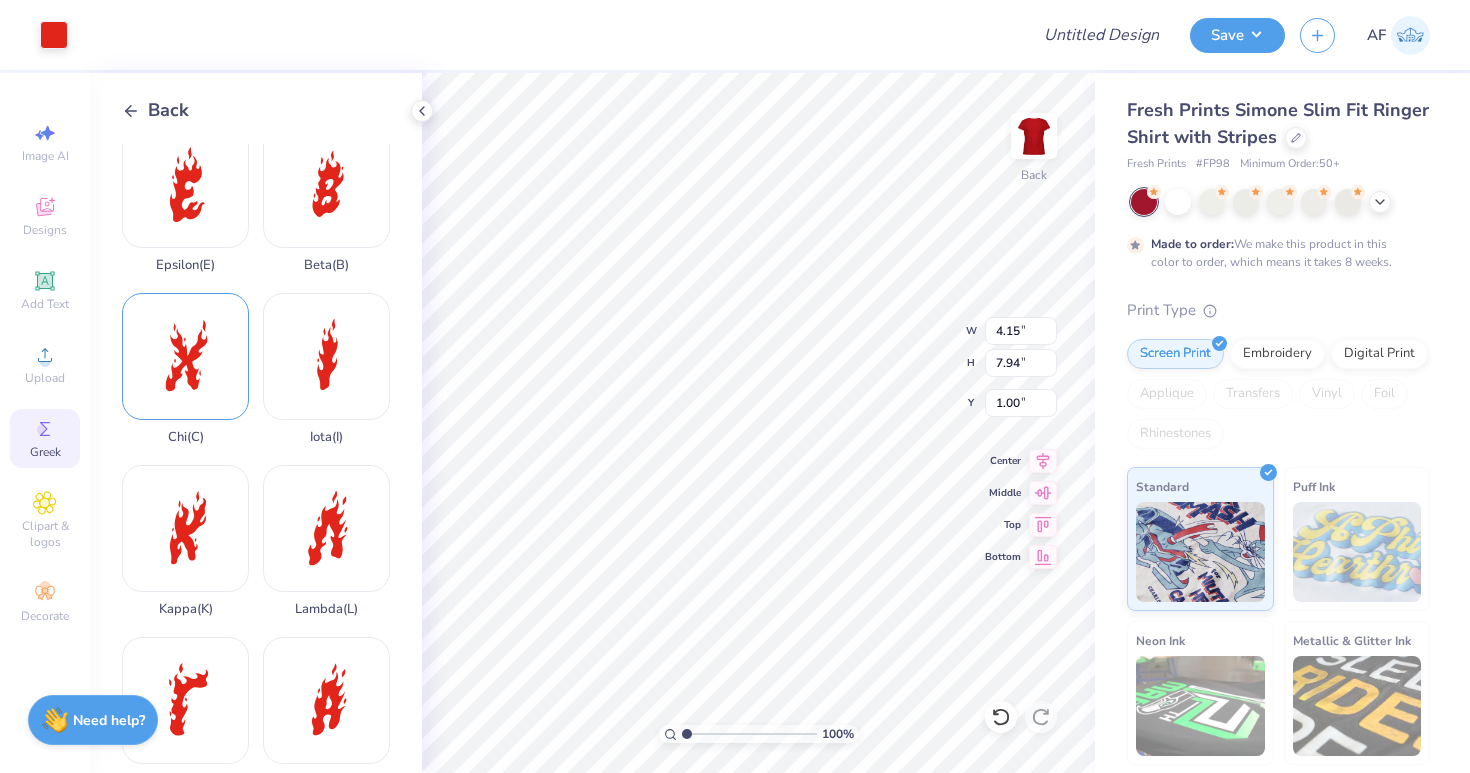 click on "Chi  ( C )" at bounding box center (185, 369) 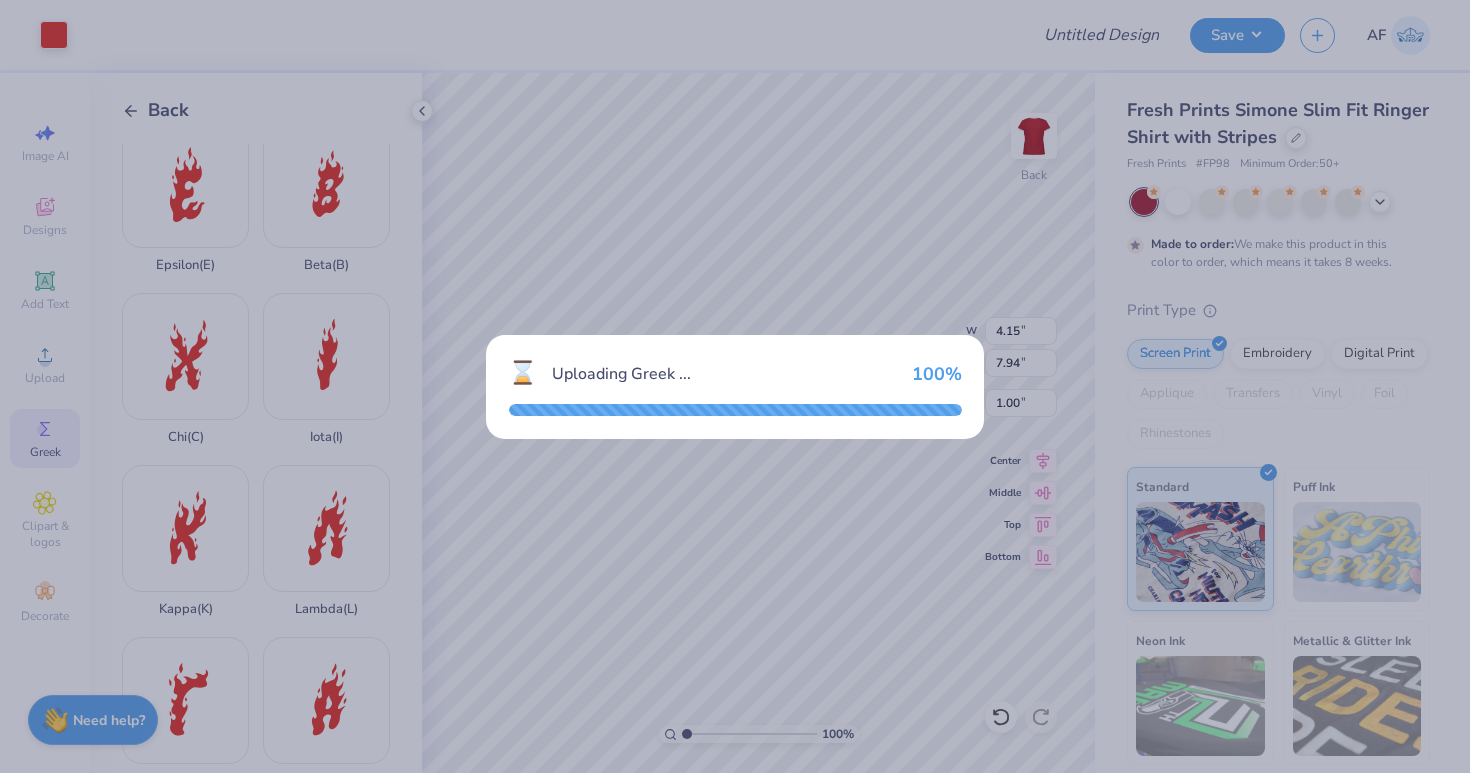 type on "10.58" 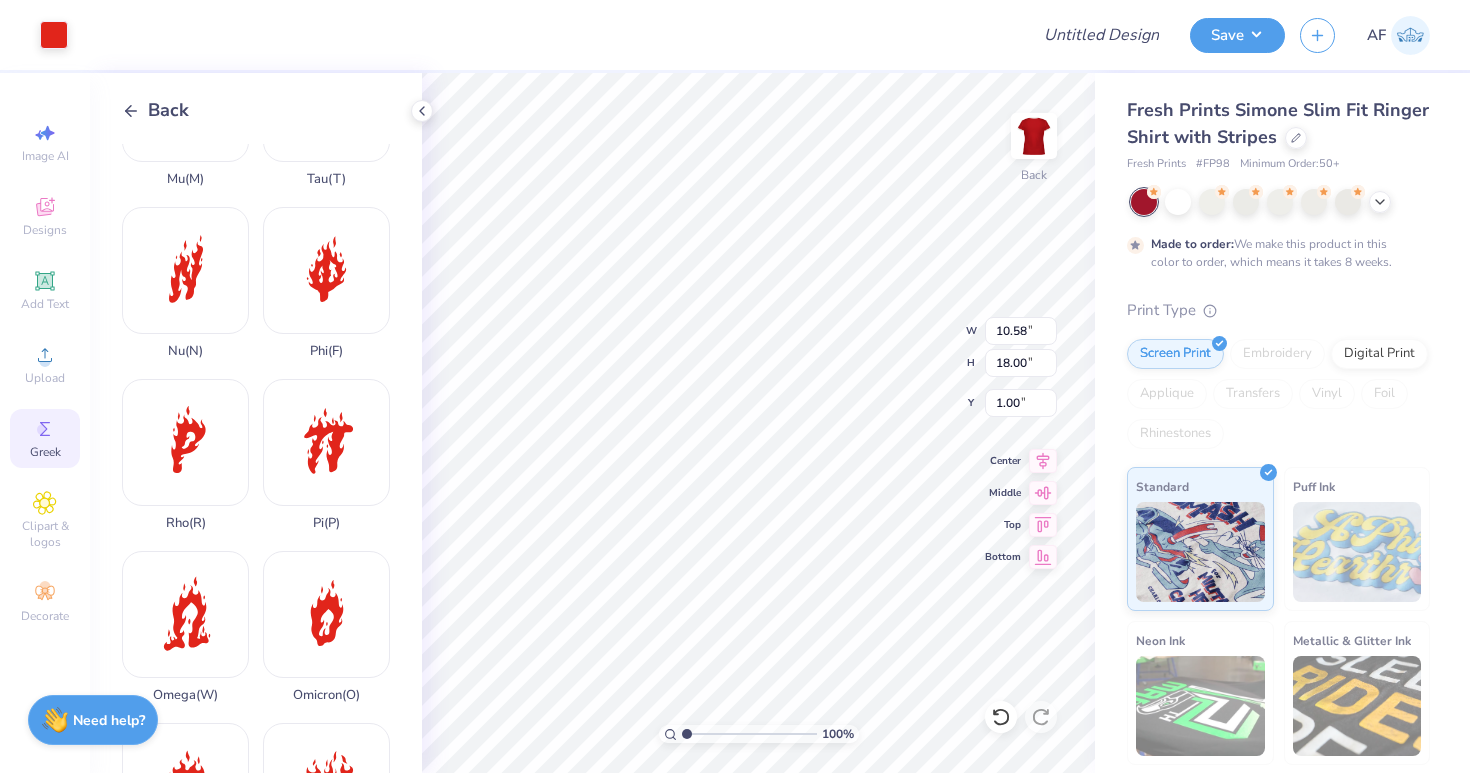 scroll, scrollTop: 974, scrollLeft: 0, axis: vertical 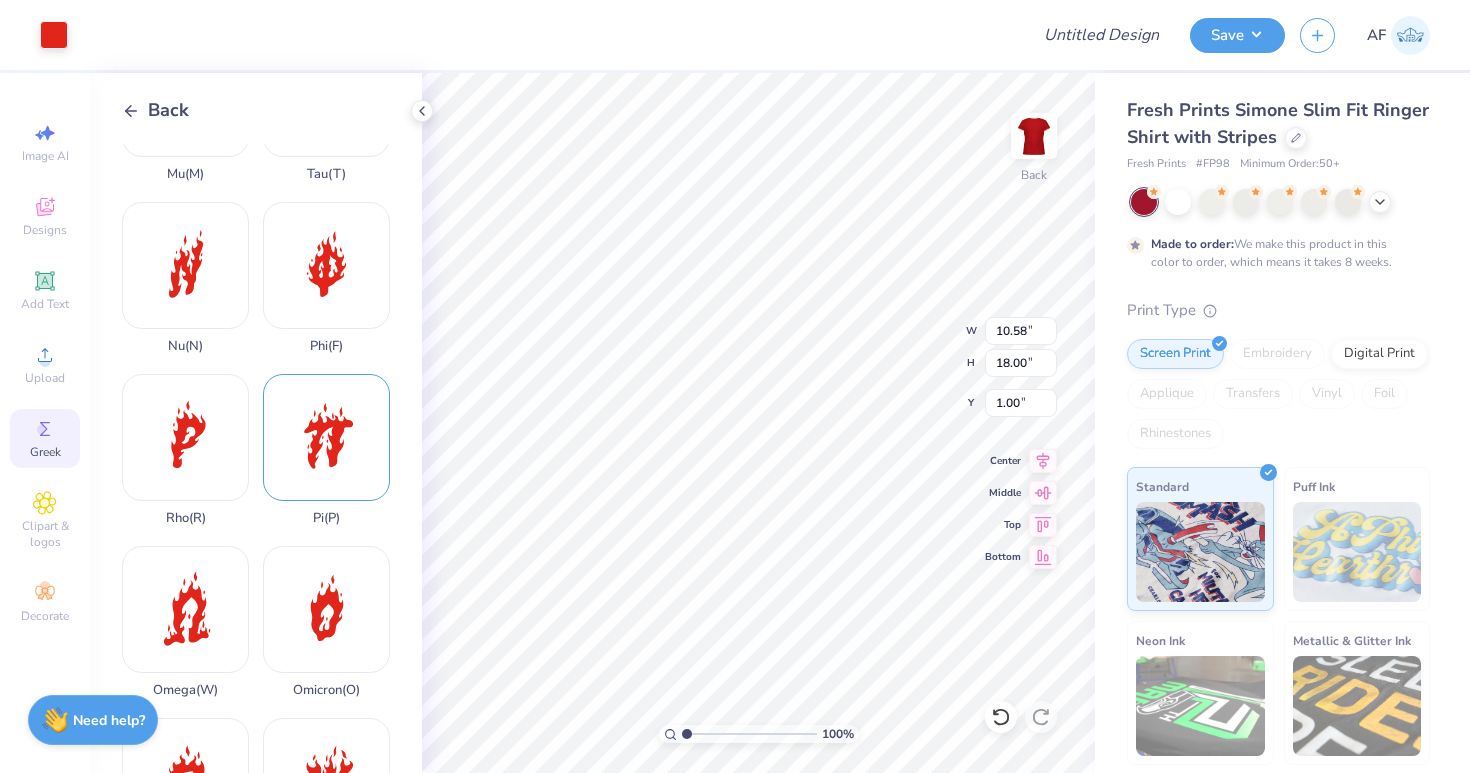 click on "Pi  ( P )" at bounding box center [326, 450] 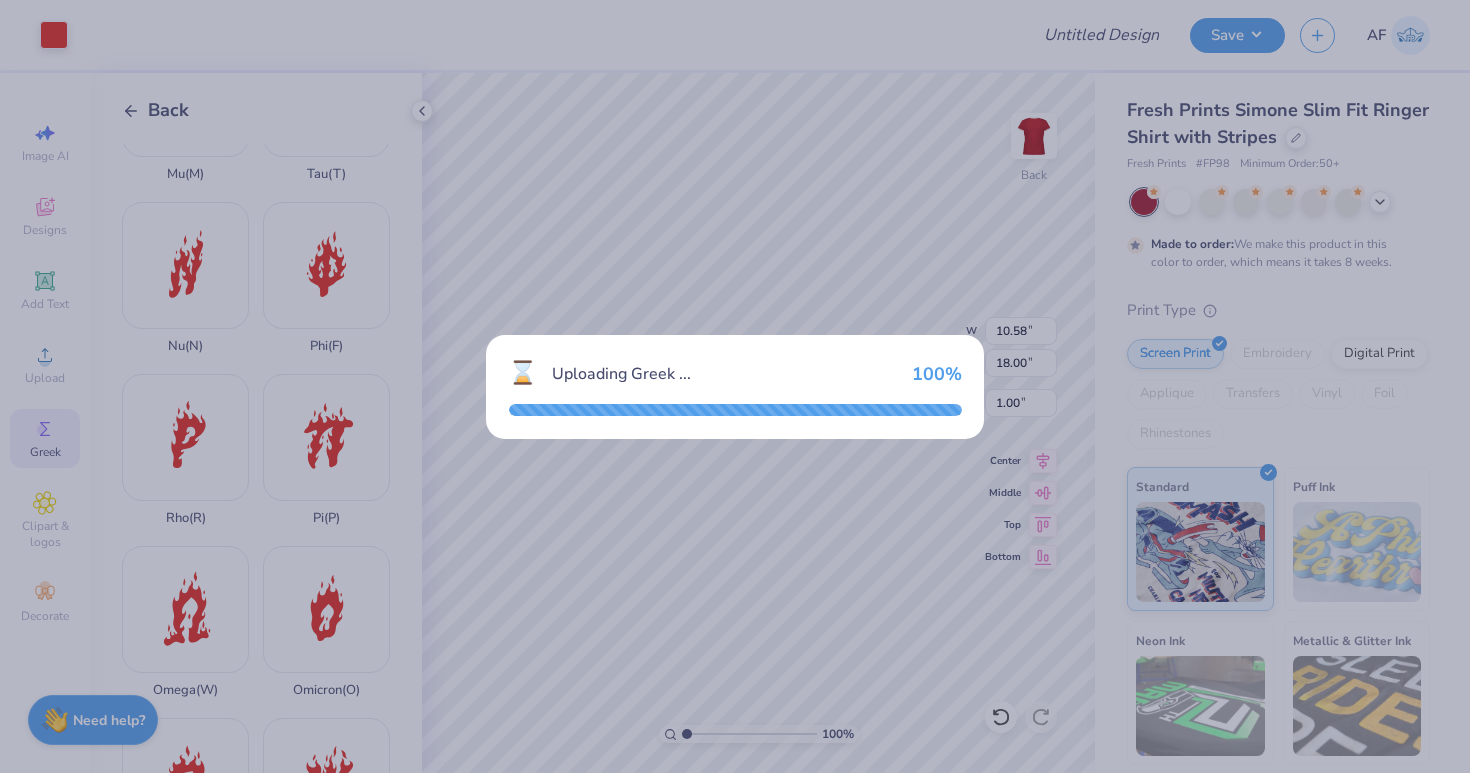 type on "11.80" 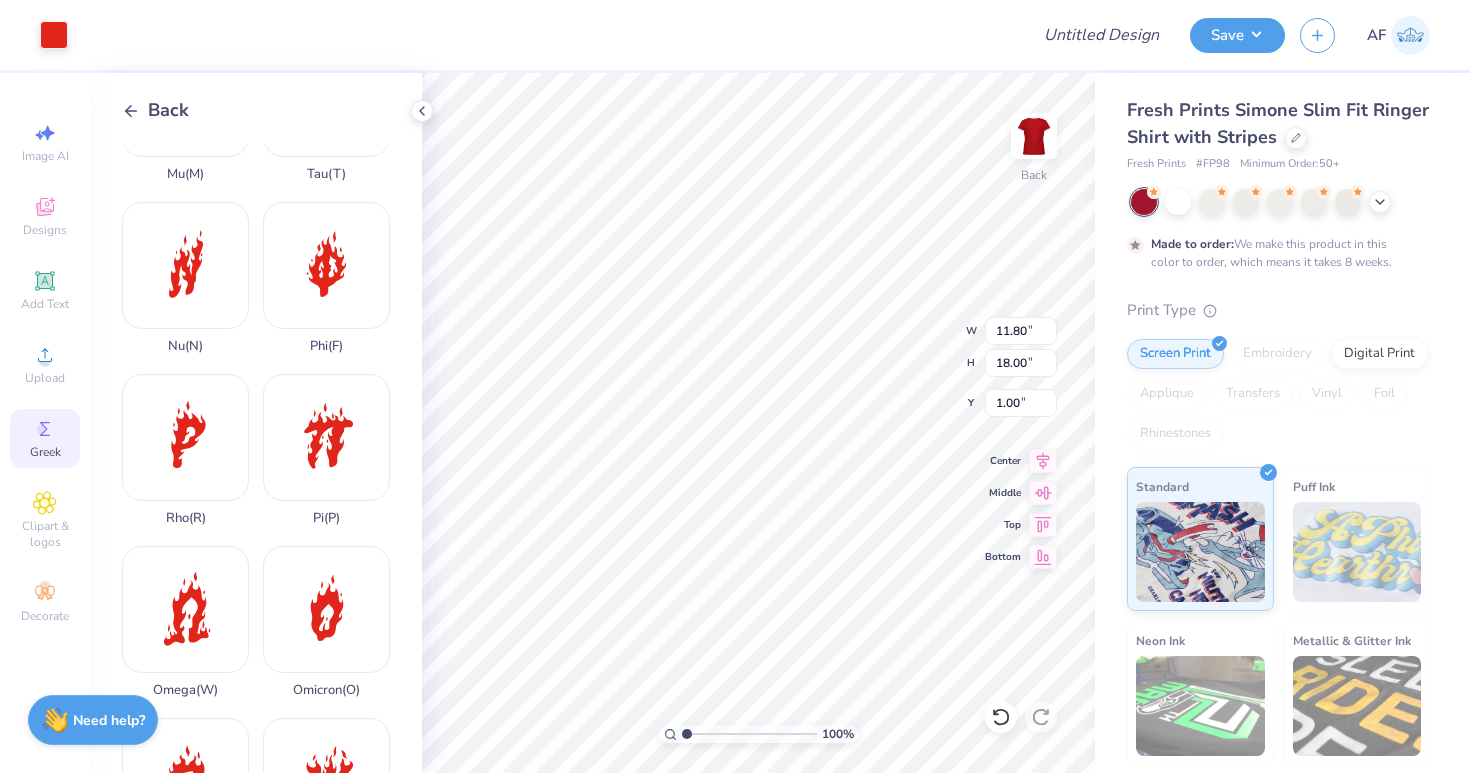 type on "6.54" 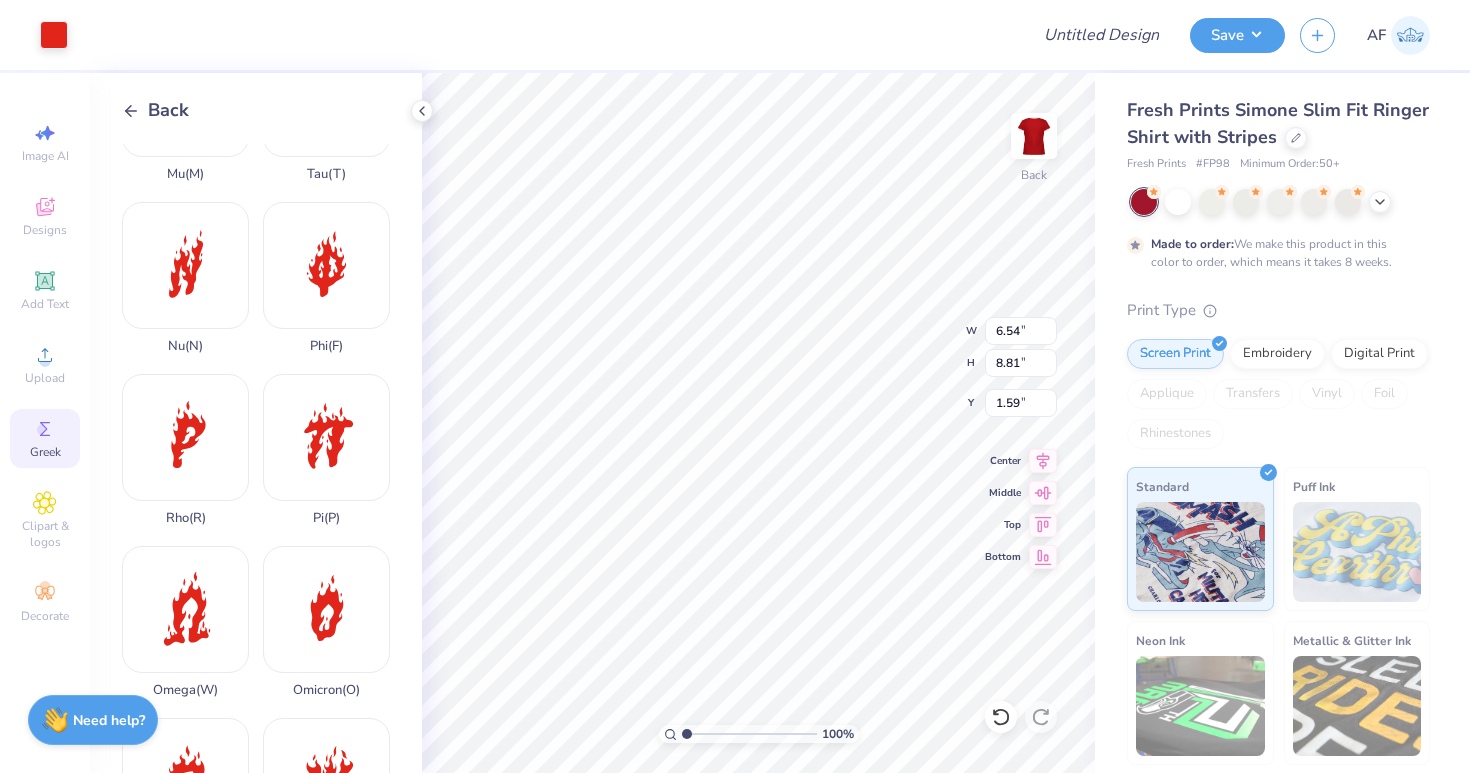 type on "7.25" 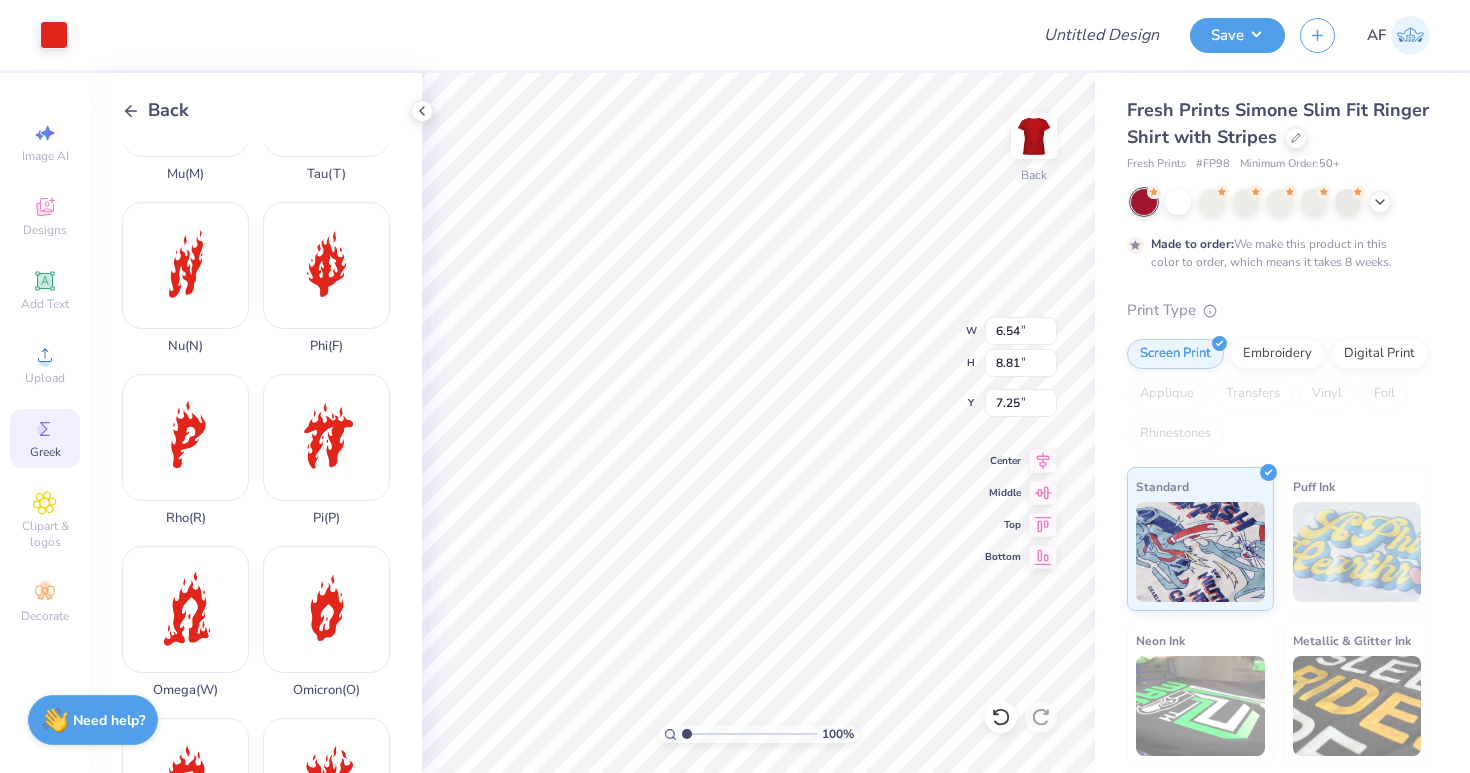 type on "5.86" 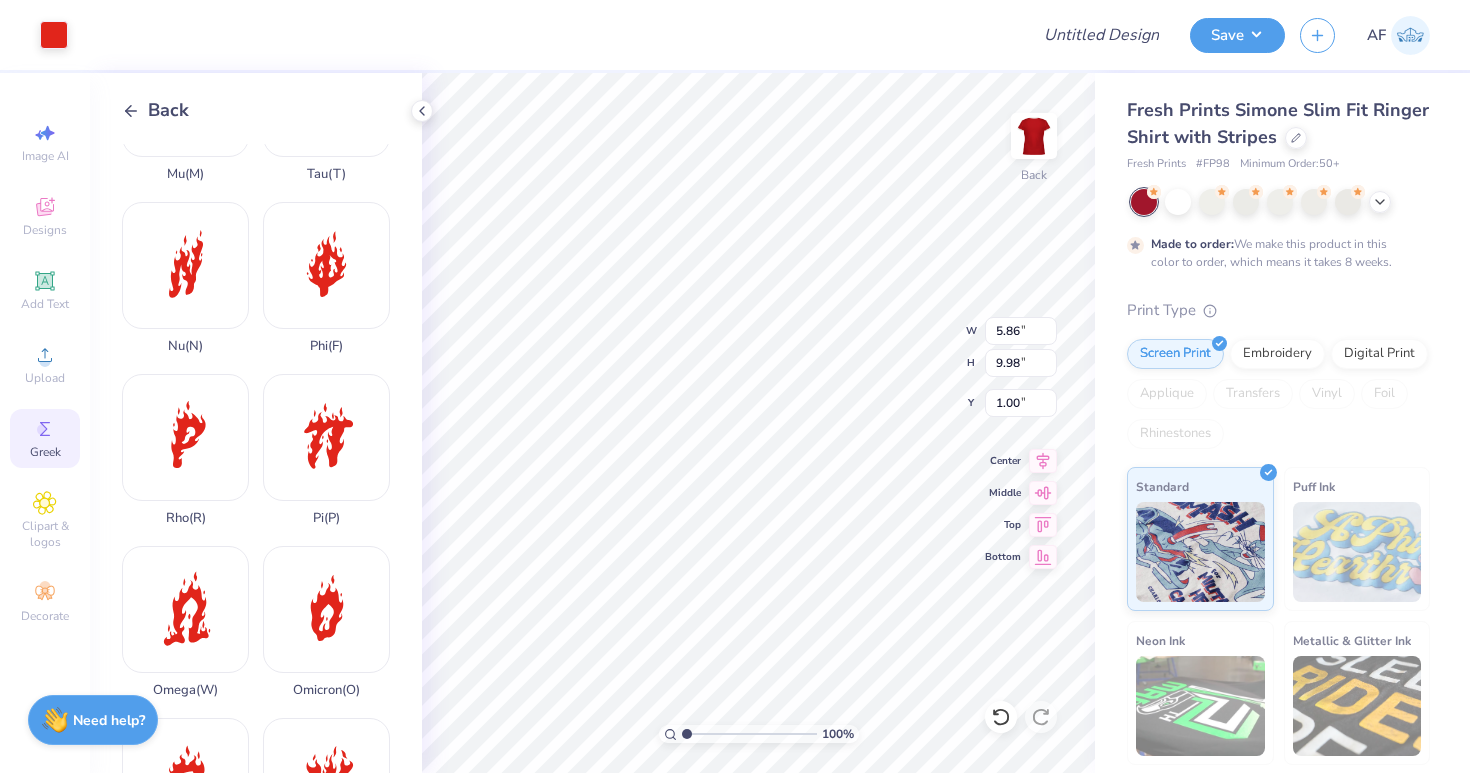 type on "4.15" 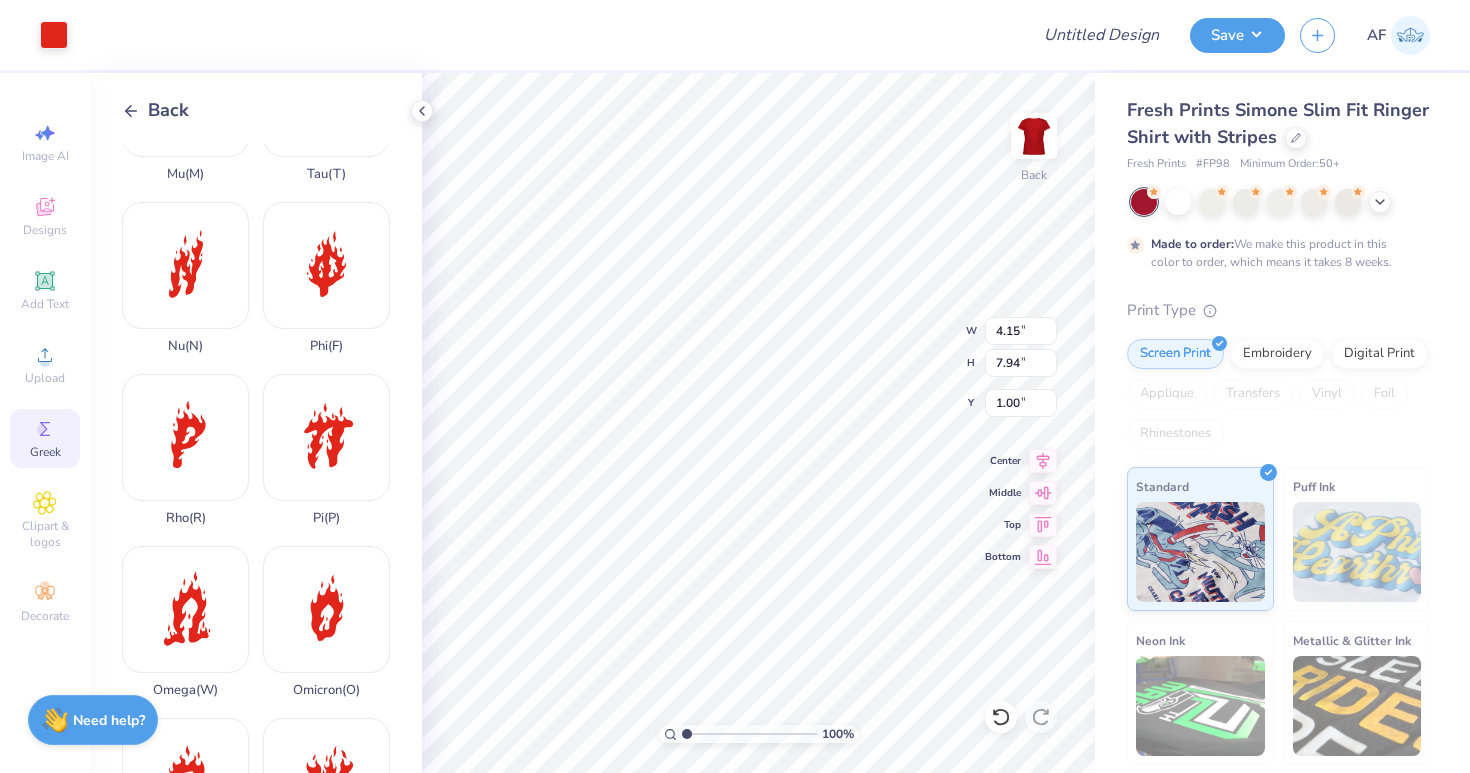 type on "3.00" 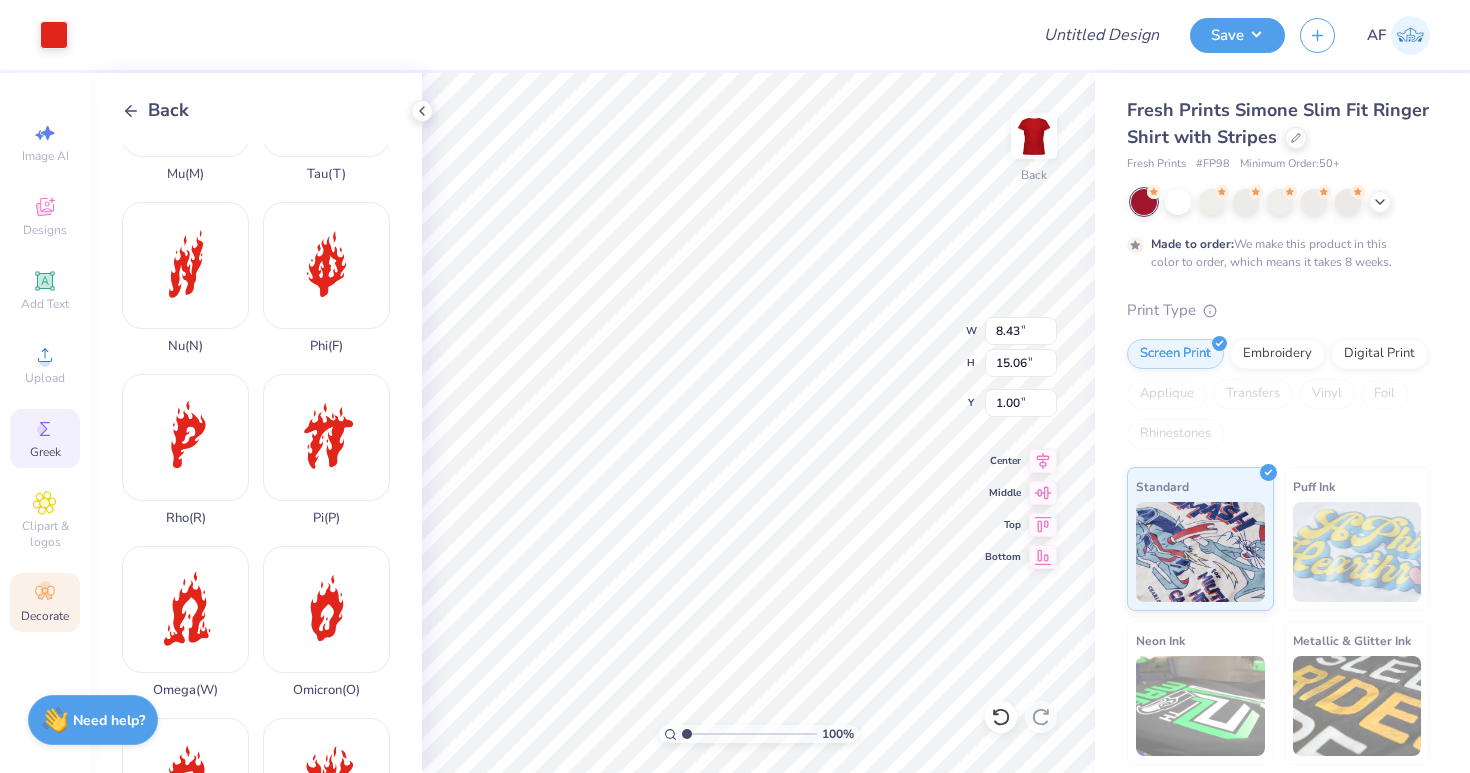 click on "Decorate" at bounding box center (45, 602) 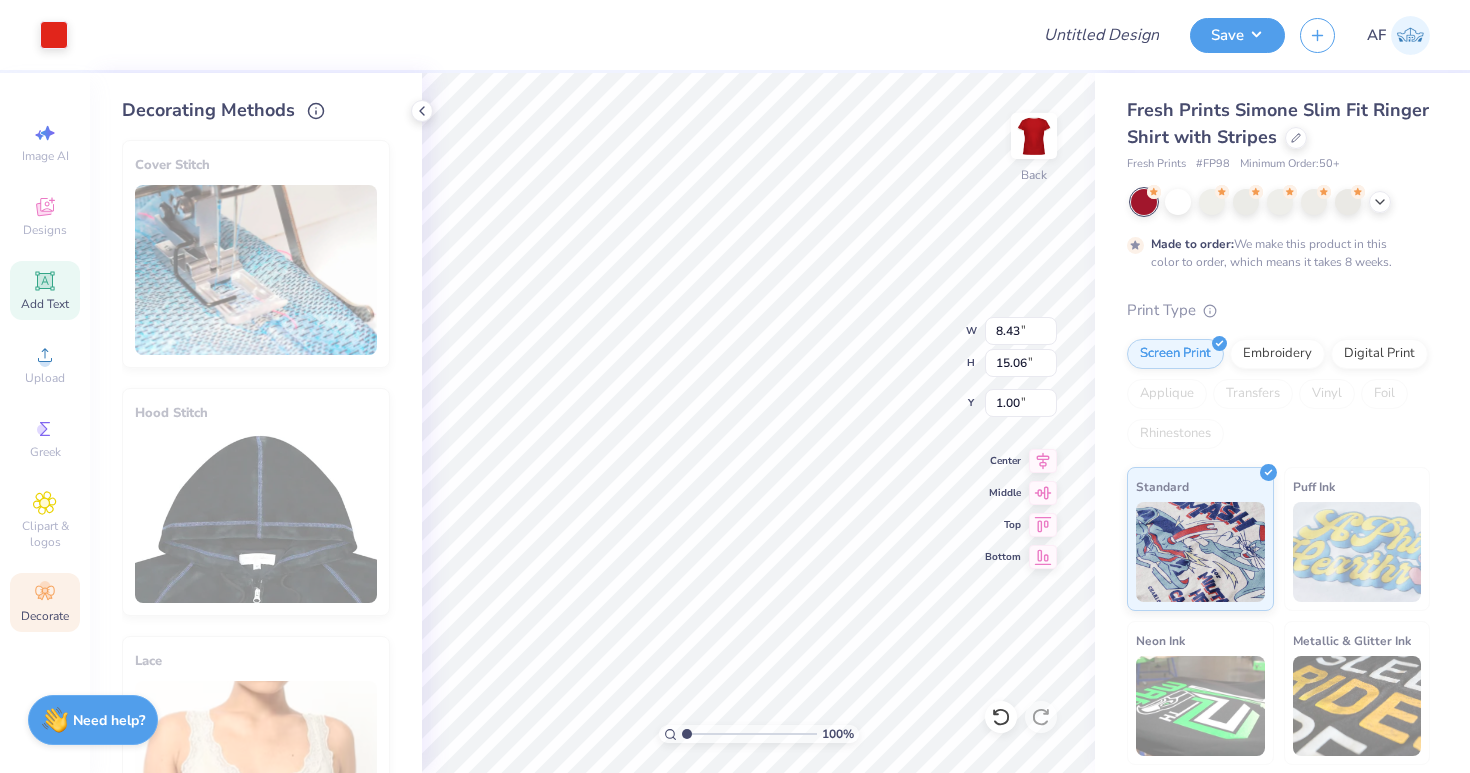 click 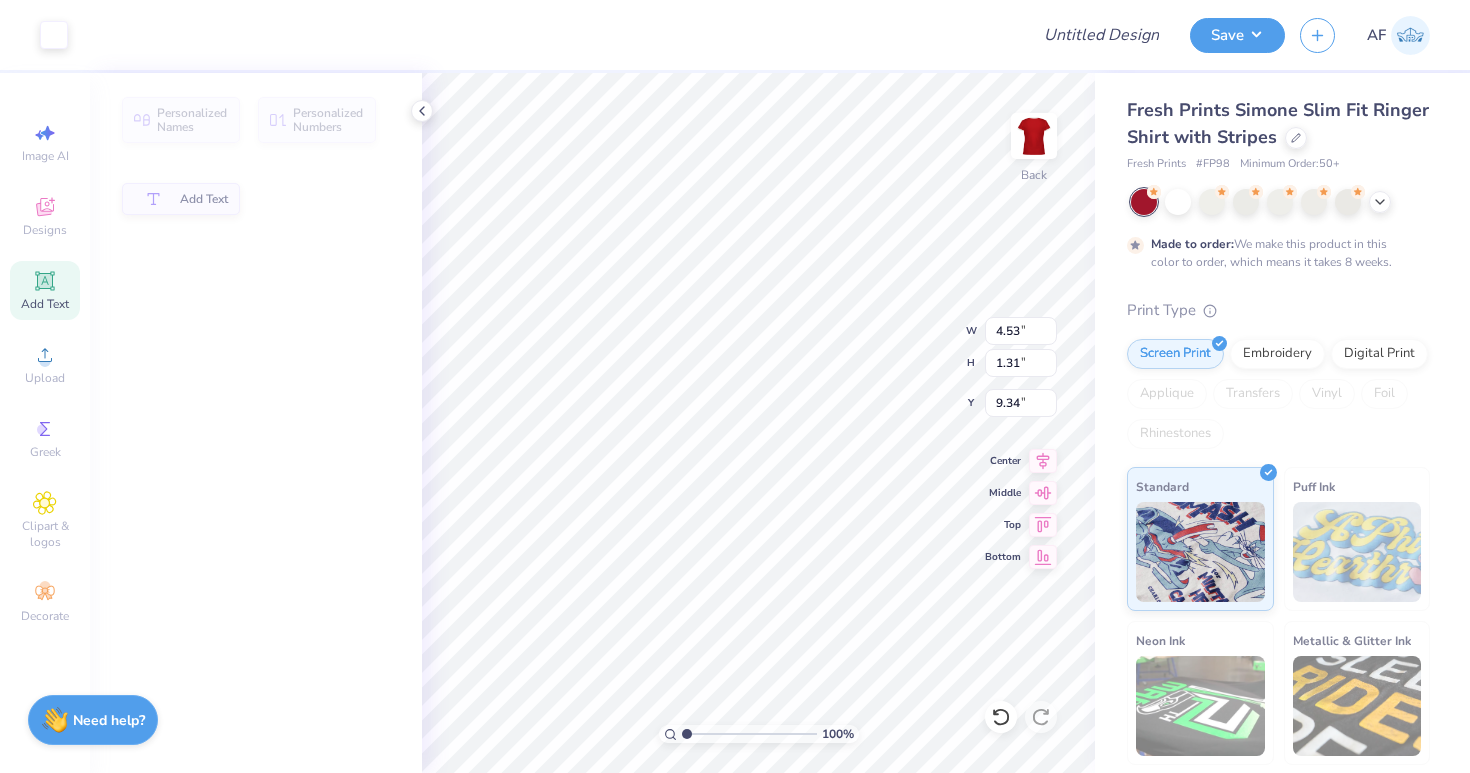 type on "4.53" 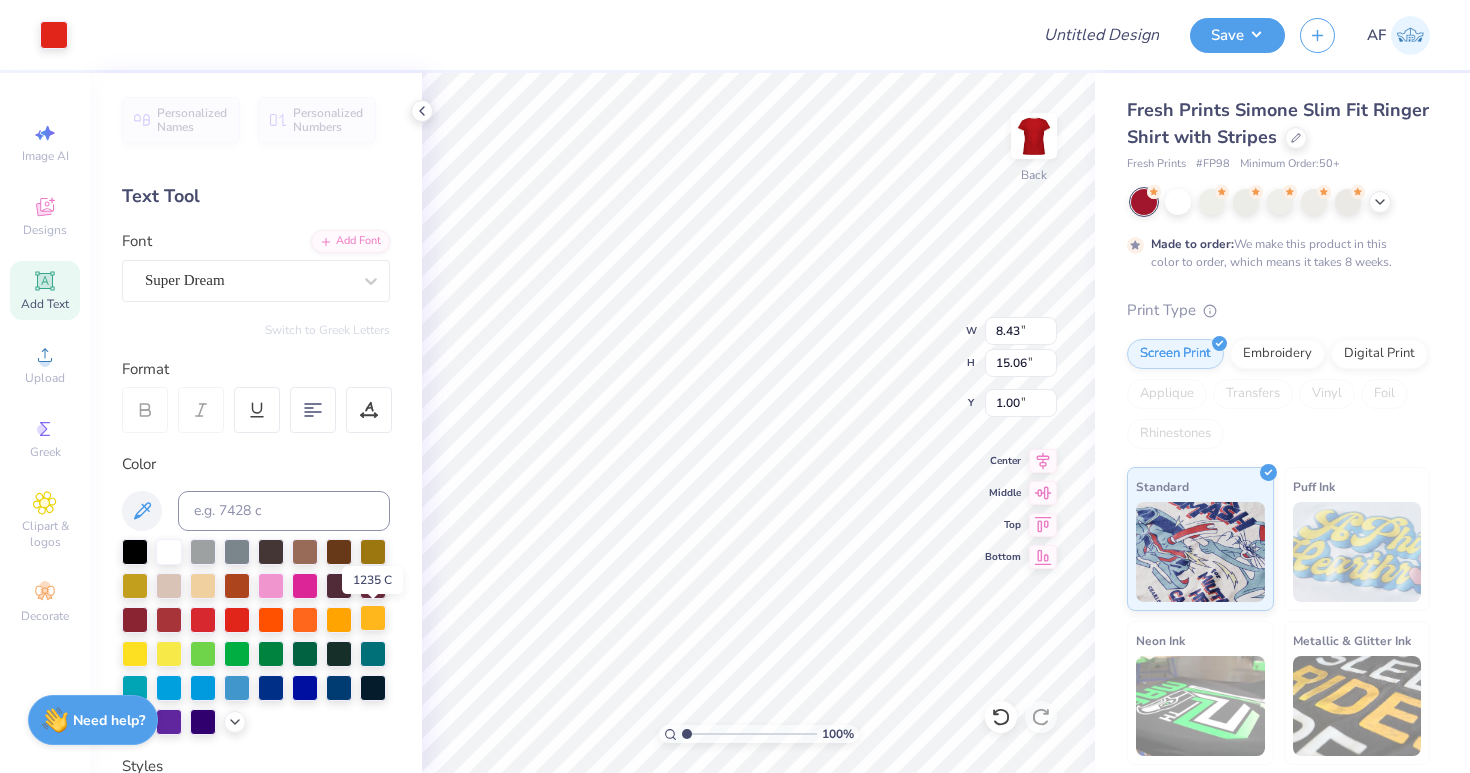 click at bounding box center [373, 618] 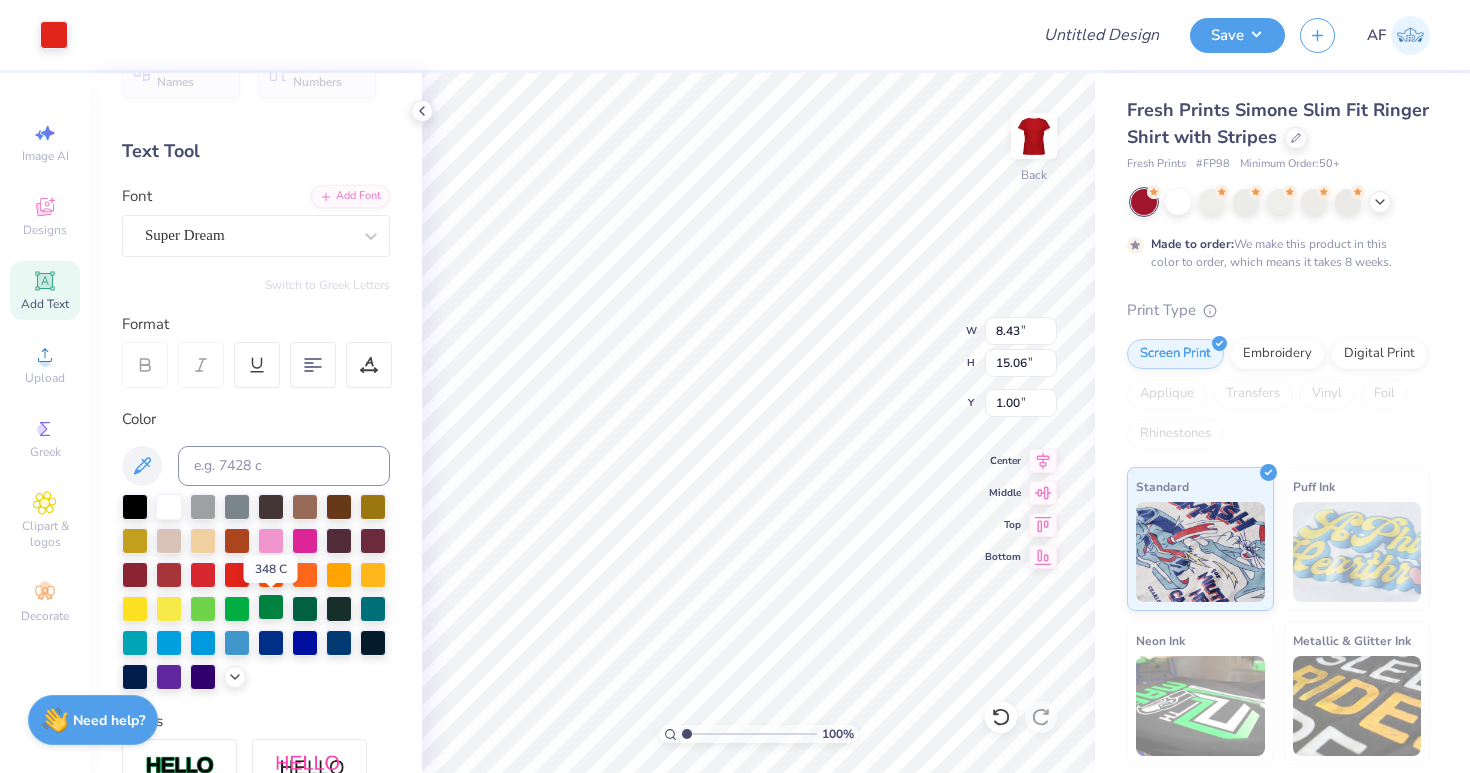 scroll, scrollTop: 48, scrollLeft: 0, axis: vertical 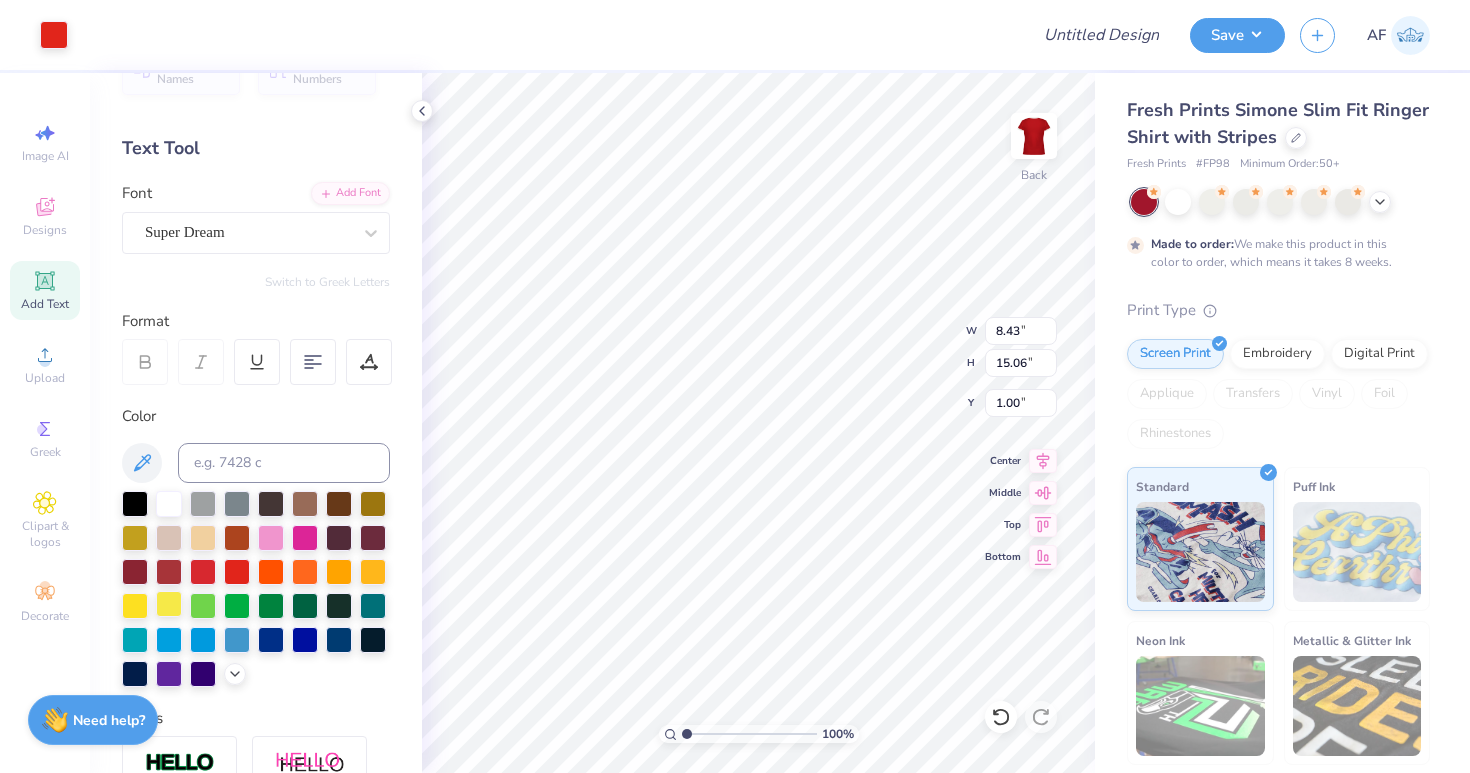 click at bounding box center [169, 604] 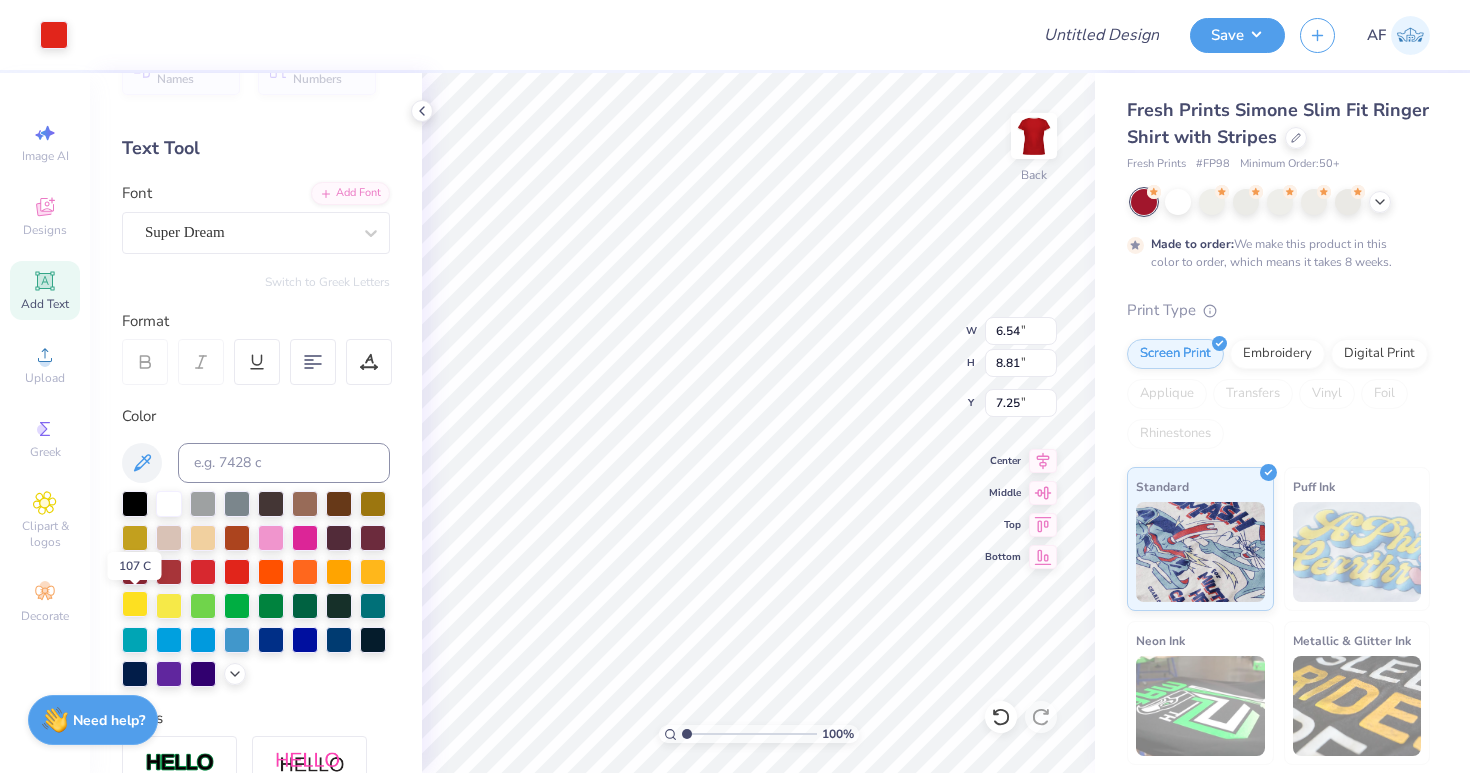 click at bounding box center [135, 604] 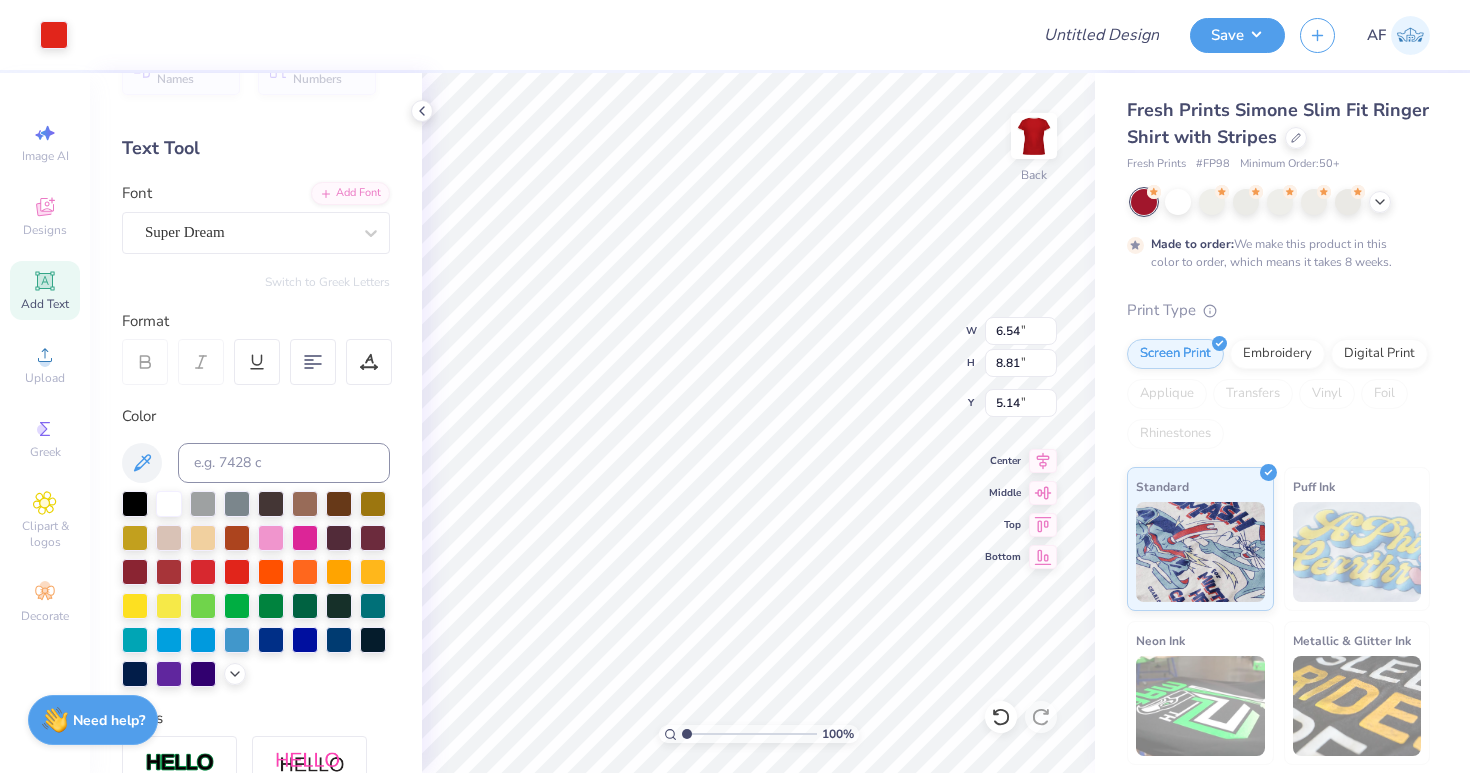 type on "7.36" 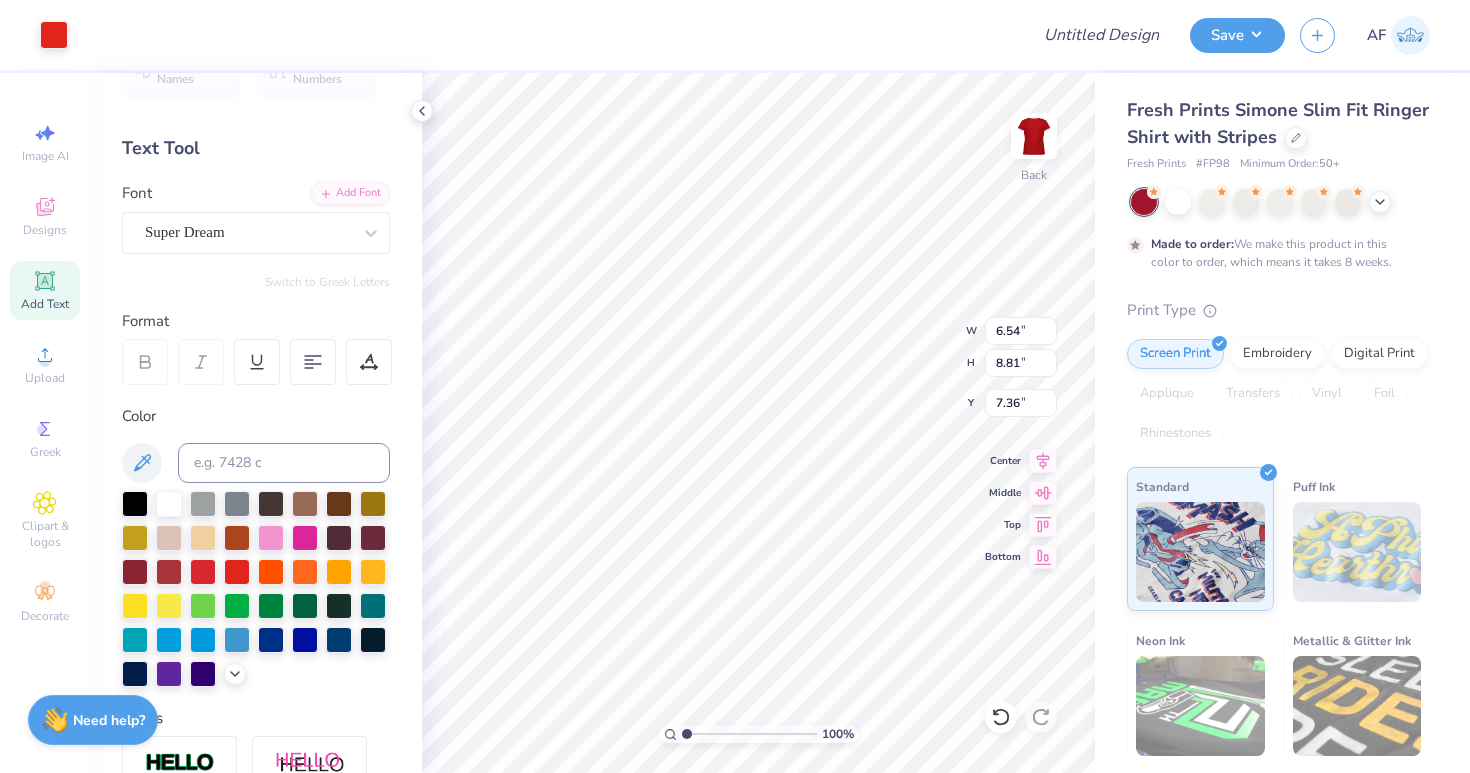 type on "5.86" 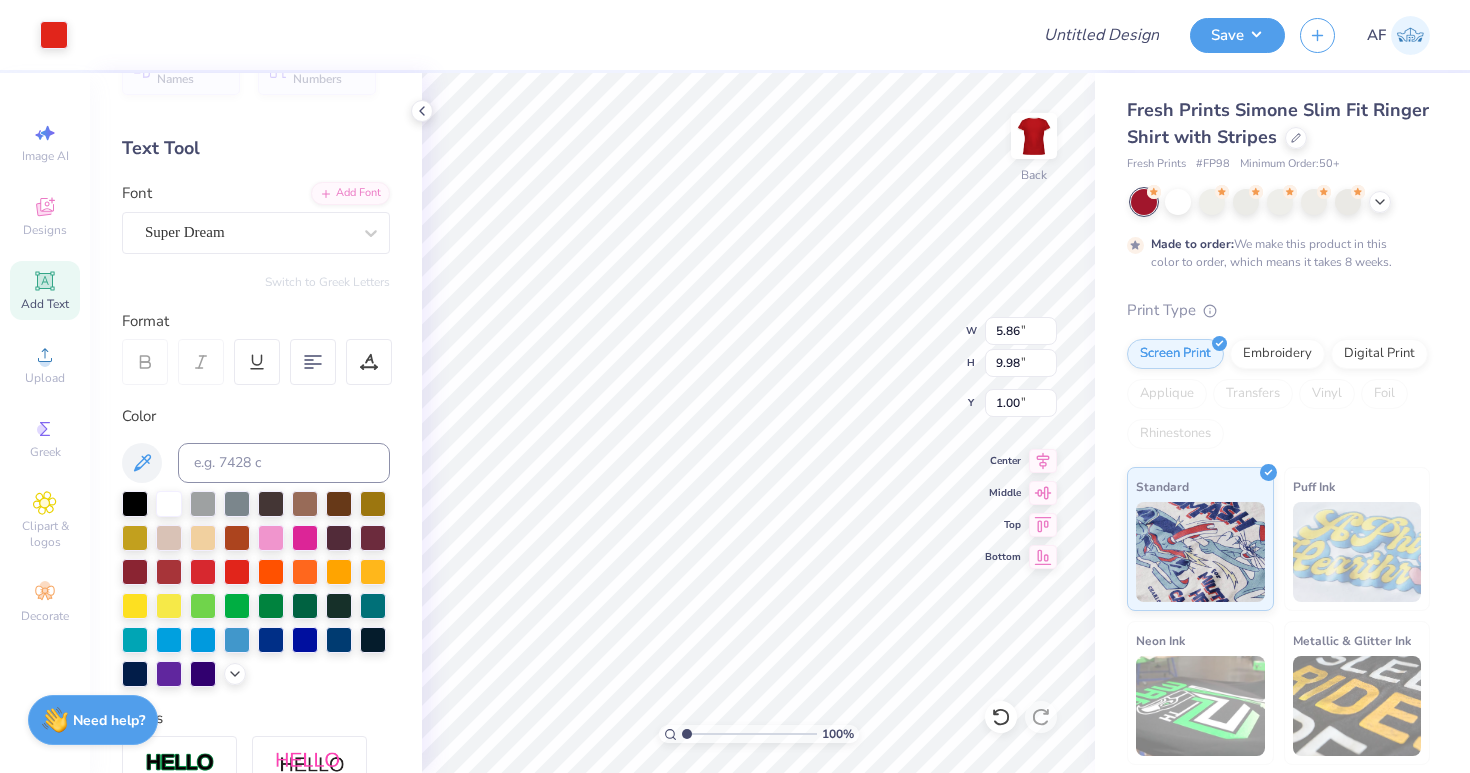 type on "4.15" 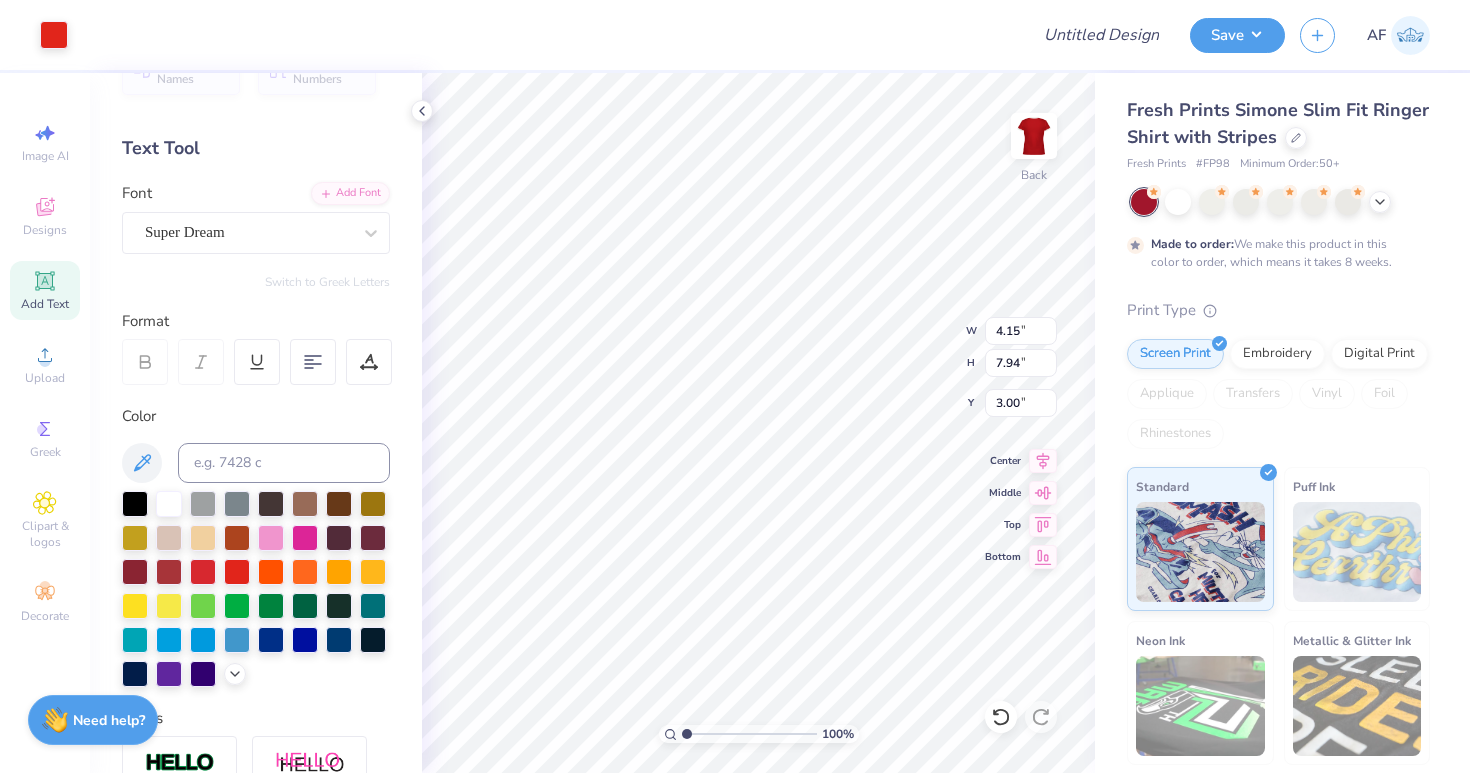 type on "1.66" 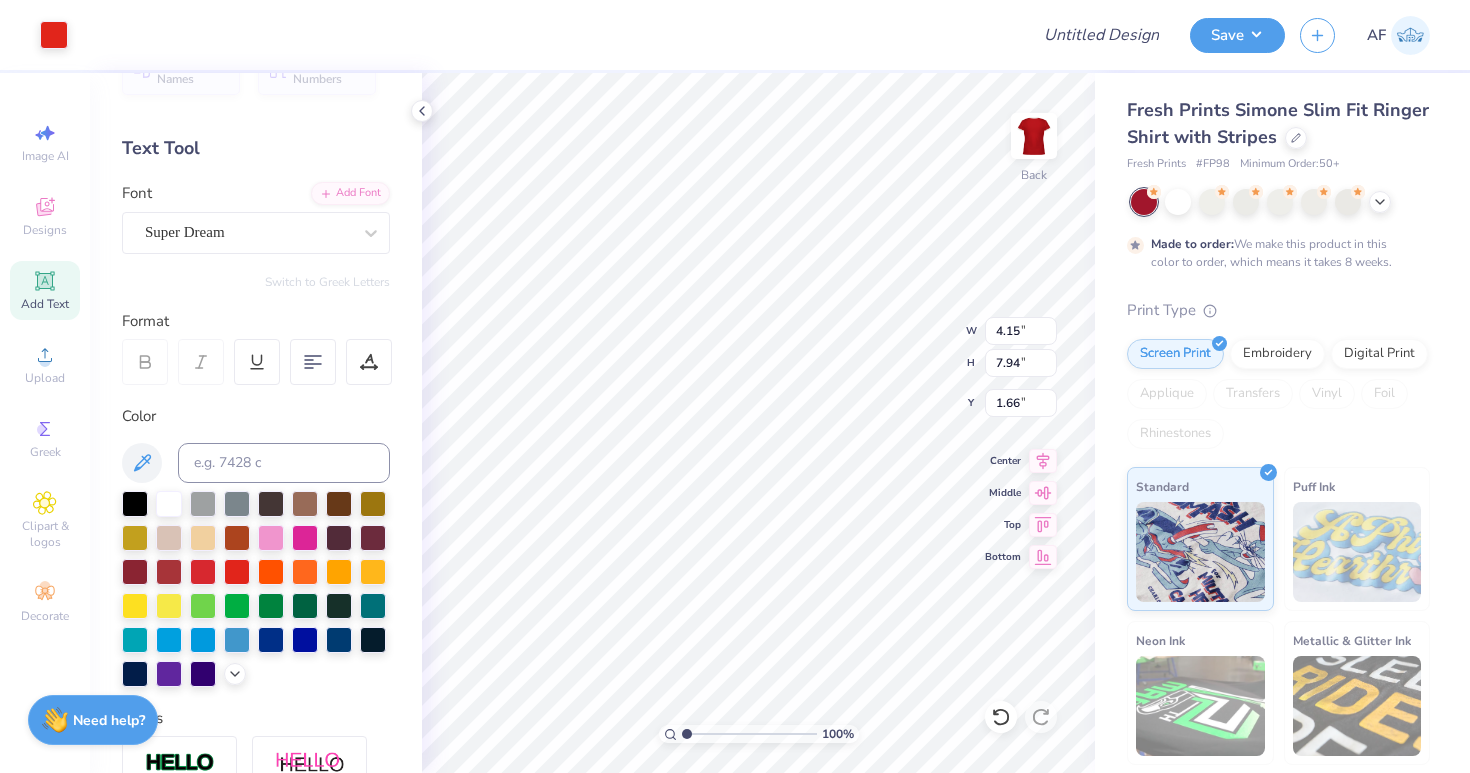type on "2.57" 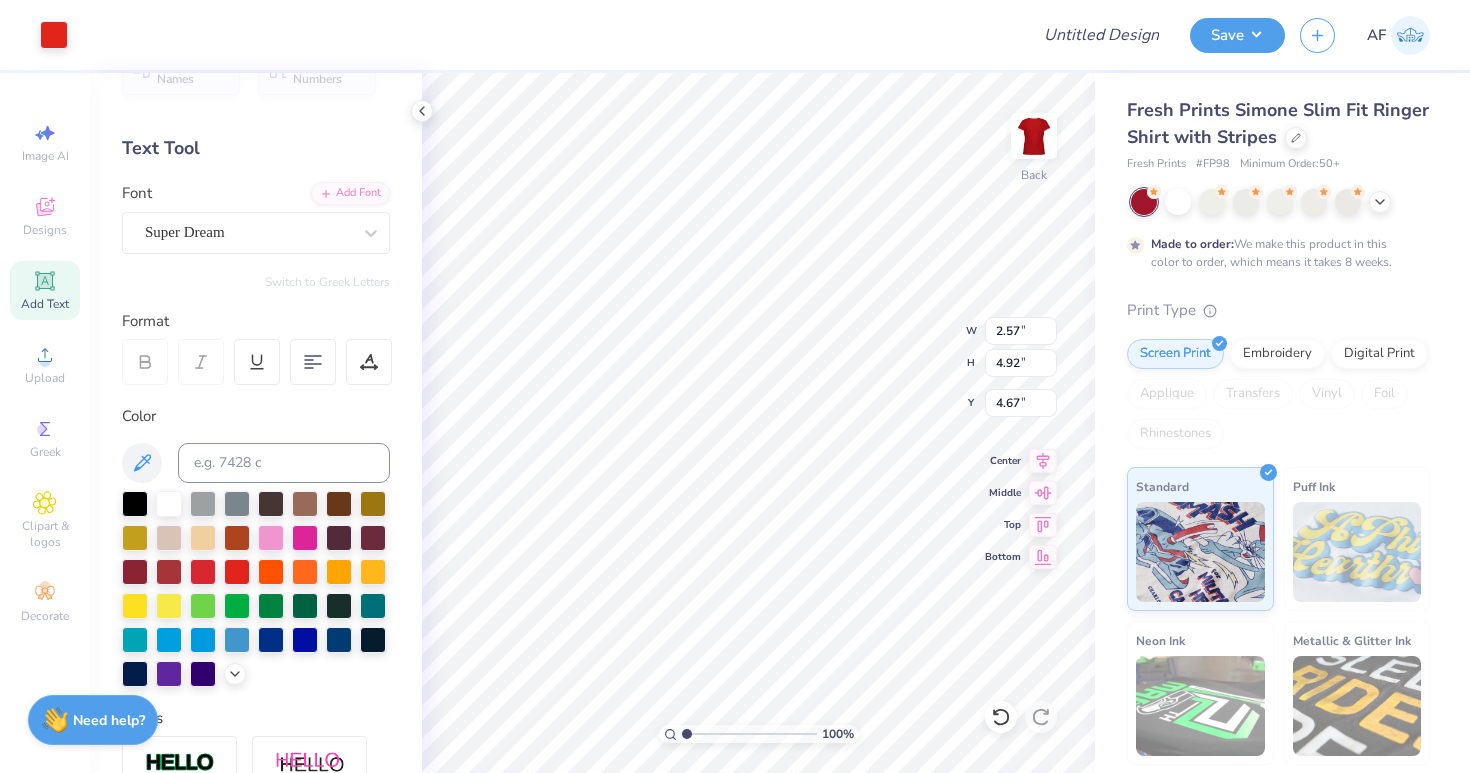 type on "3.53" 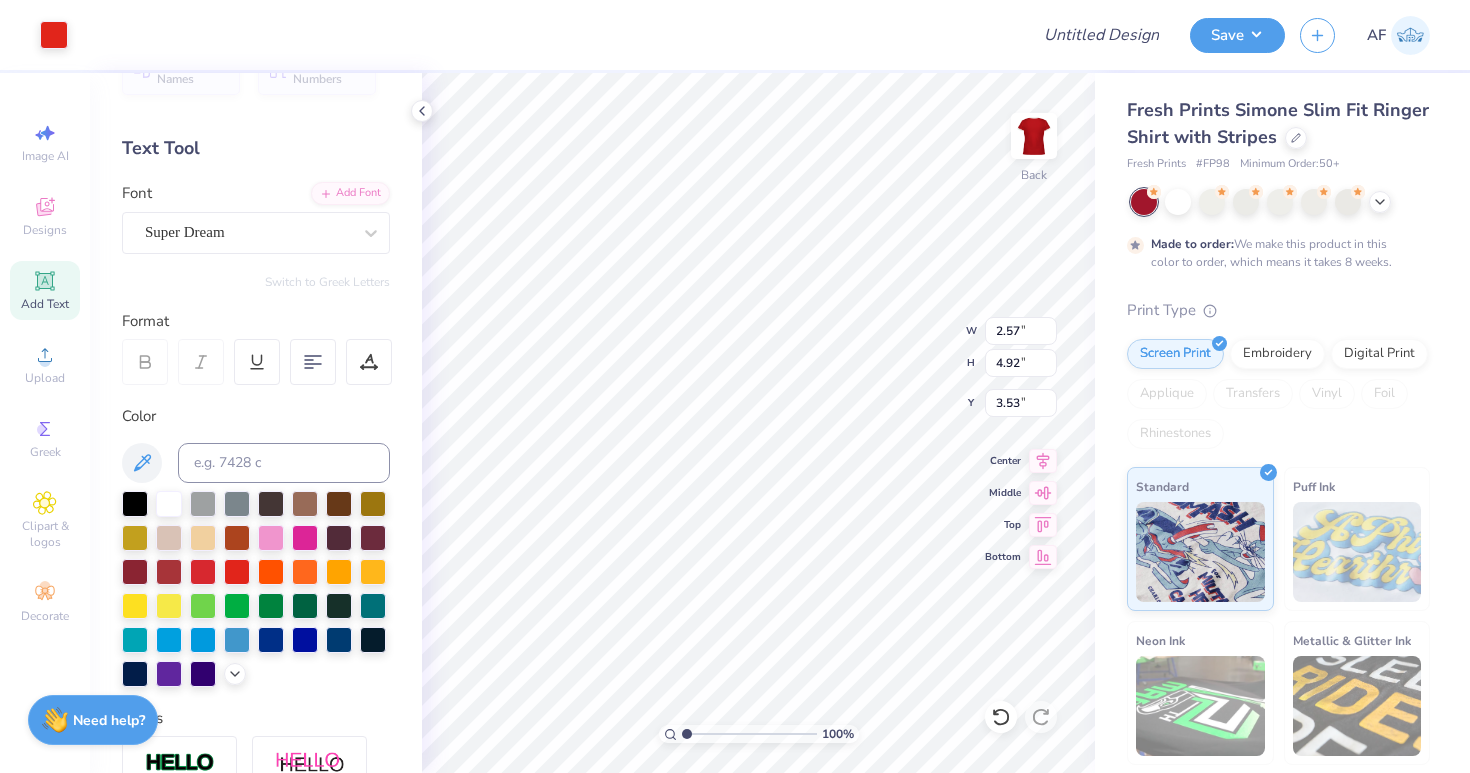 type on "5.86" 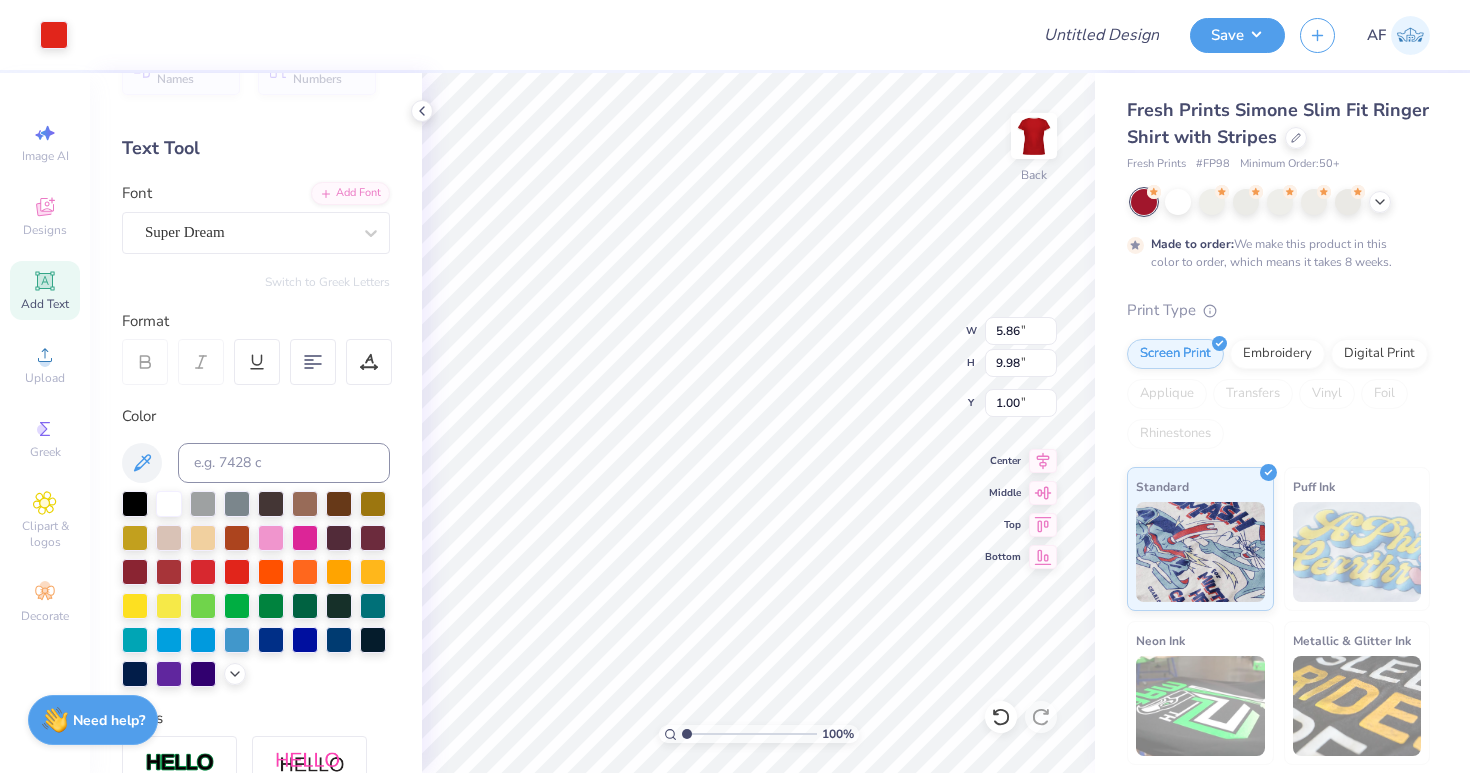 type on "6.54" 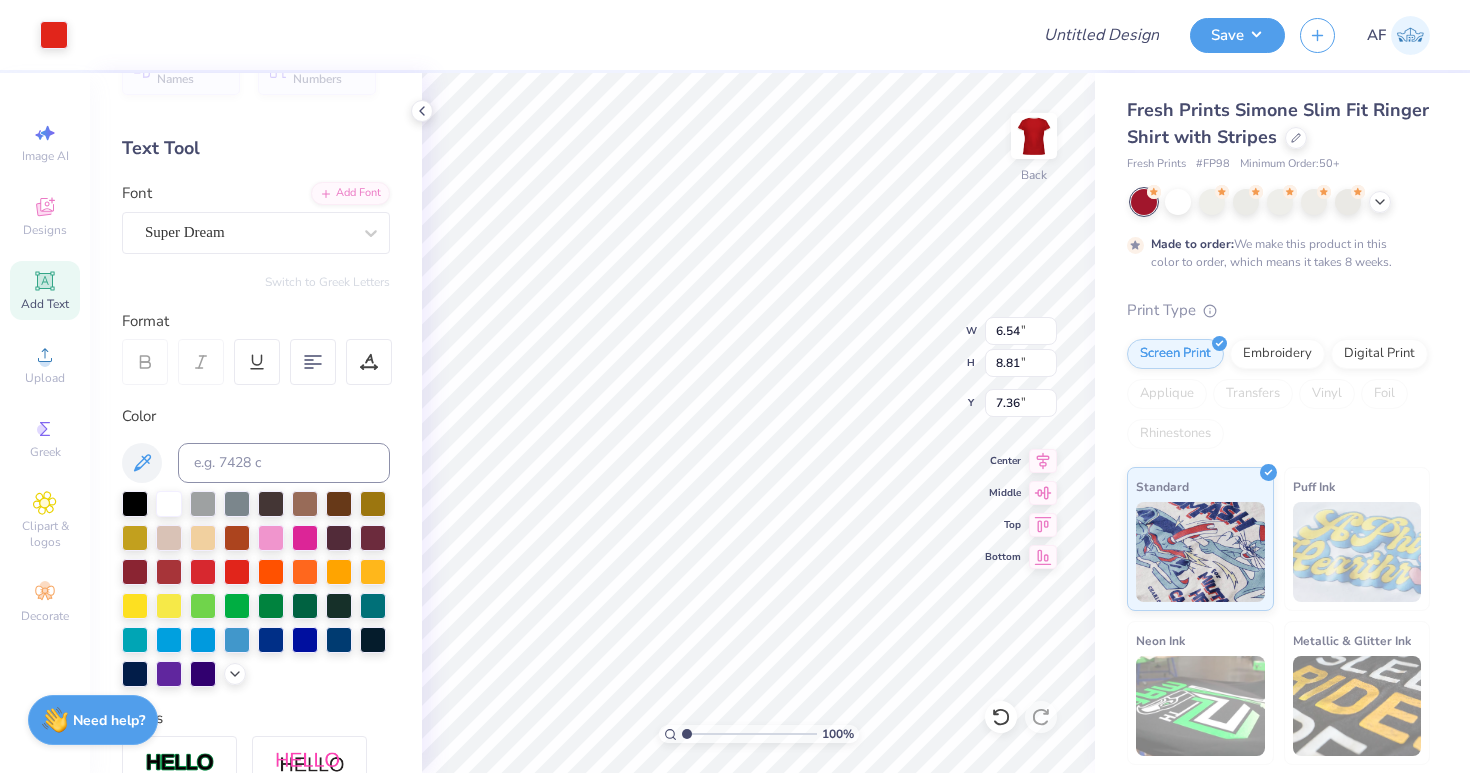 type on "4.39" 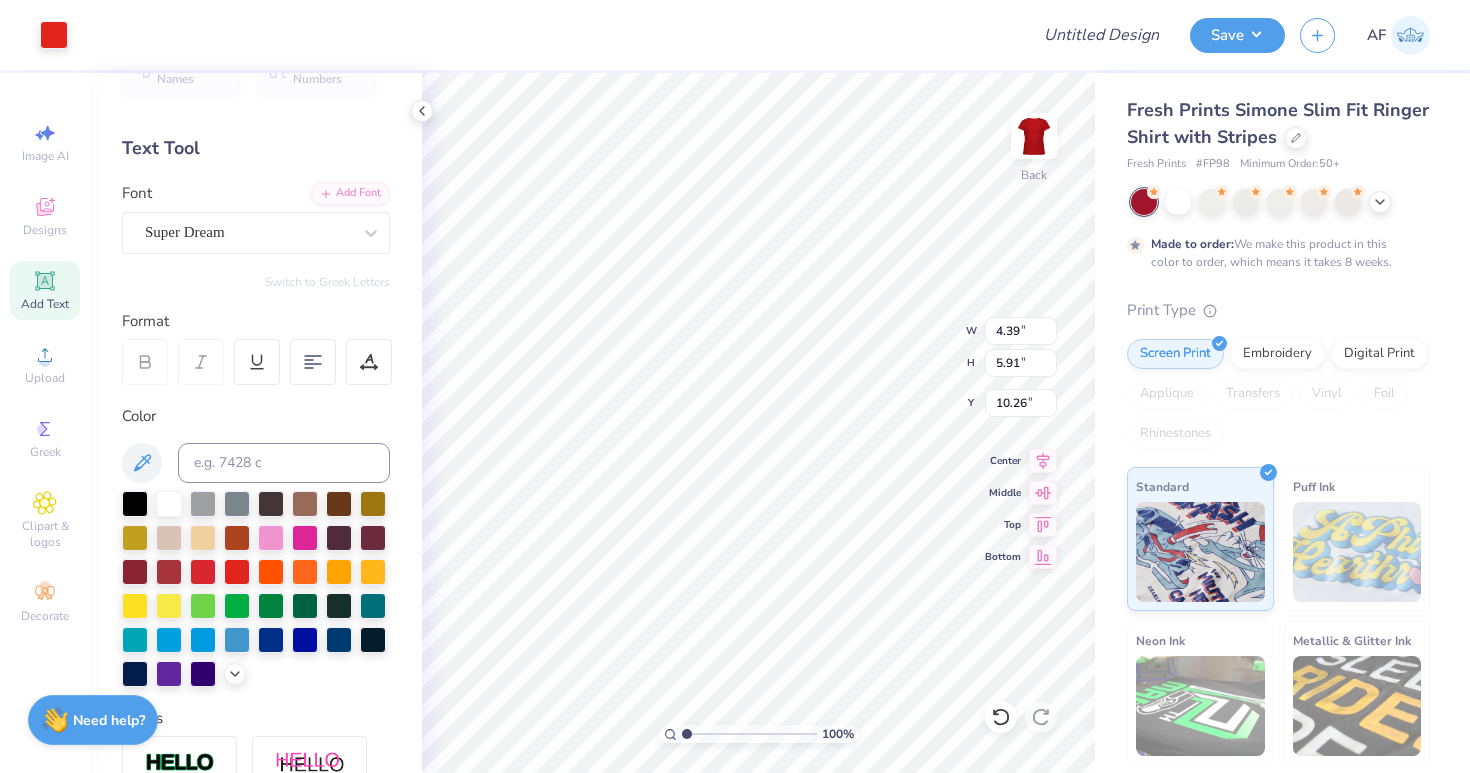 type on "5.86" 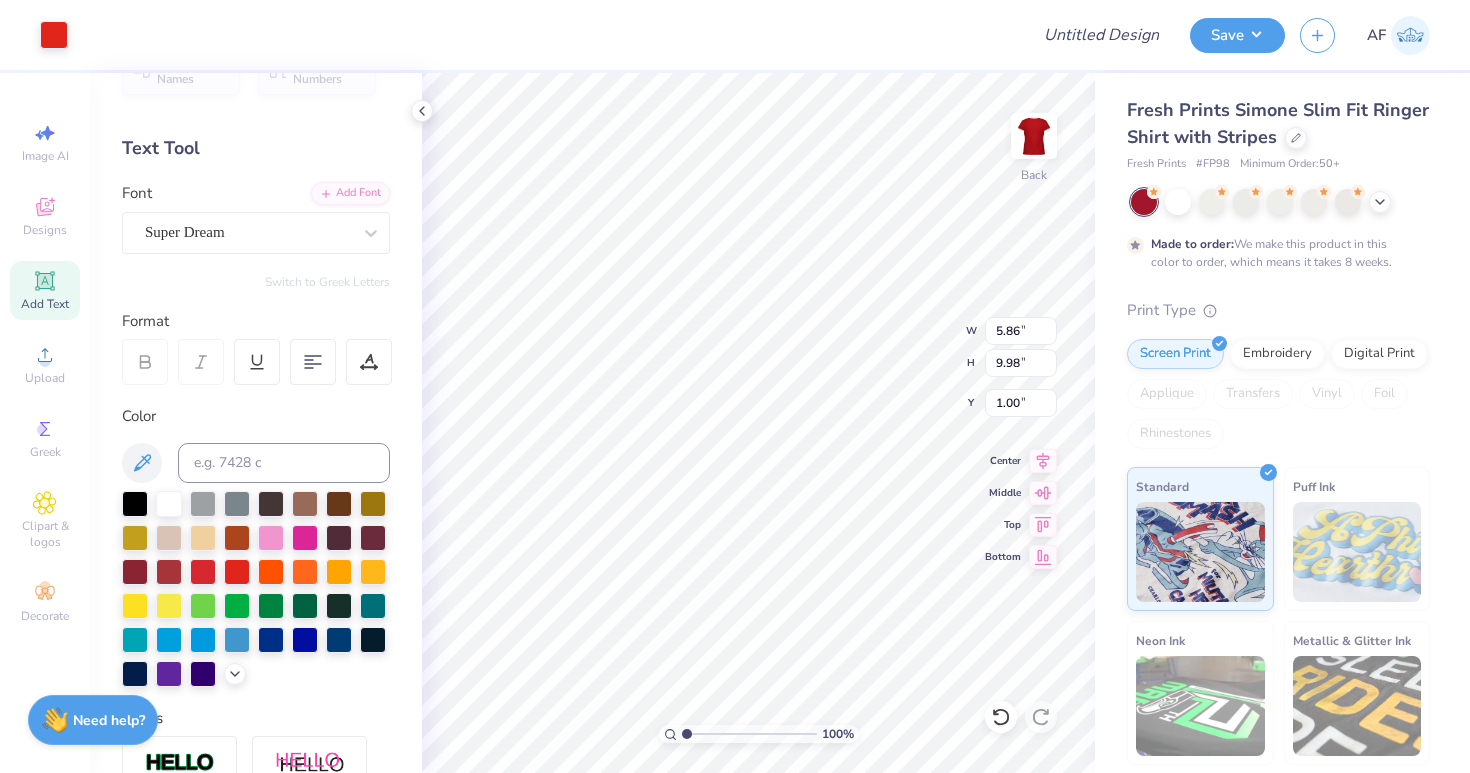 type on "3.56" 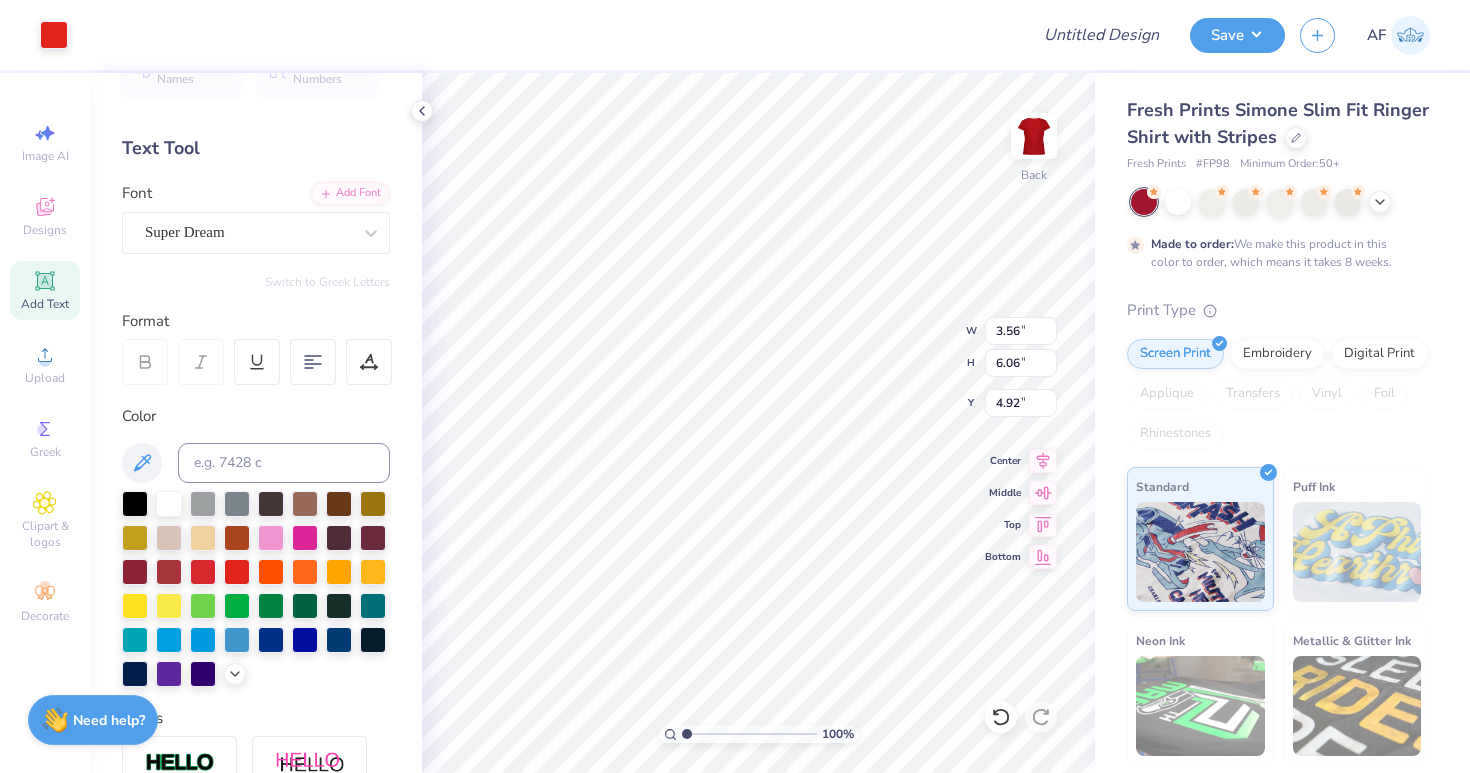 type on "3.00" 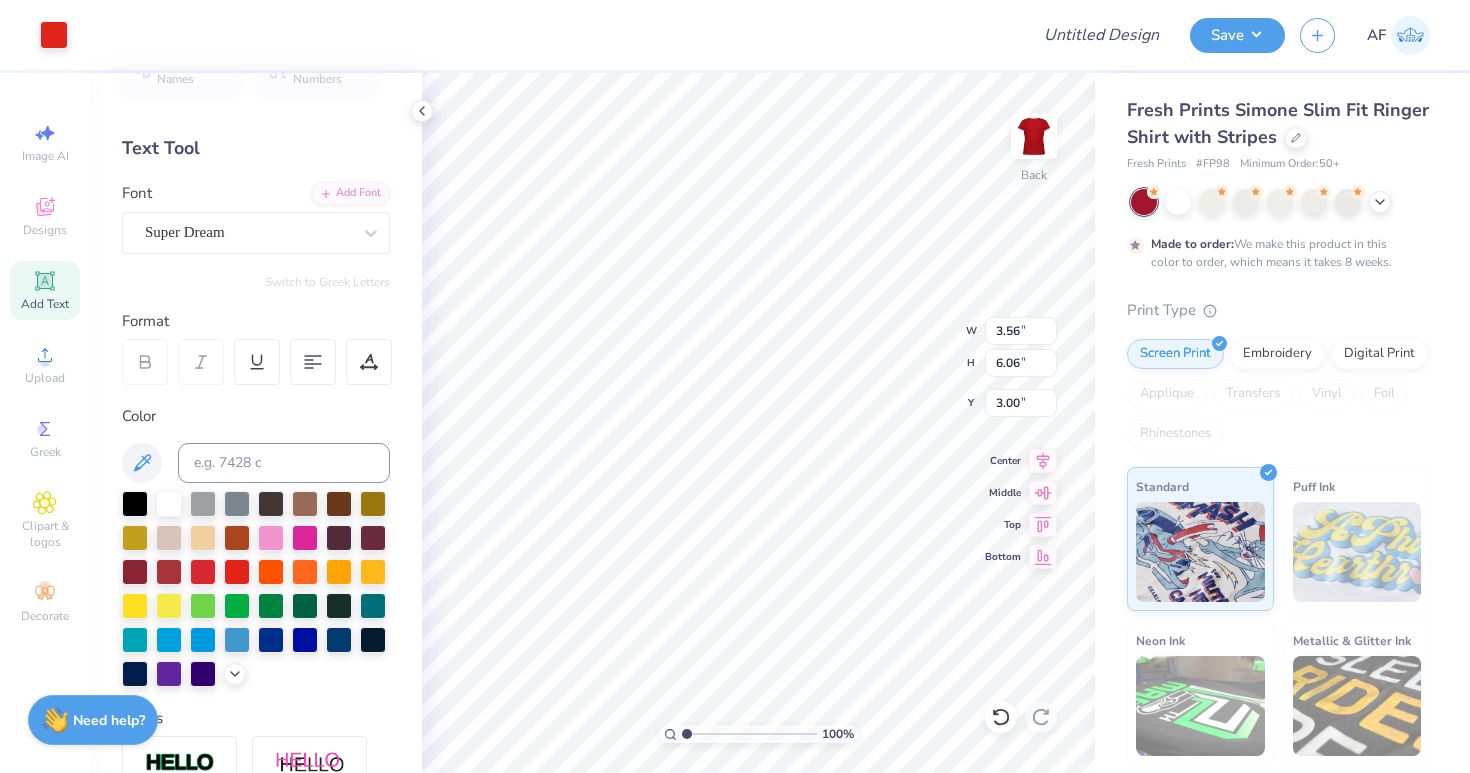 type on "4.39" 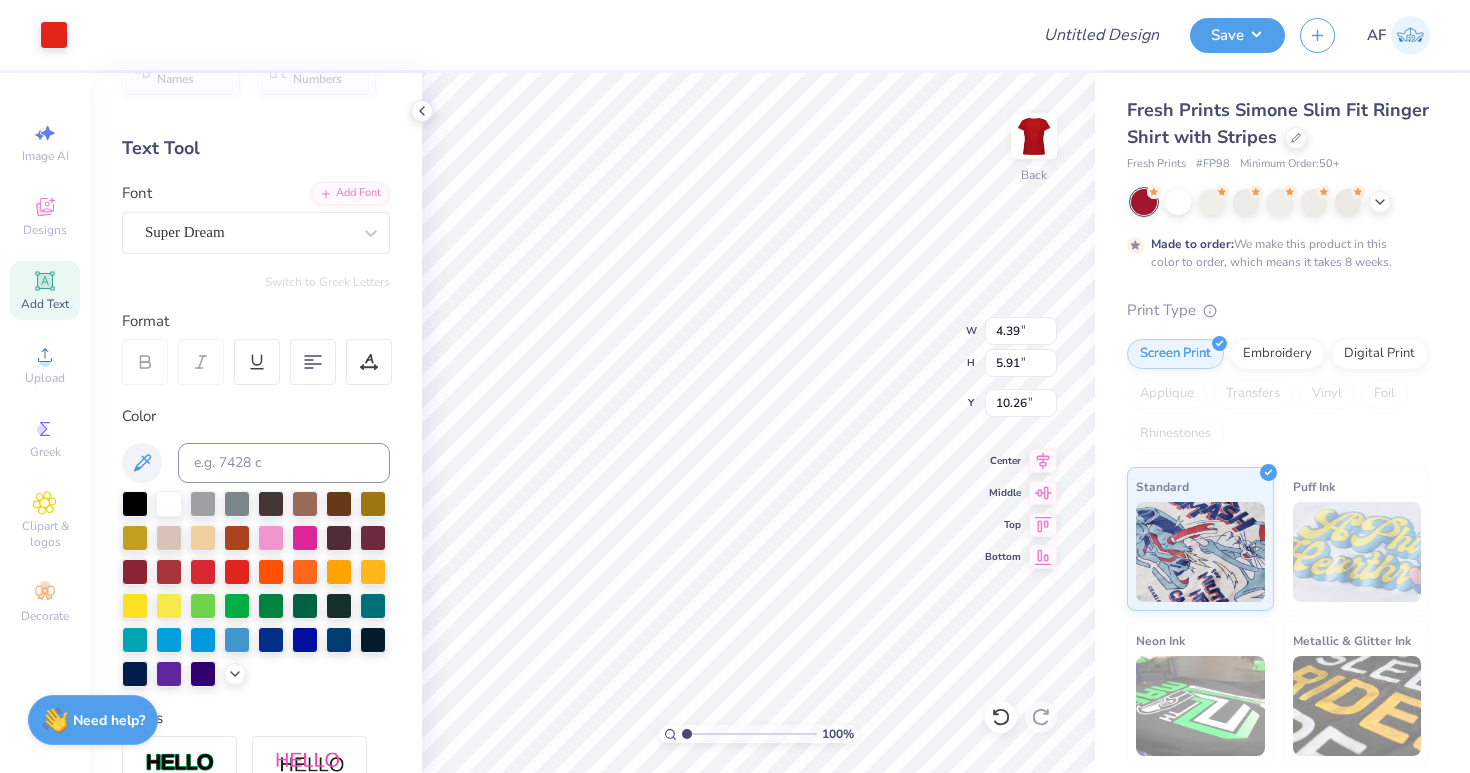 type on "3.00" 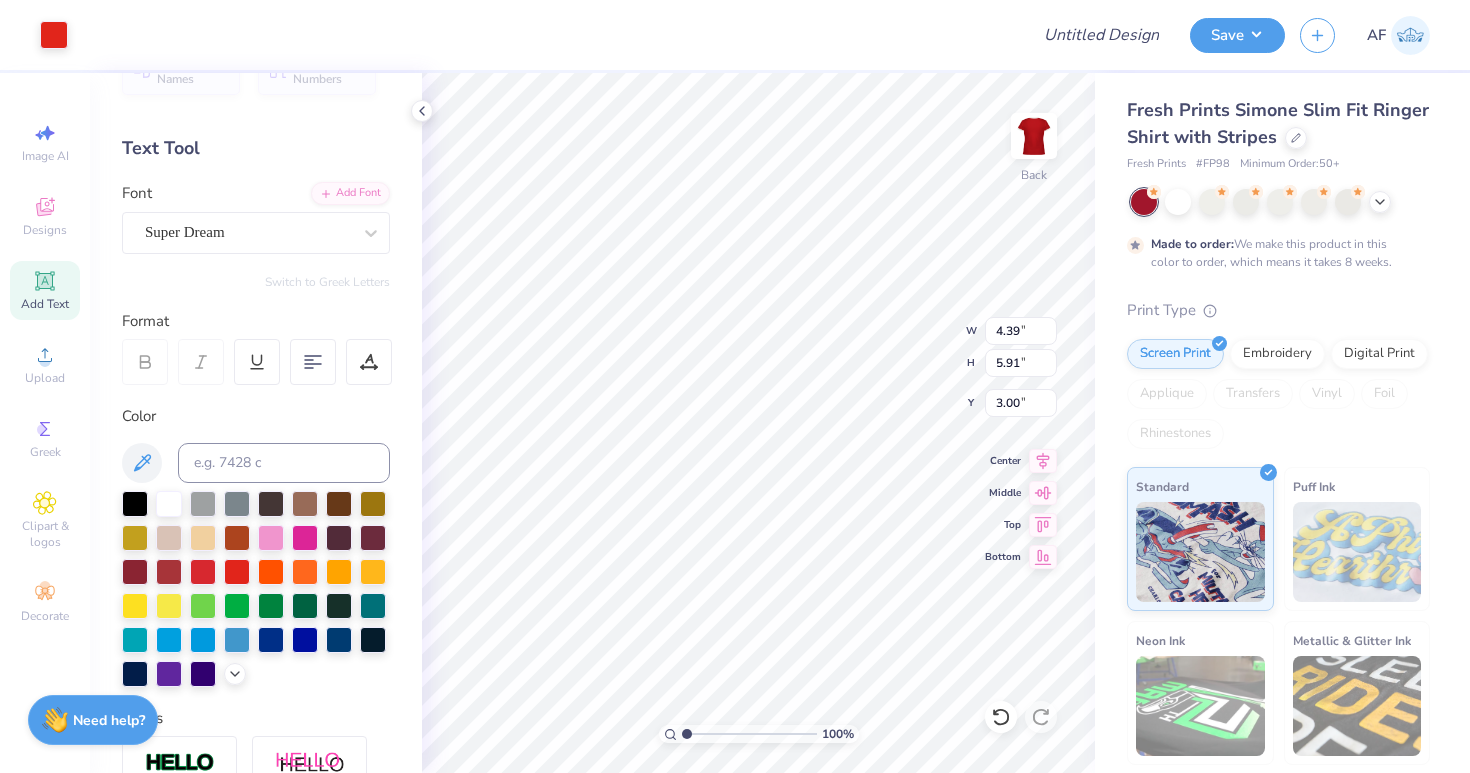 type on "3.83" 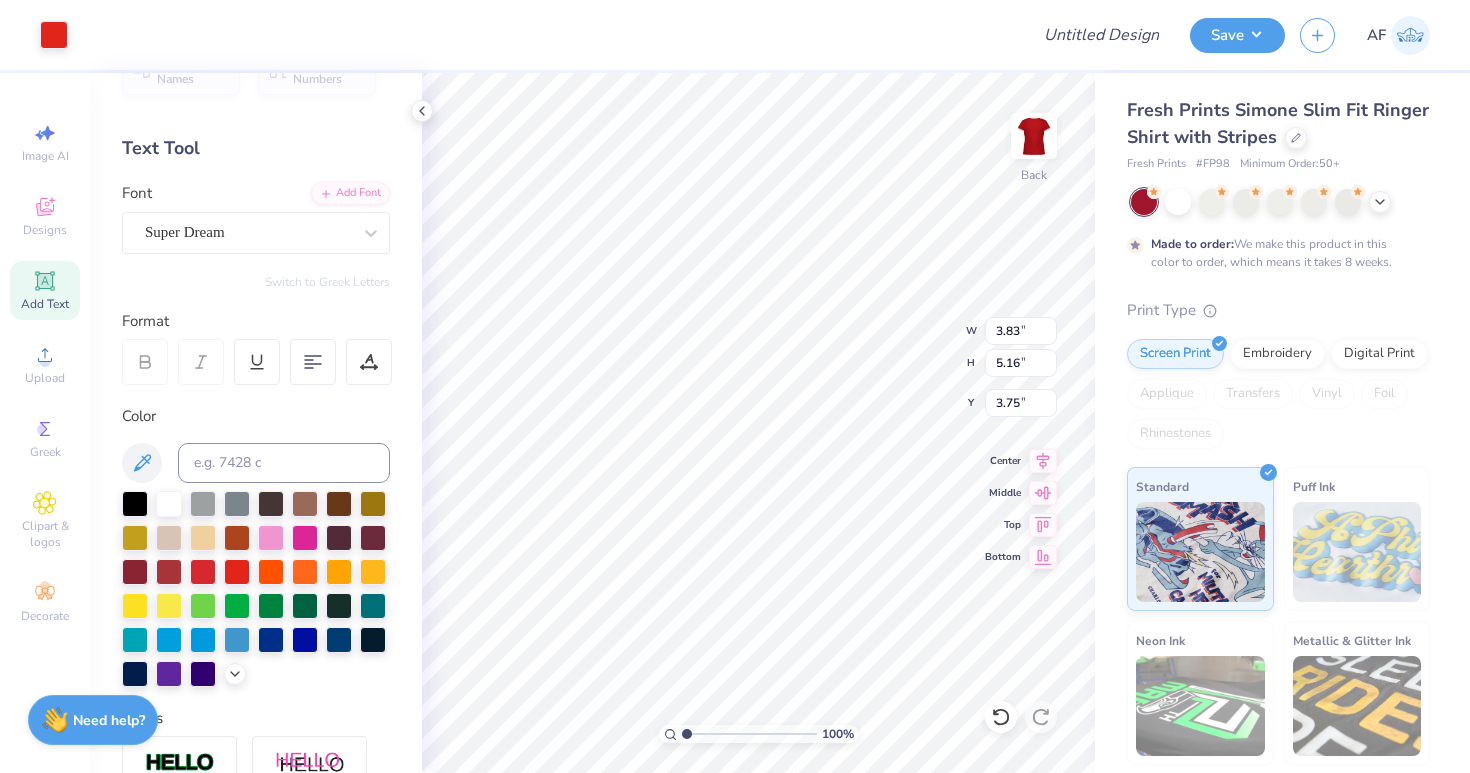 type on "3.56" 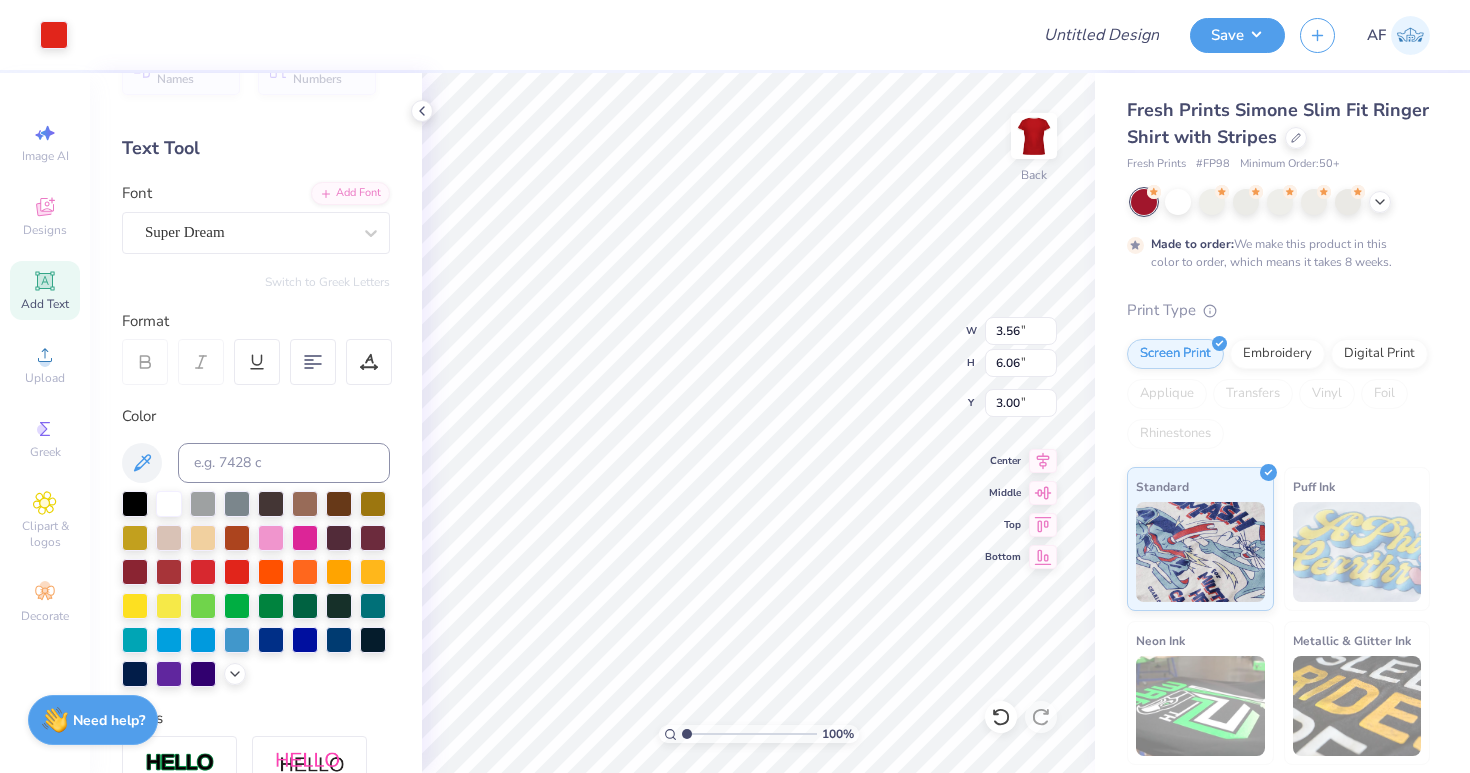 type on "2.80" 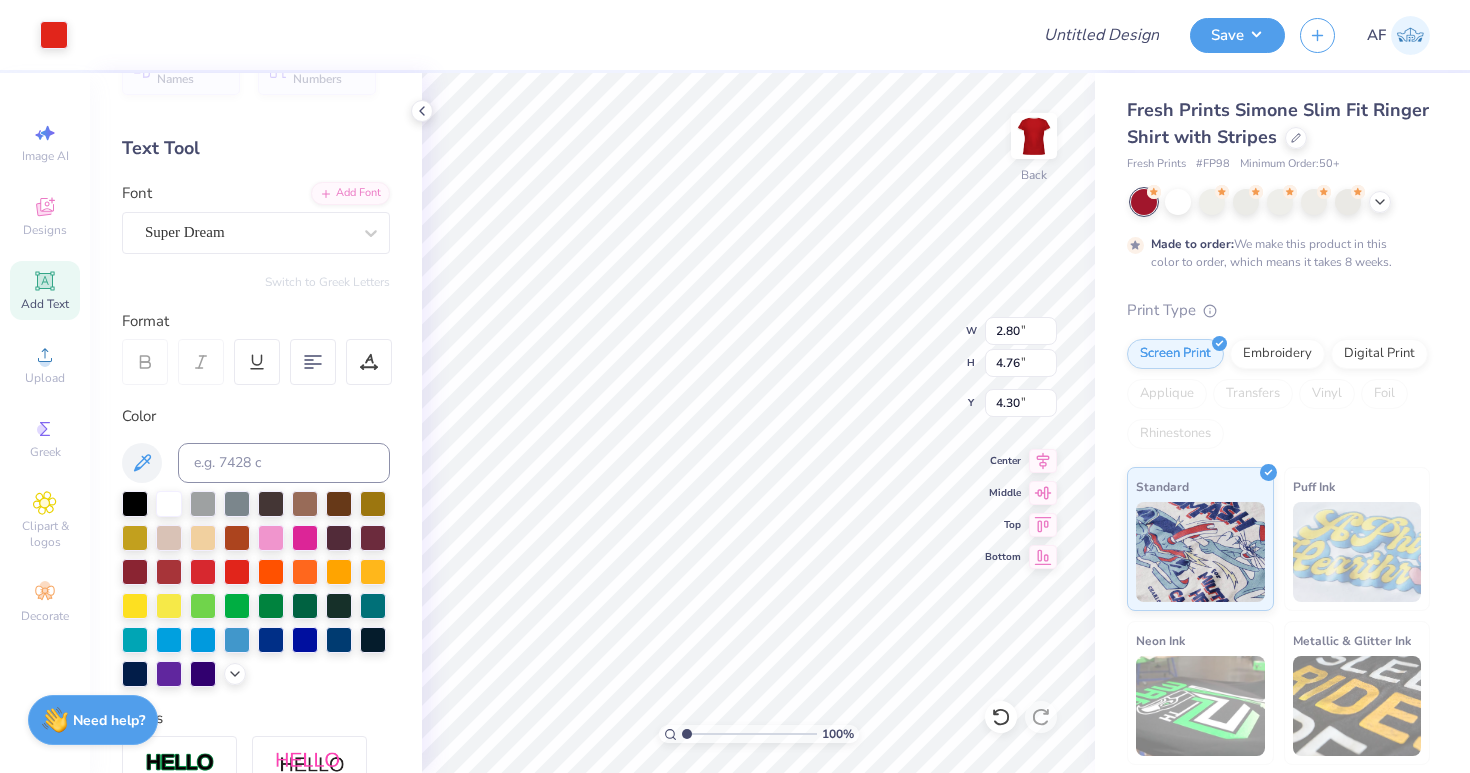 type on "2.57" 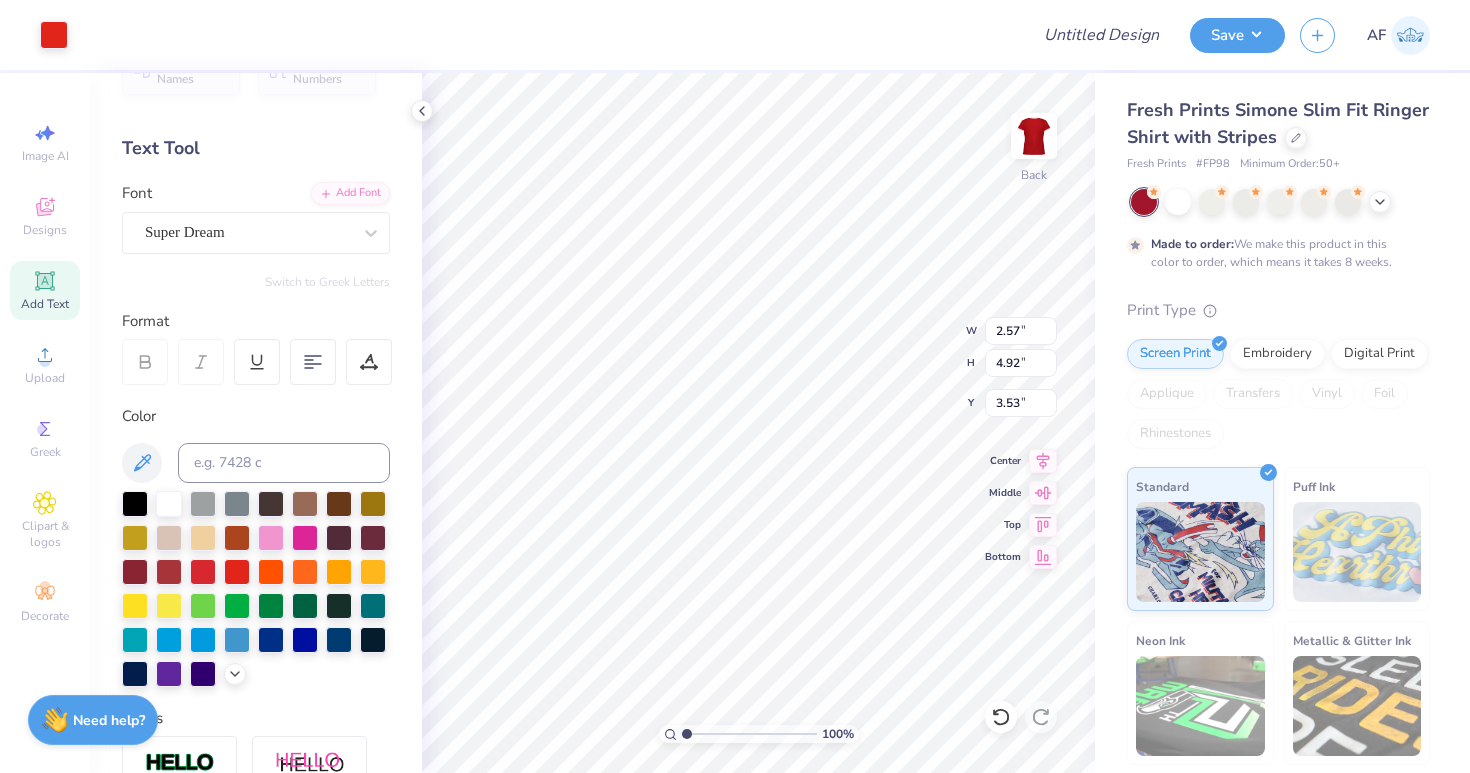type on "3.56" 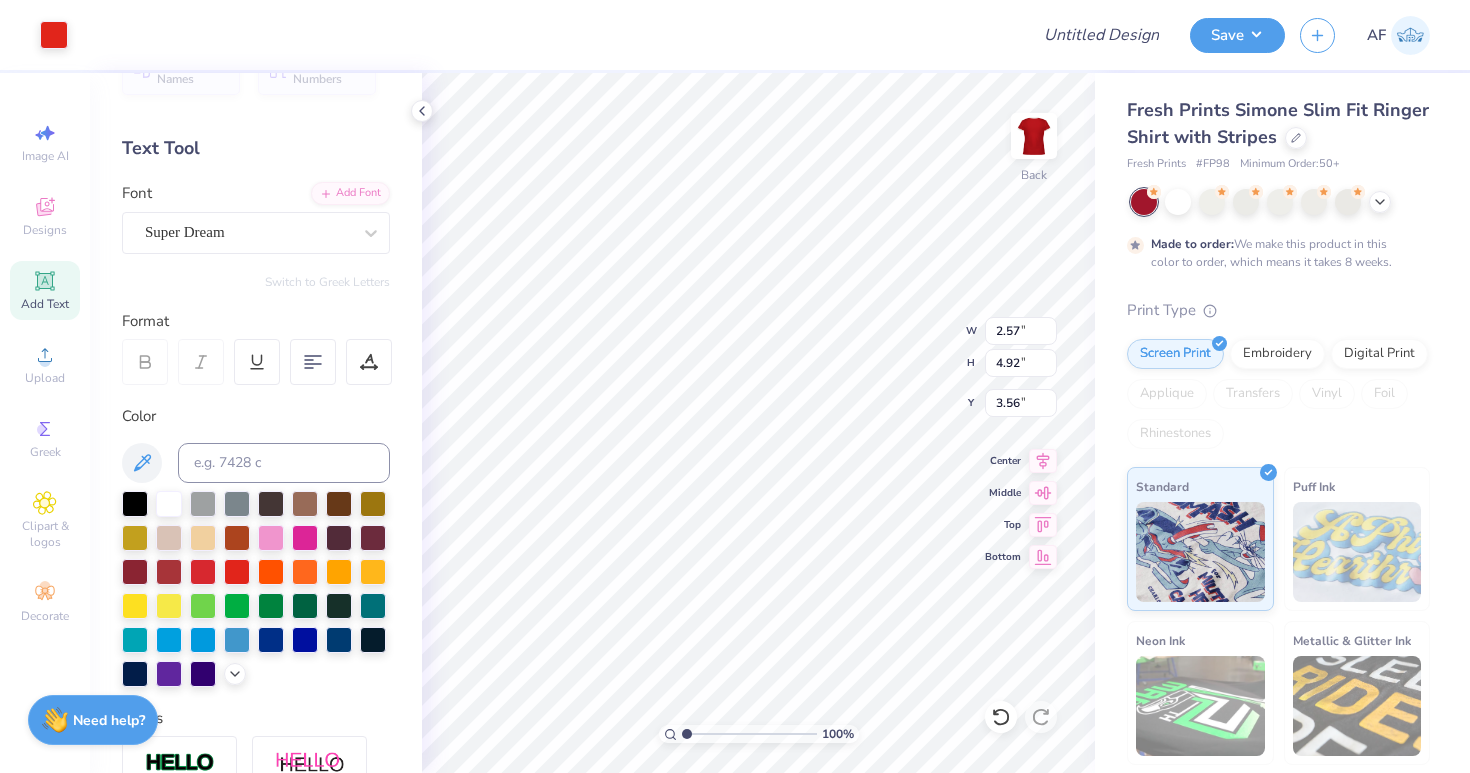 type on "3.83" 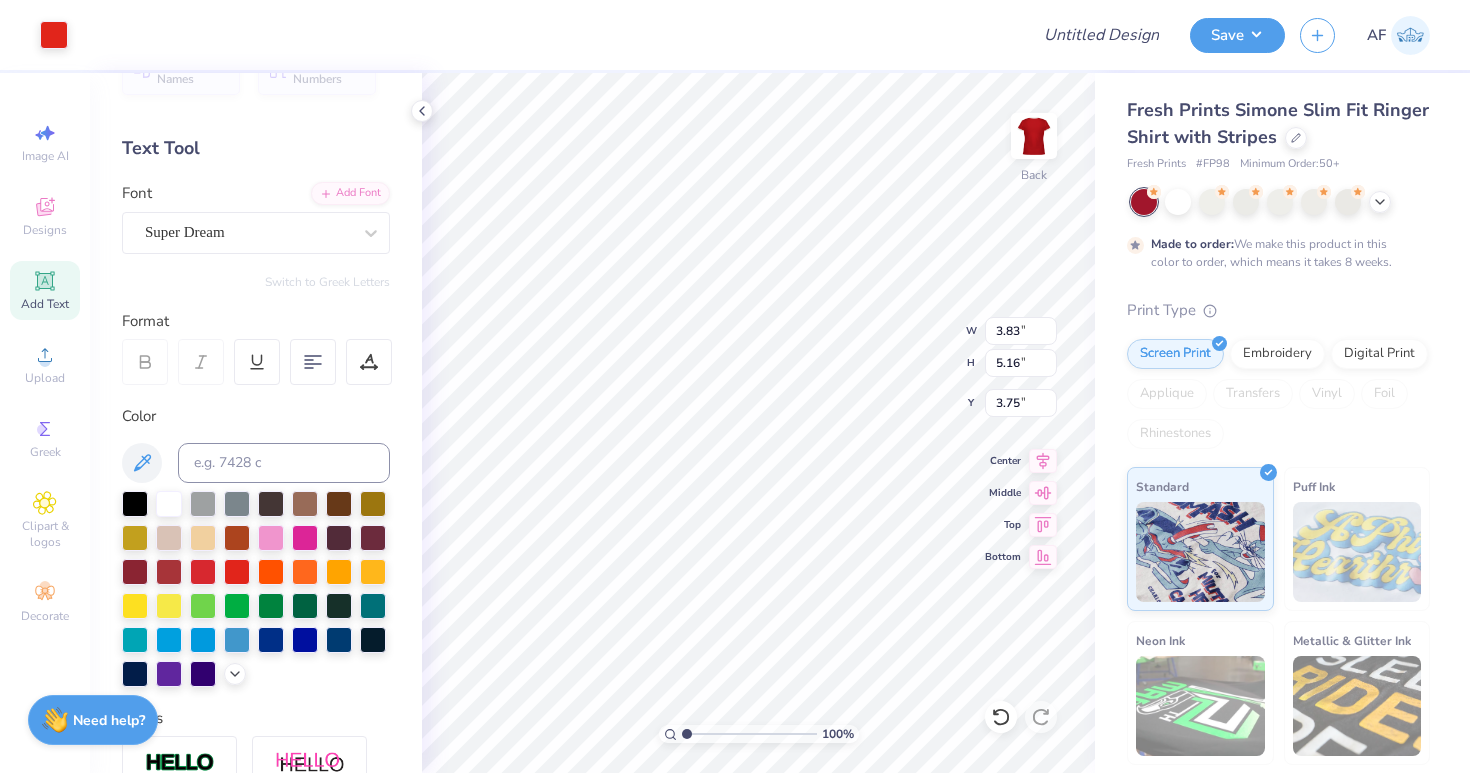 type on "3.45" 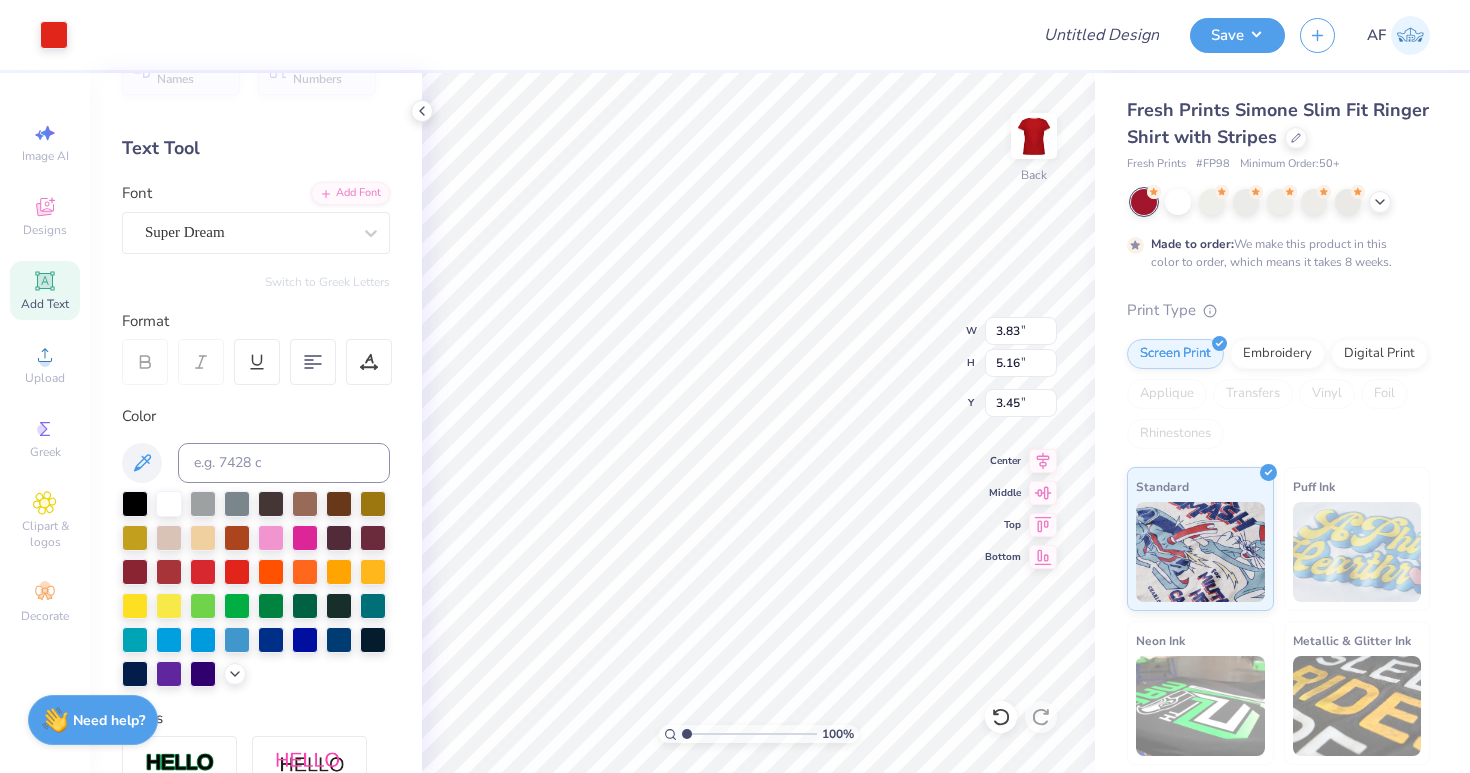 type on "2.80" 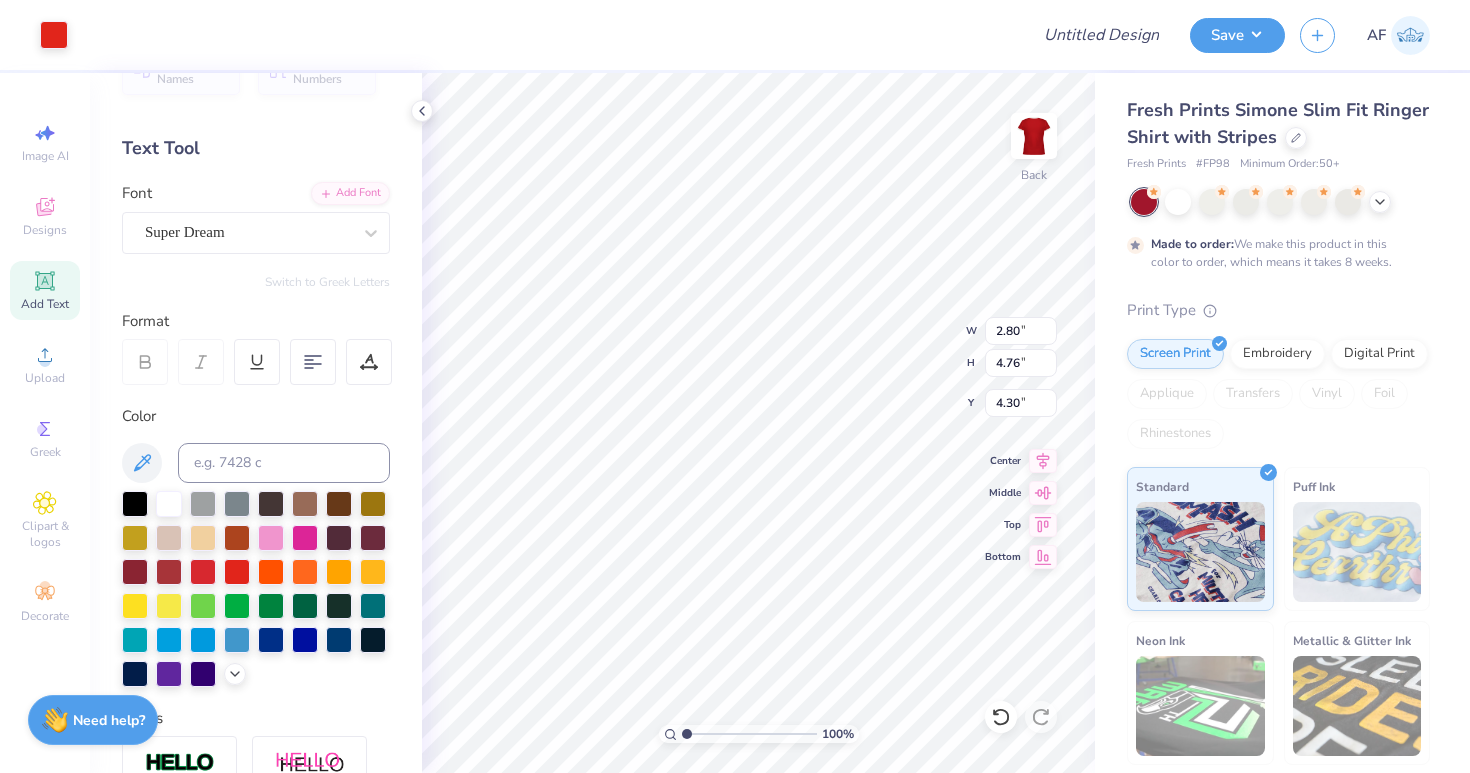 type on "3.64" 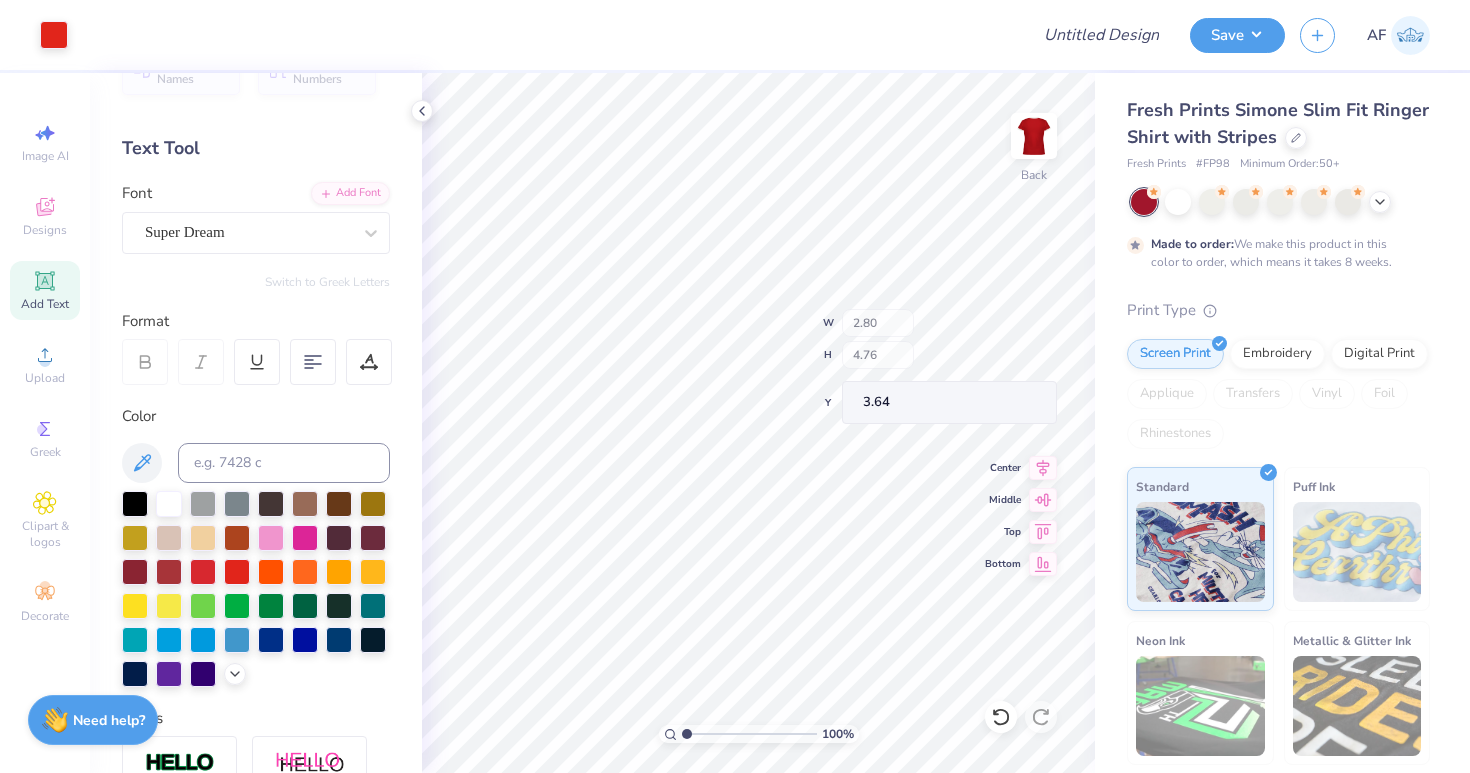 click on "100  % Back W 2.80 H 4.76 Y 3.64 Center Middle Top Bottom" at bounding box center (758, 423) 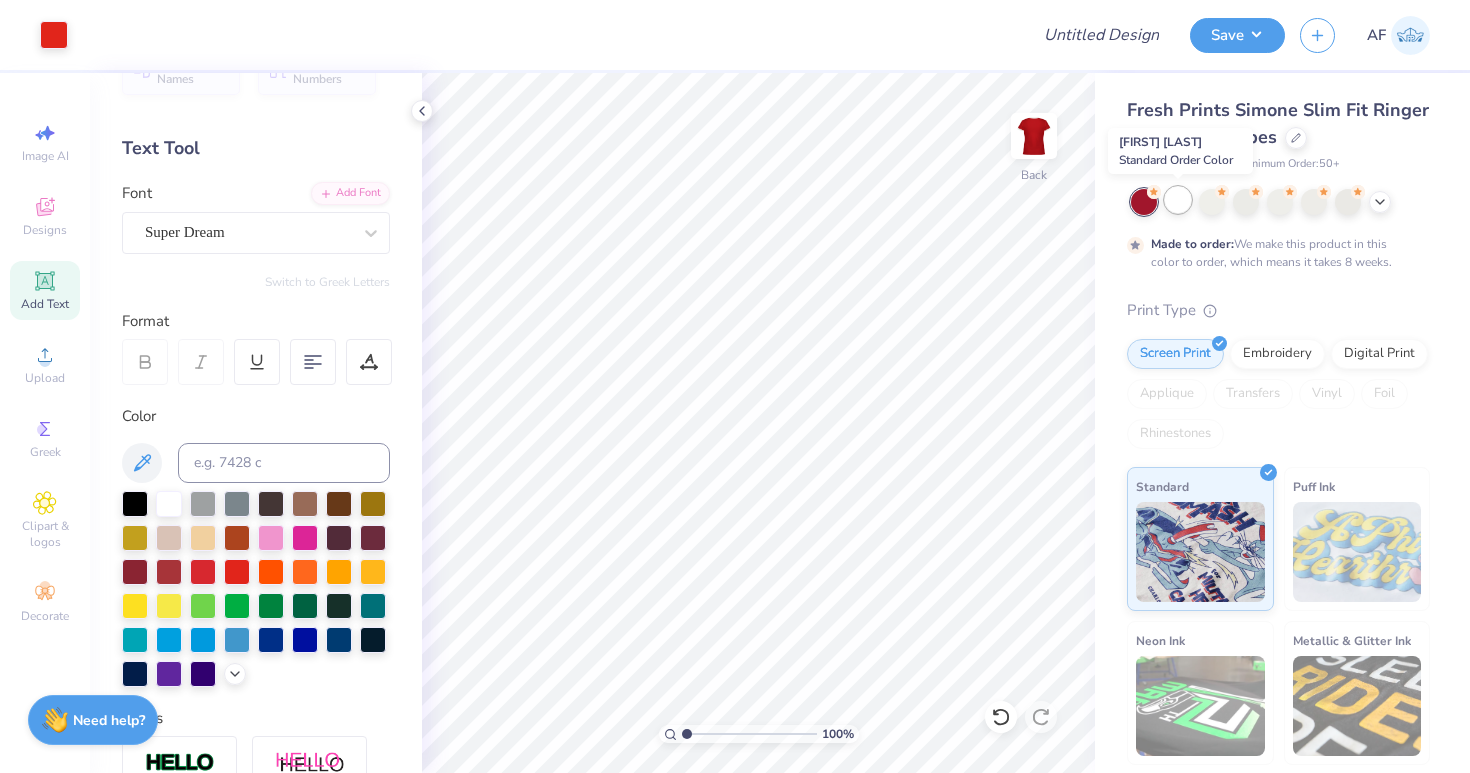 click at bounding box center [1178, 200] 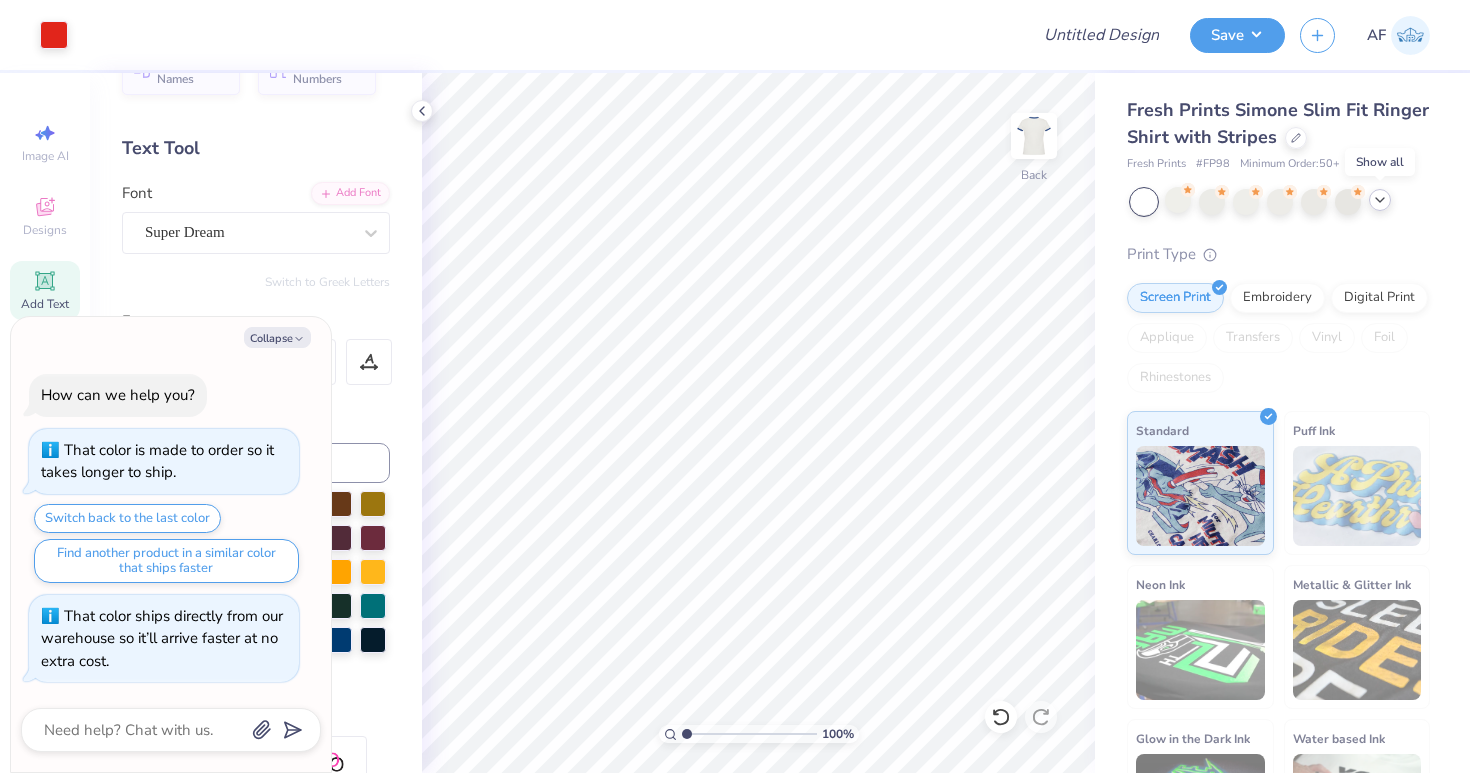 click 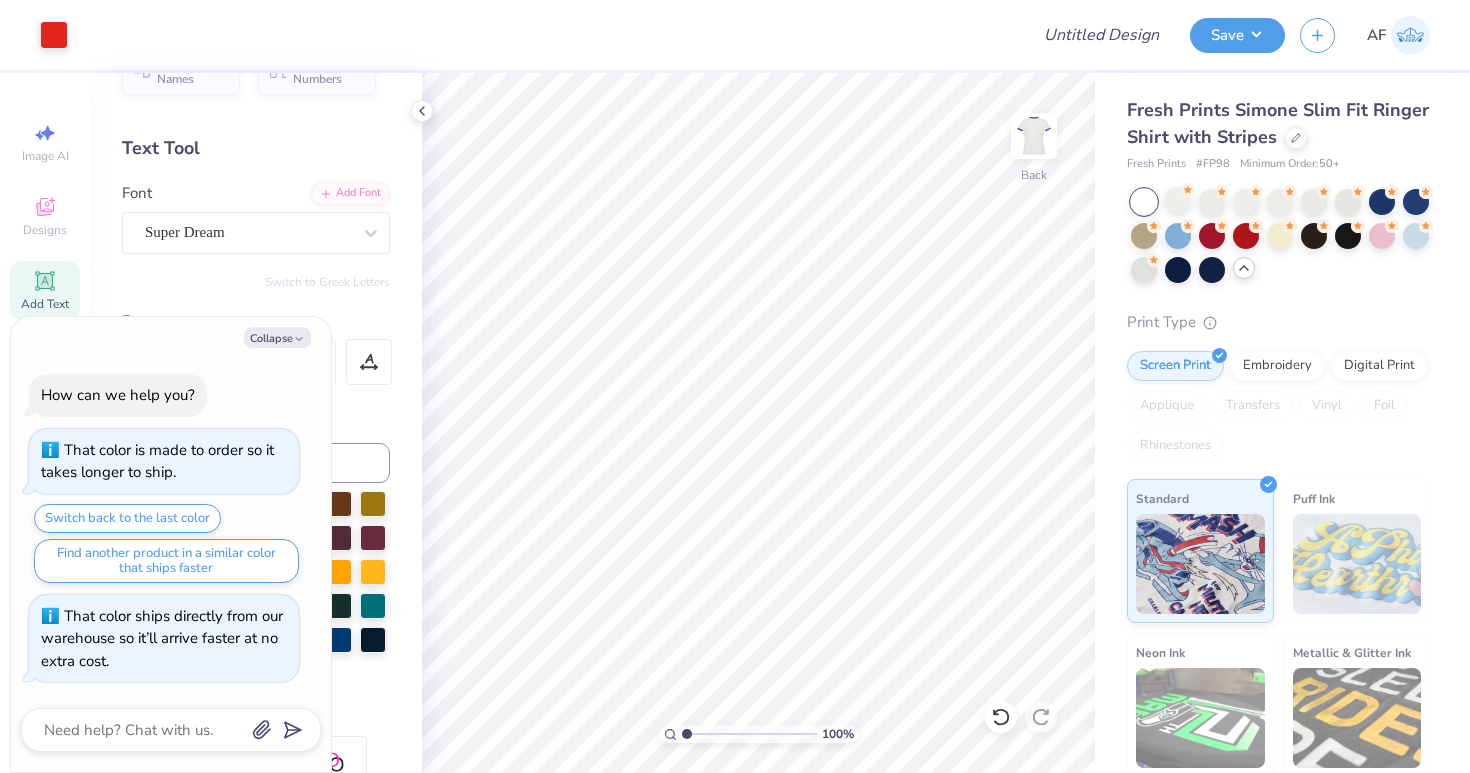 click at bounding box center [1244, 268] 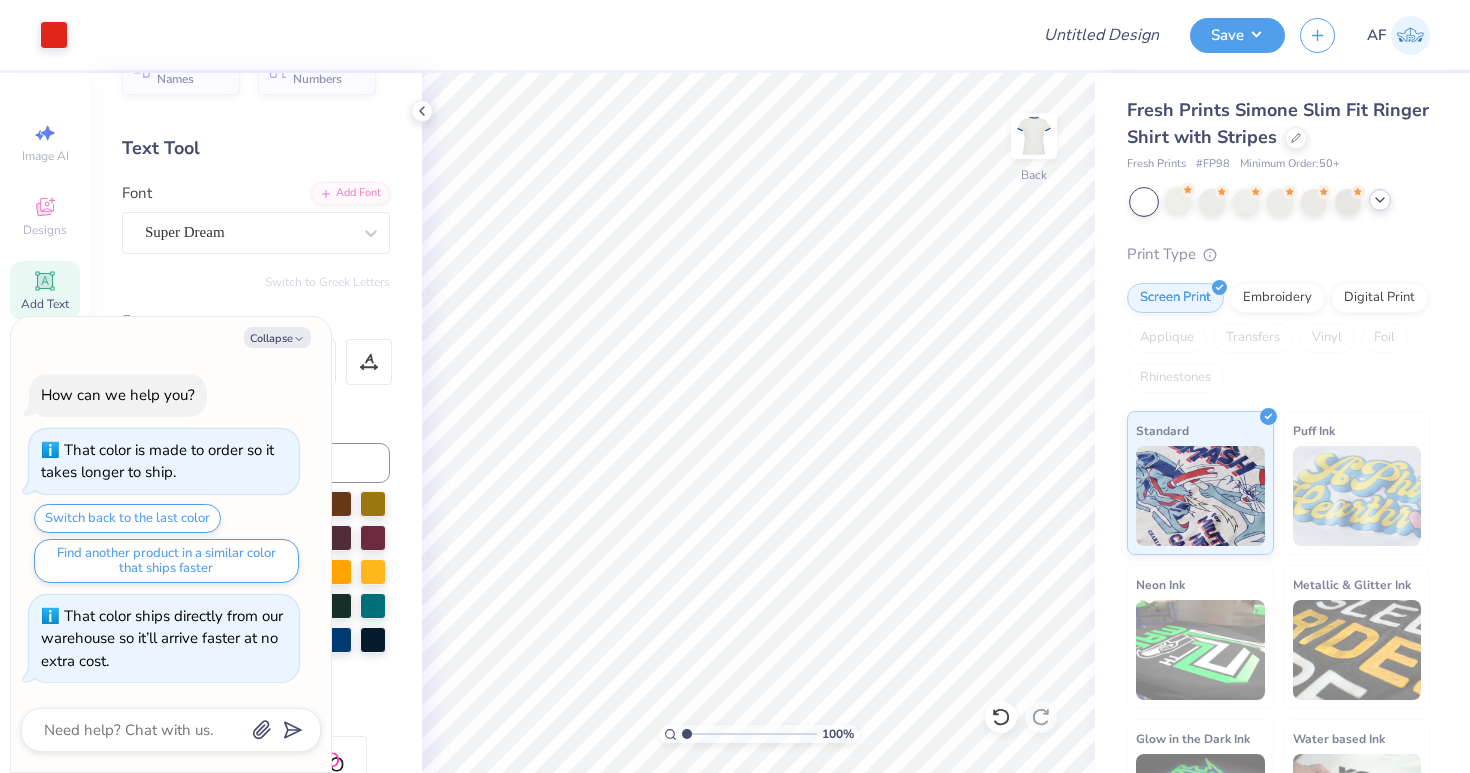 click at bounding box center (1280, 202) 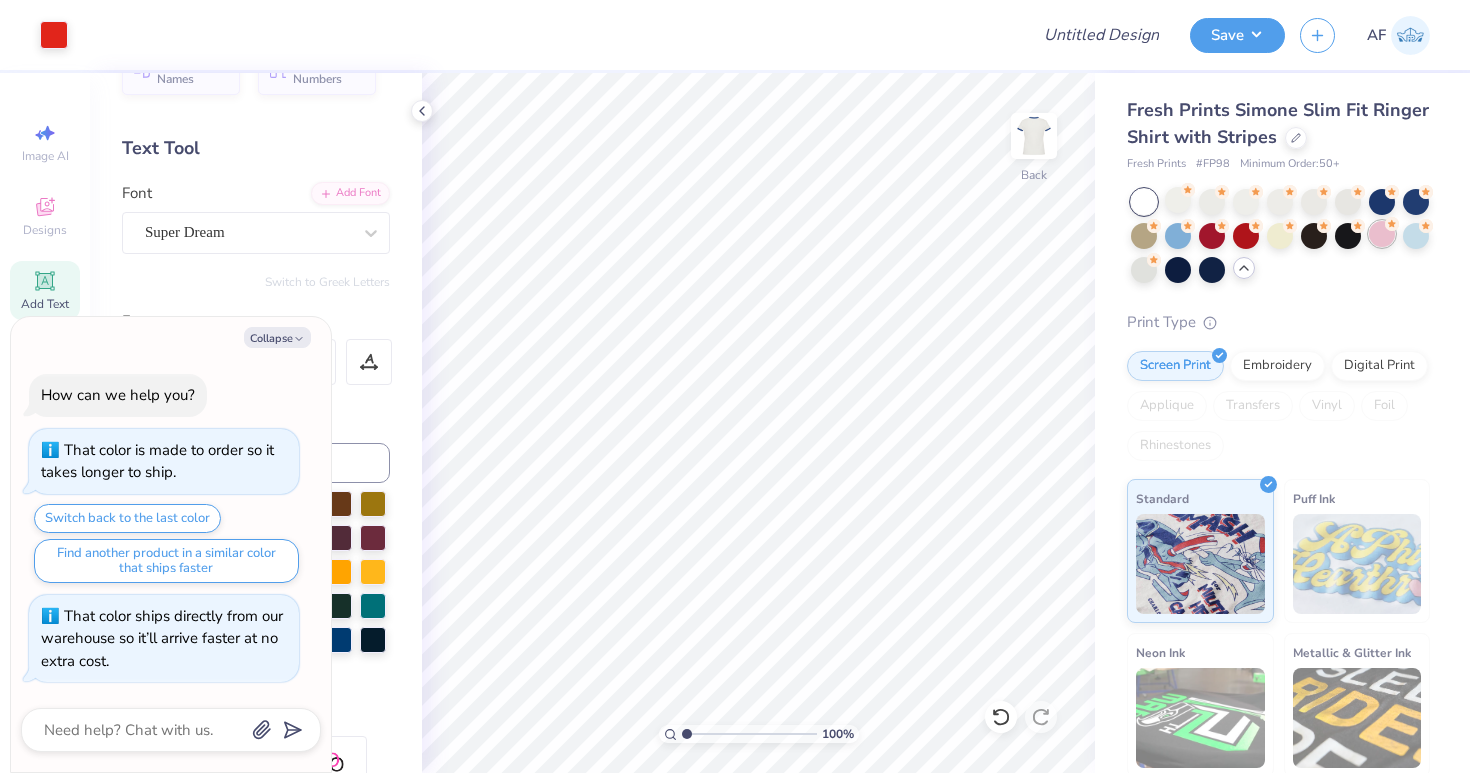 click at bounding box center [1382, 234] 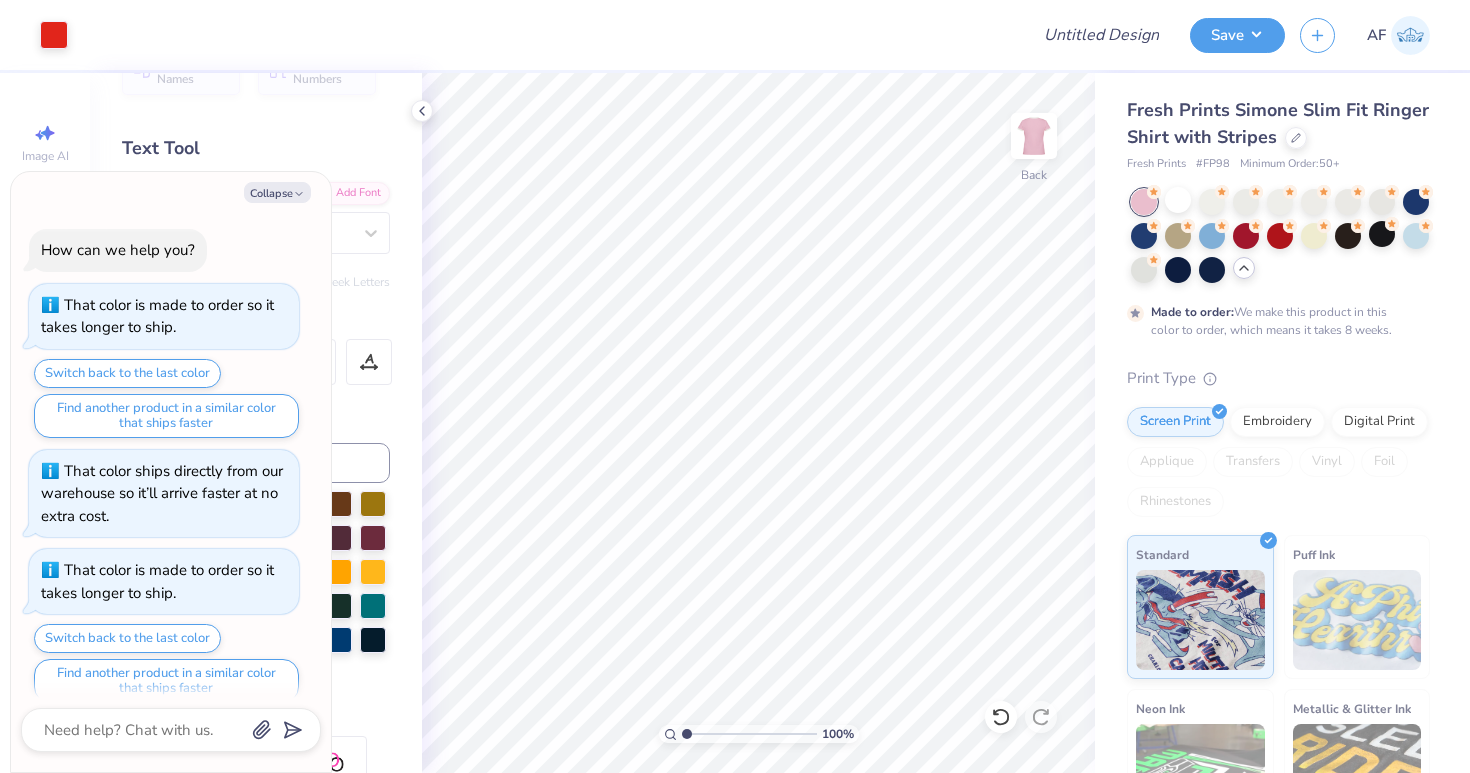 scroll, scrollTop: 17, scrollLeft: 0, axis: vertical 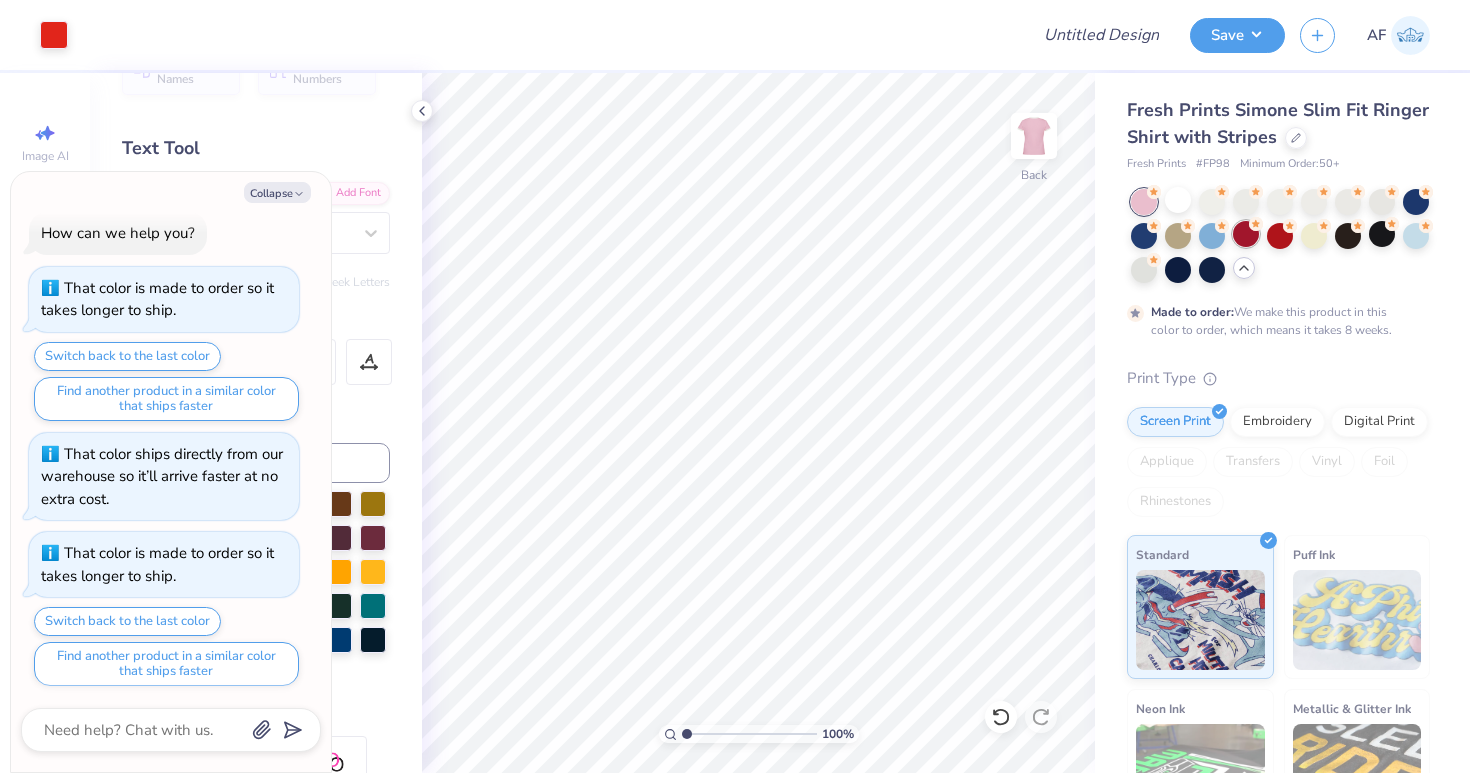 click at bounding box center (1246, 234) 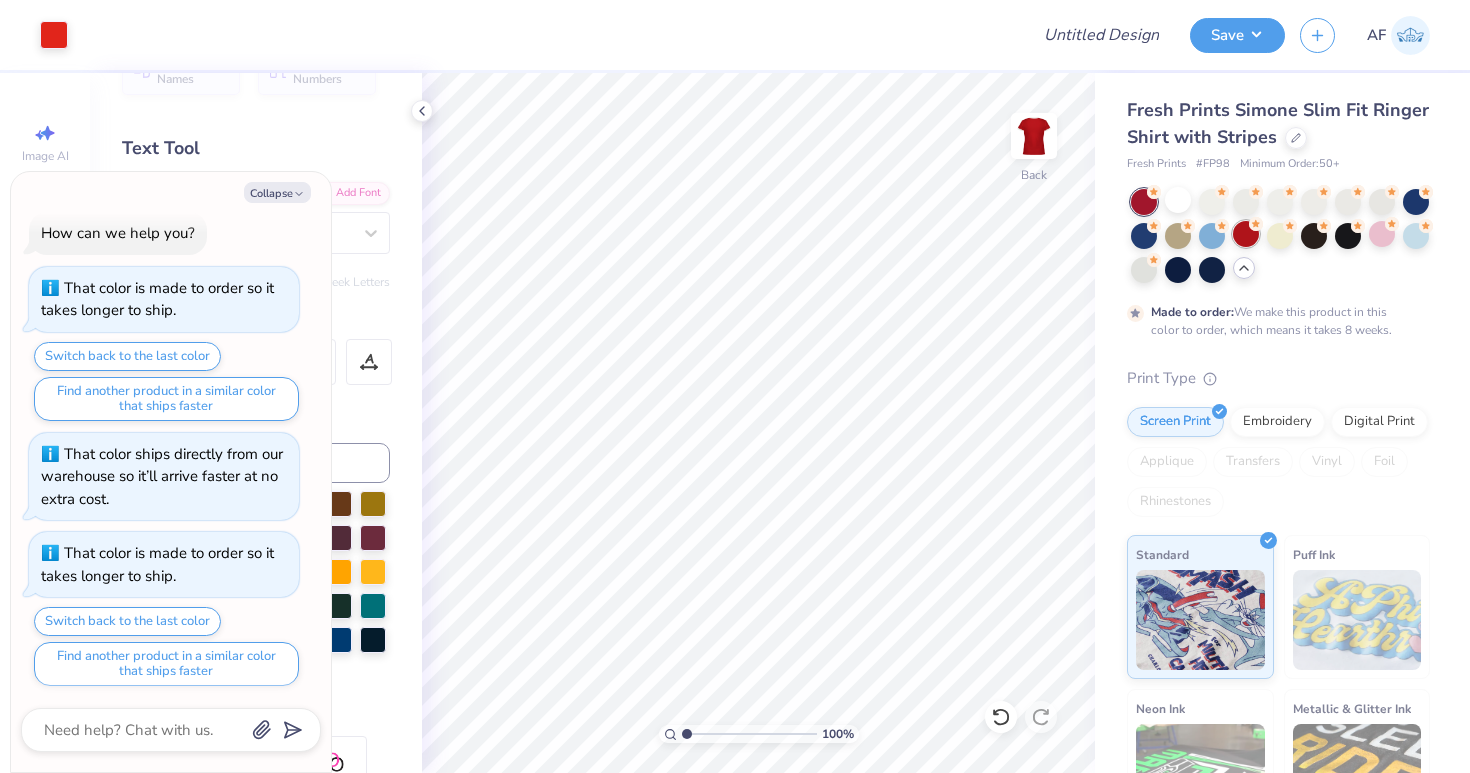 click at bounding box center (1246, 234) 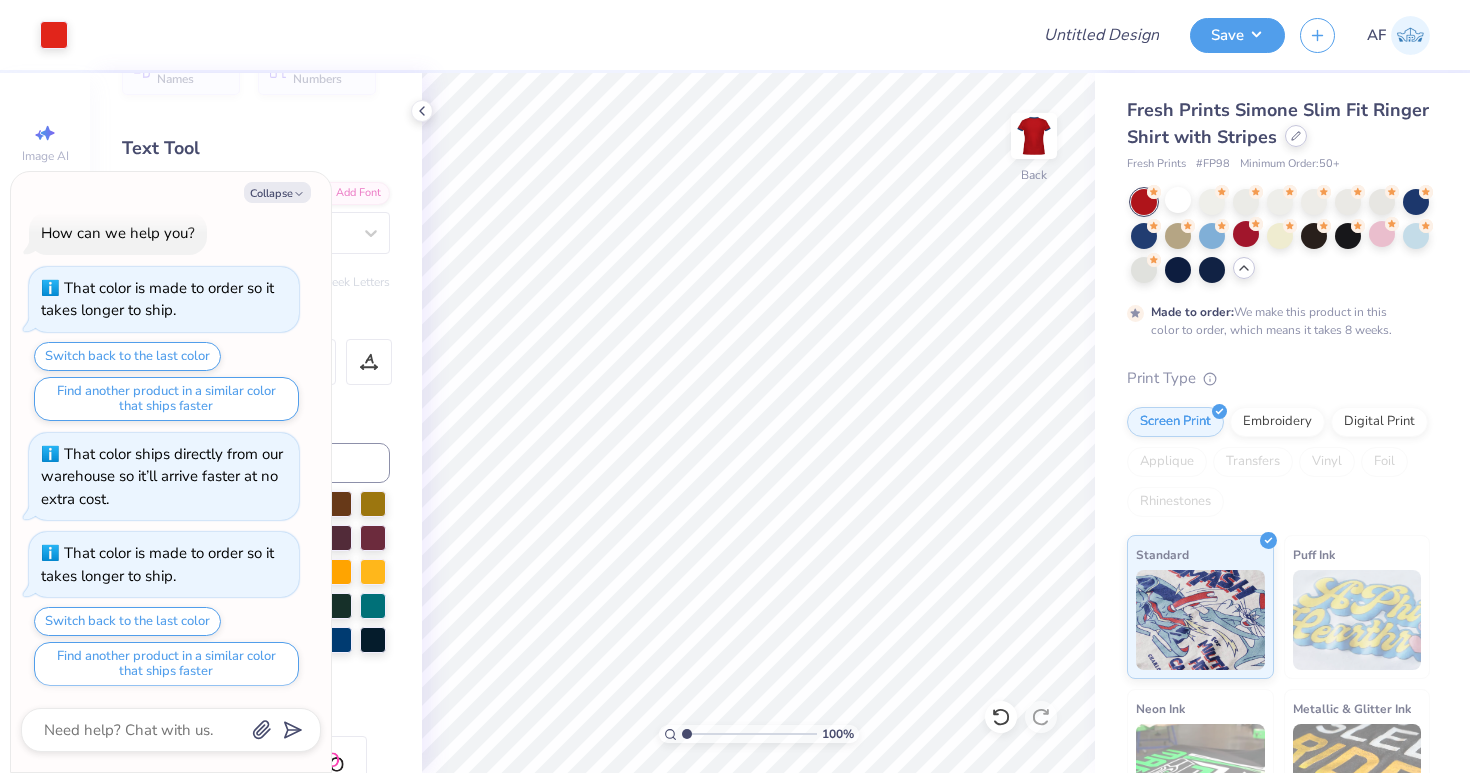 click 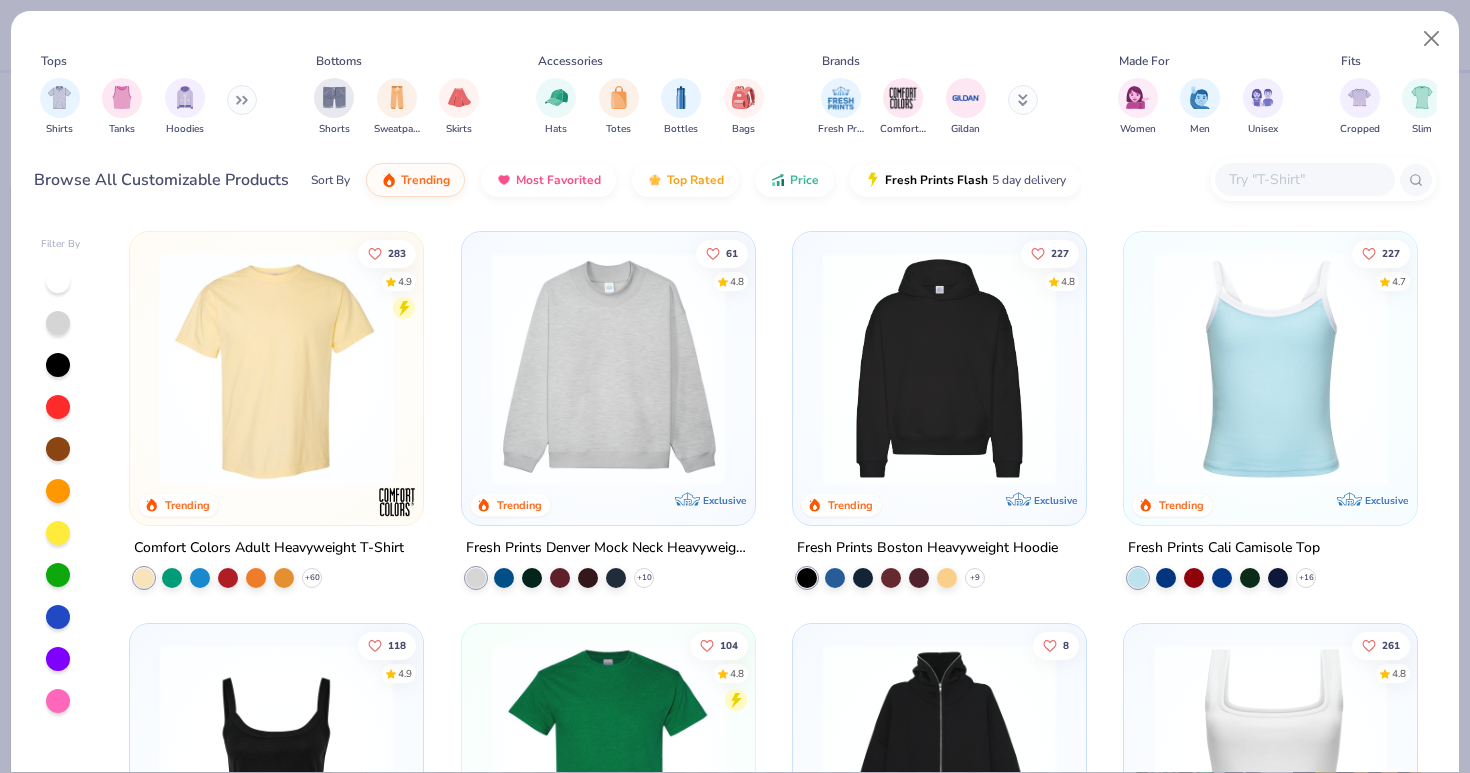 scroll, scrollTop: 0, scrollLeft: 0, axis: both 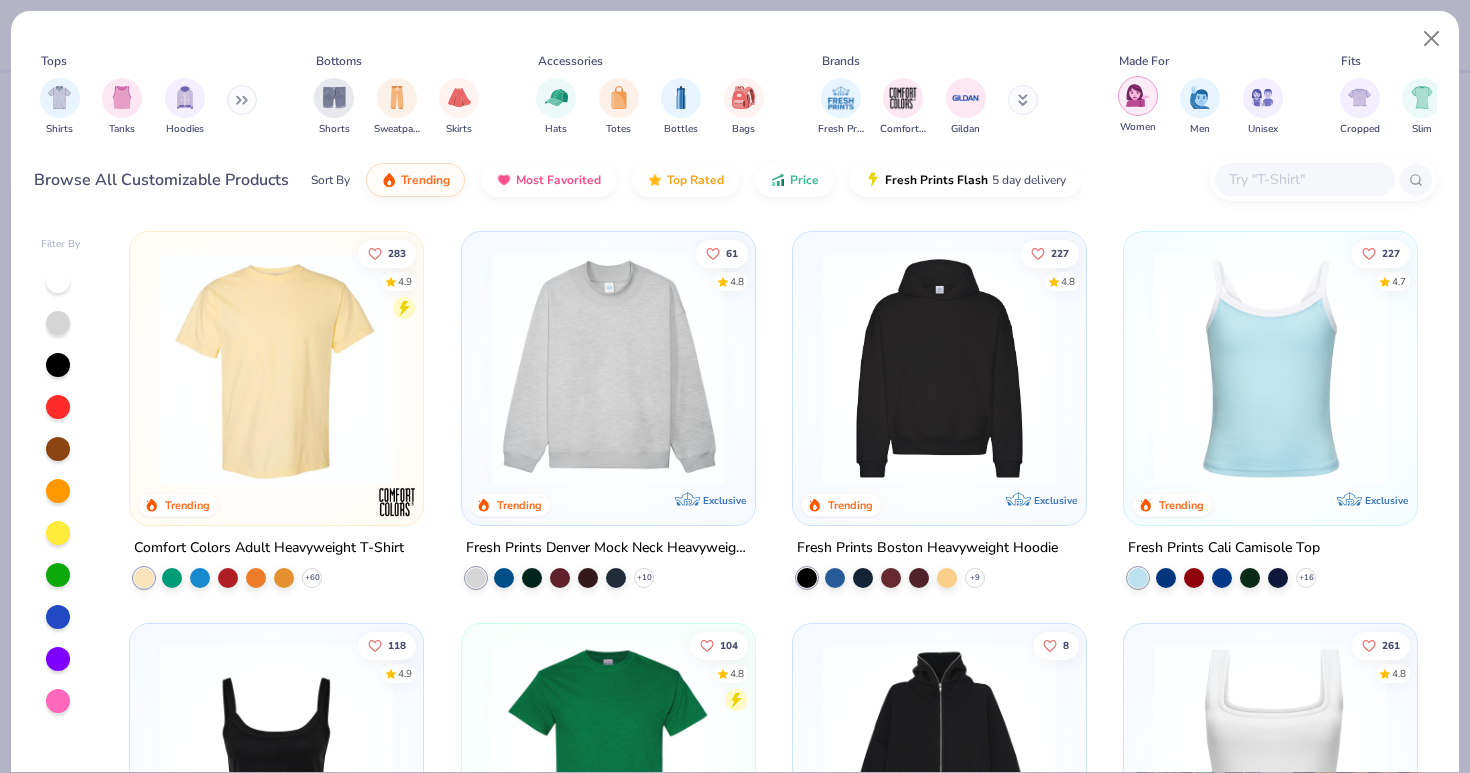 click at bounding box center [1137, 95] 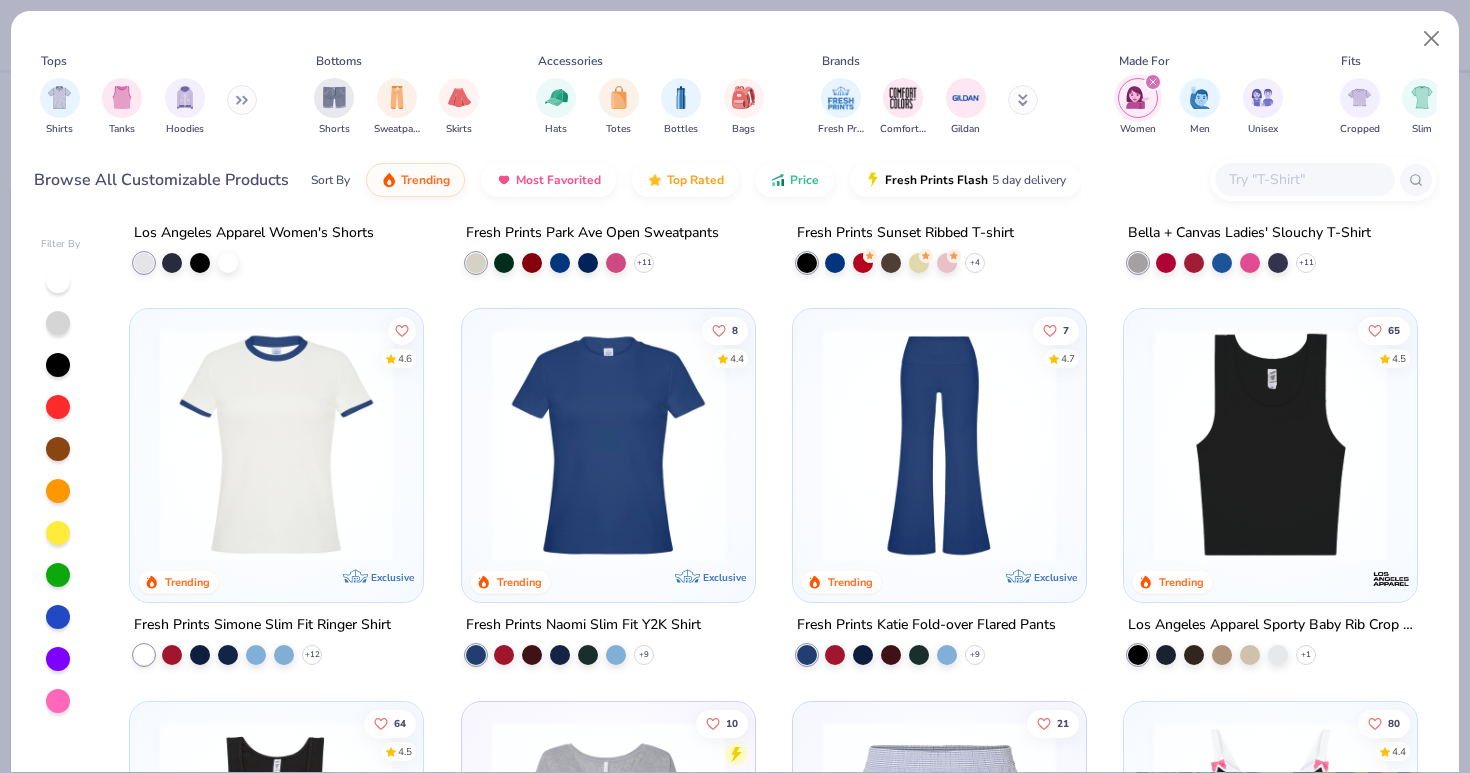 scroll, scrollTop: 1896, scrollLeft: 0, axis: vertical 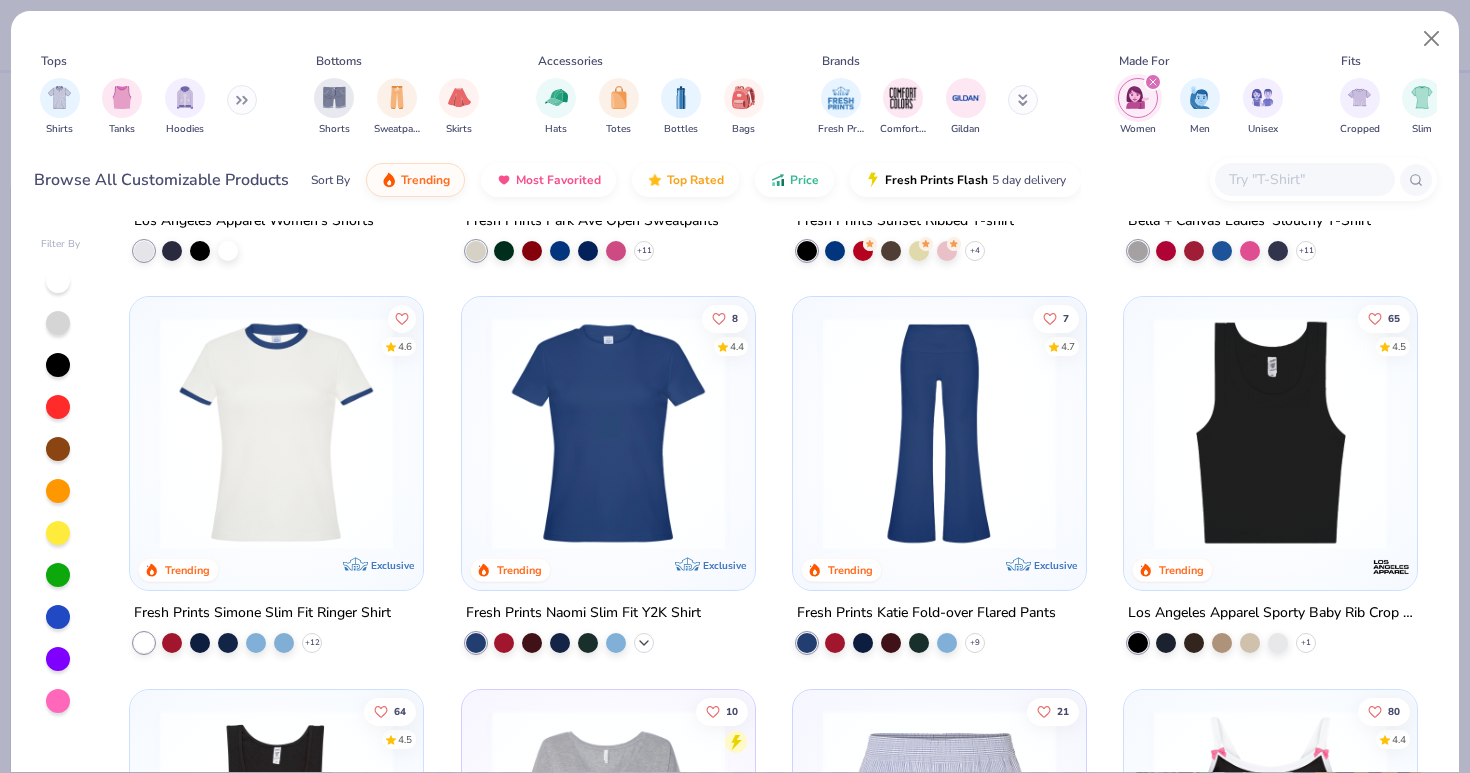 click 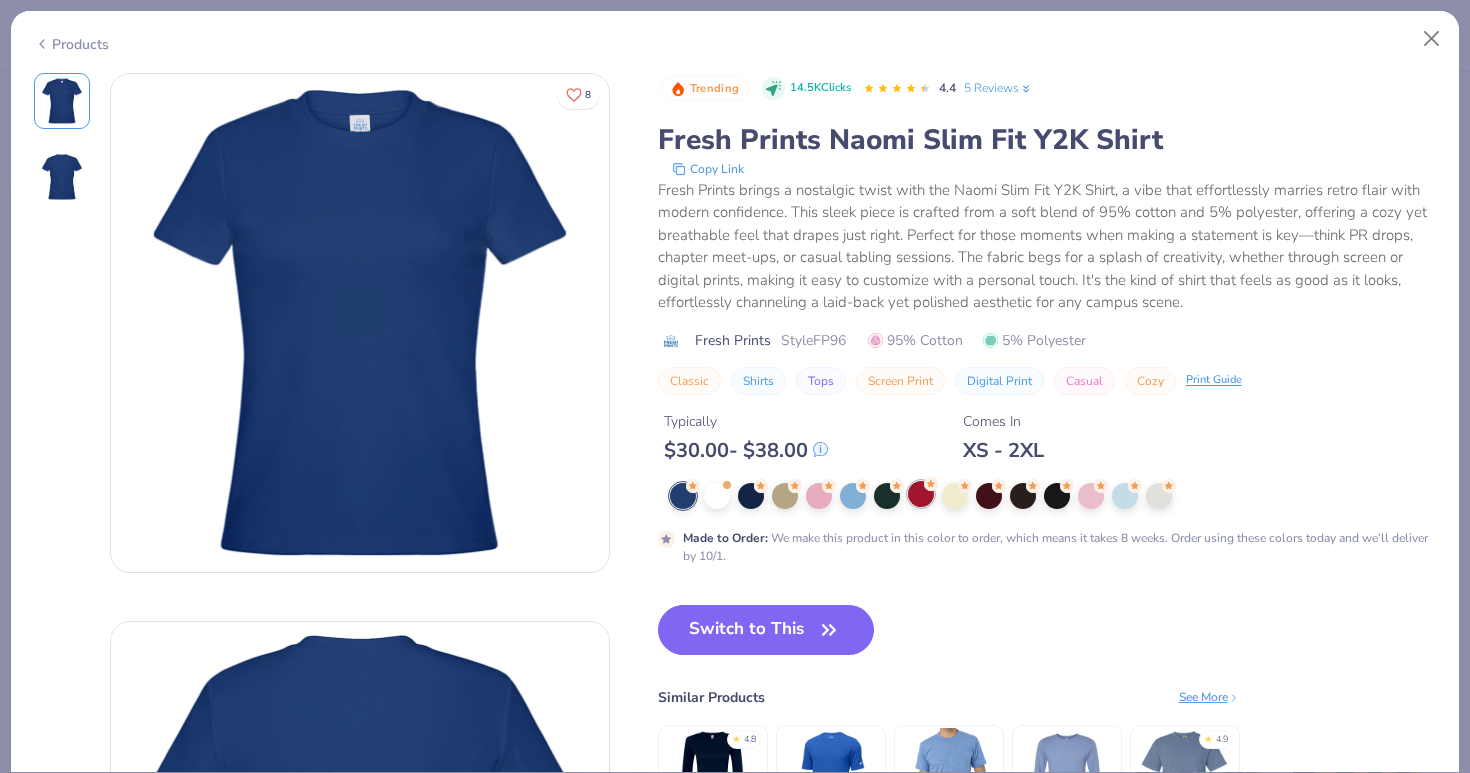 click at bounding box center (921, 494) 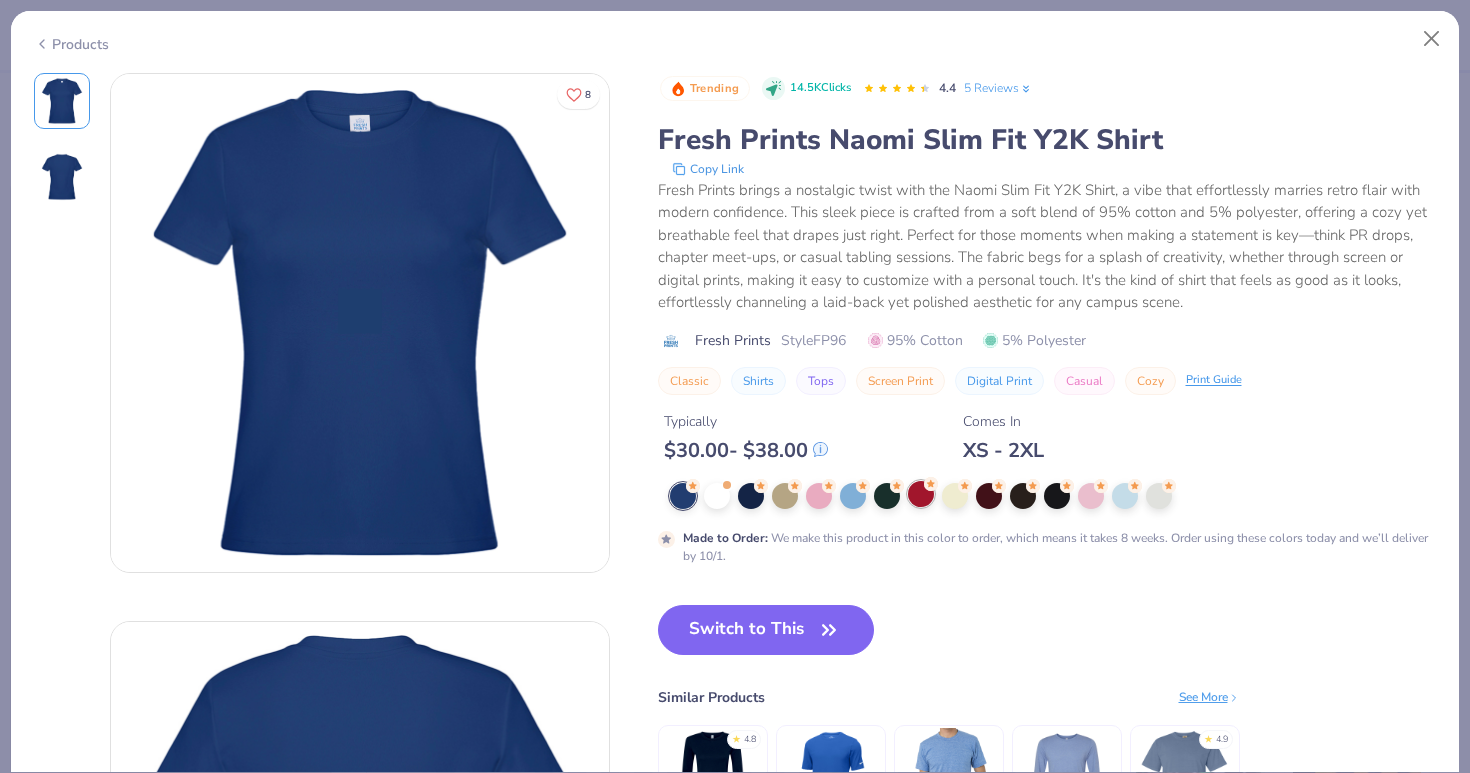 type on "x" 